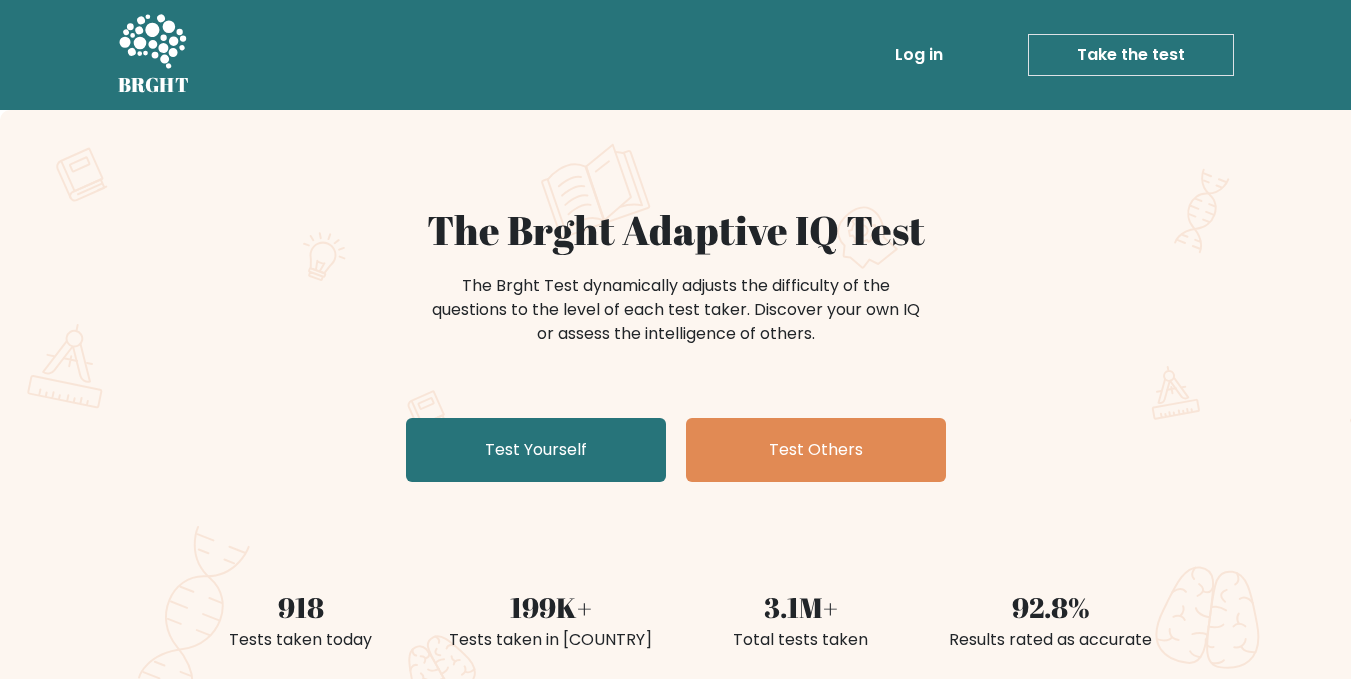 scroll, scrollTop: 0, scrollLeft: 0, axis: both 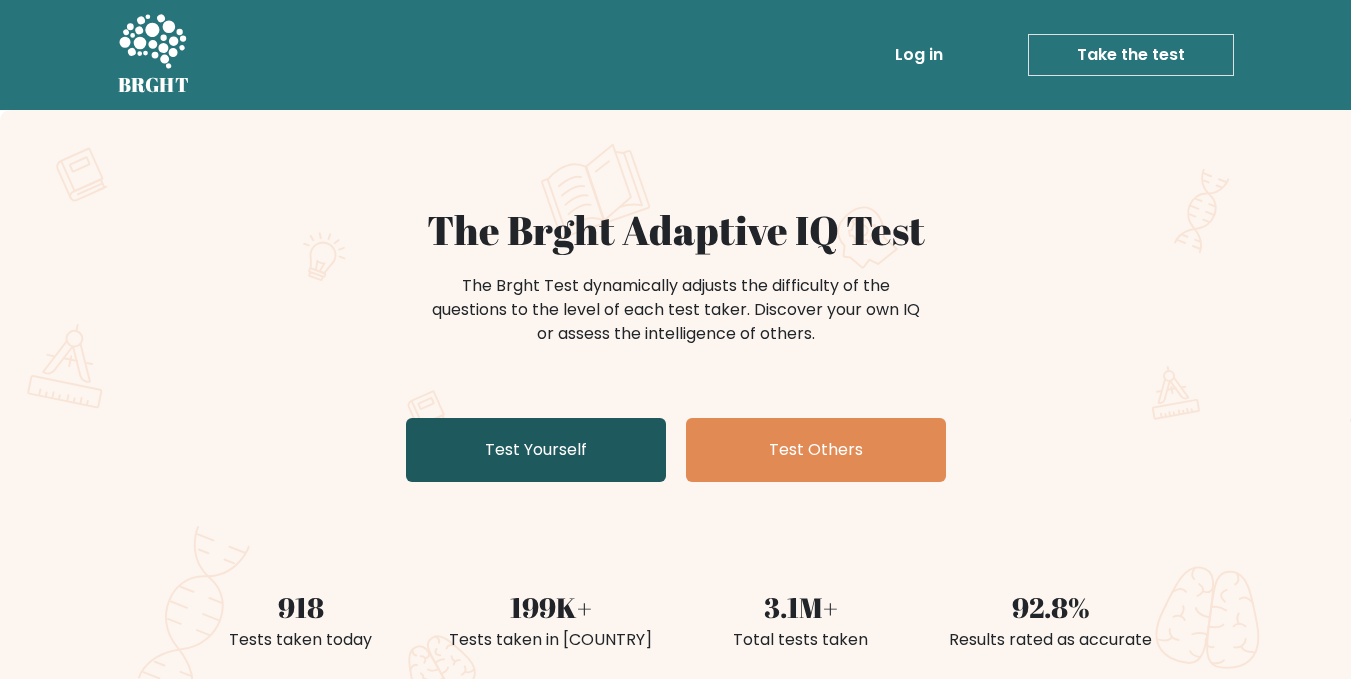 click on "Test Yourself" at bounding box center (536, 450) 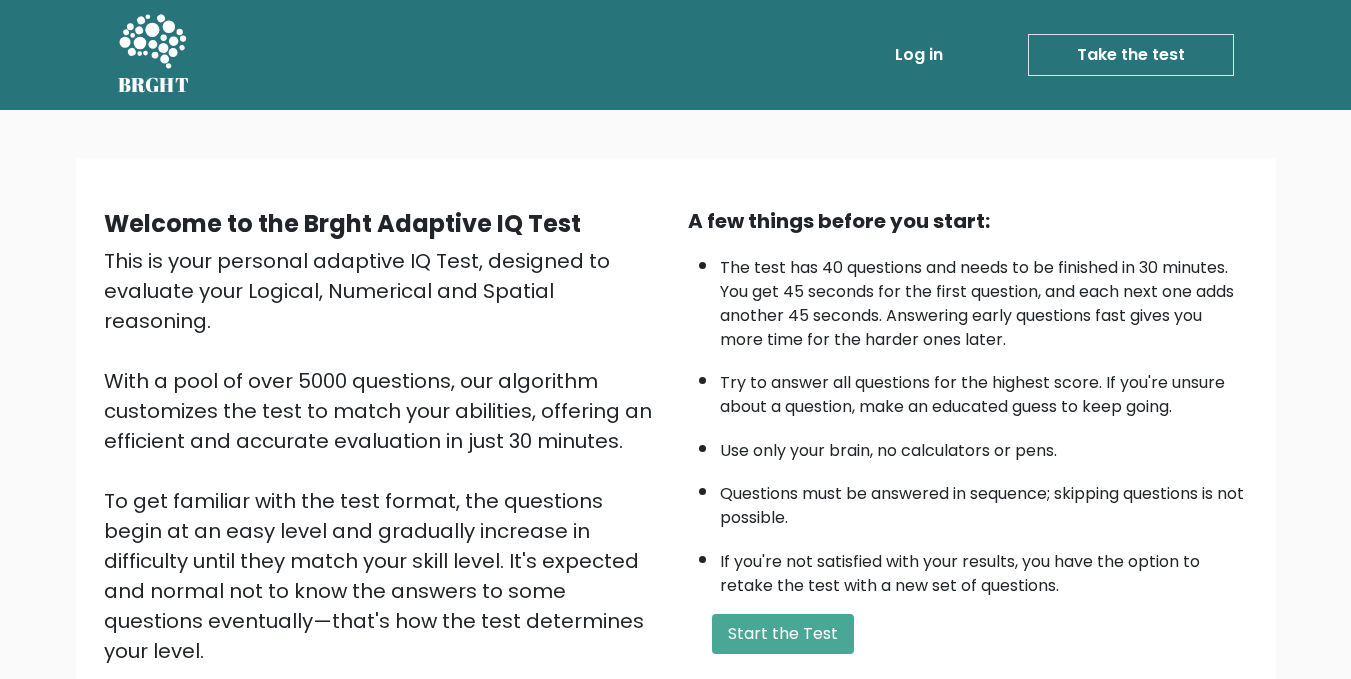 scroll, scrollTop: 237, scrollLeft: 0, axis: vertical 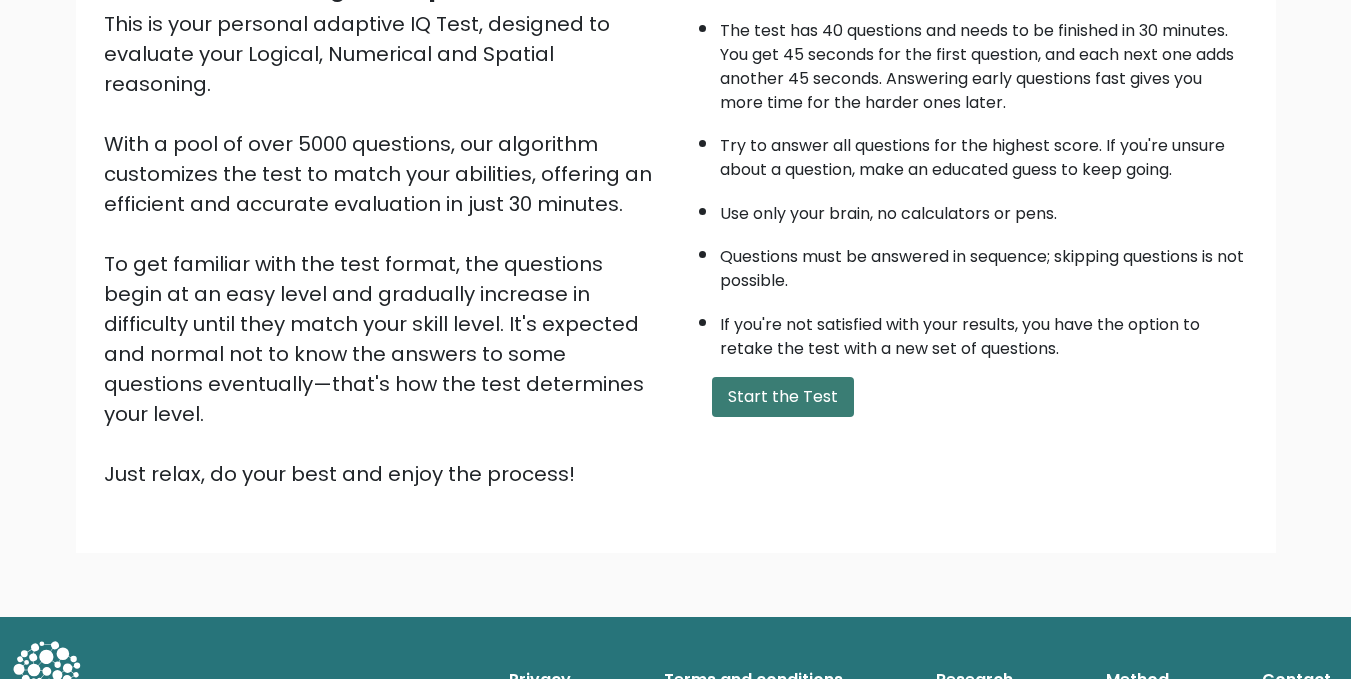 click on "Start the Test" at bounding box center (783, 397) 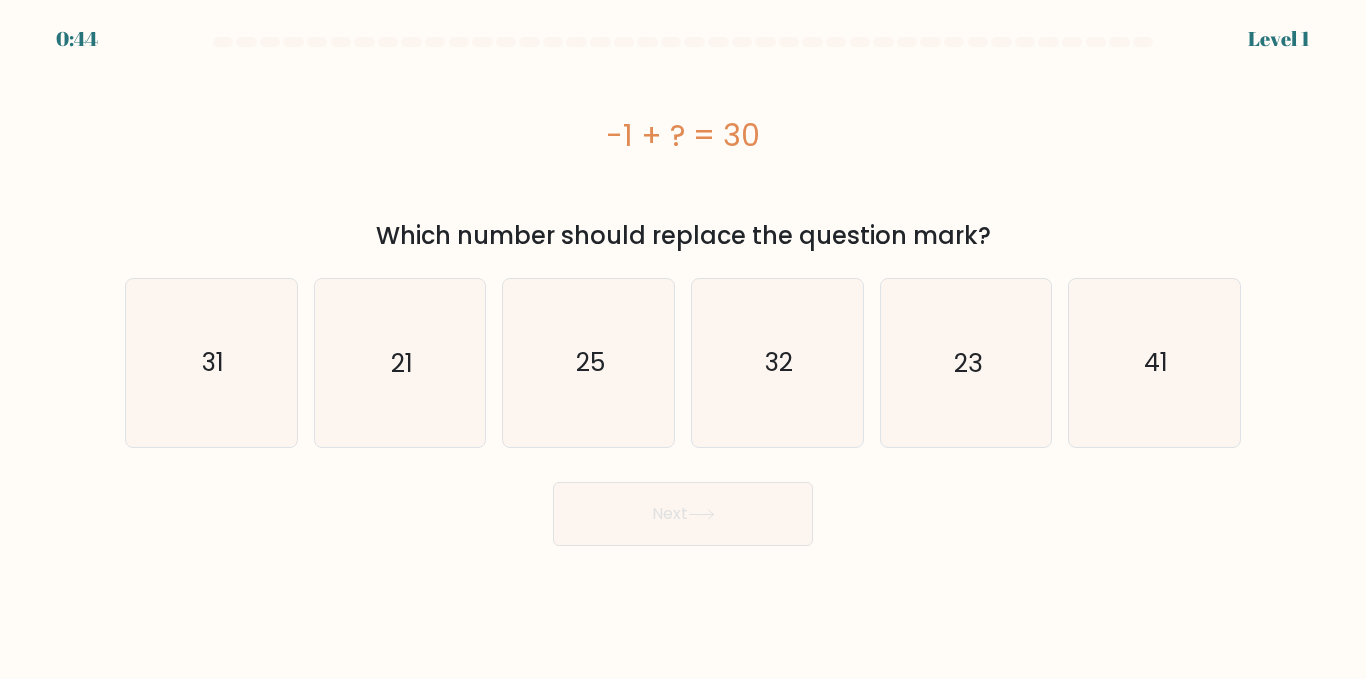 scroll, scrollTop: 0, scrollLeft: 0, axis: both 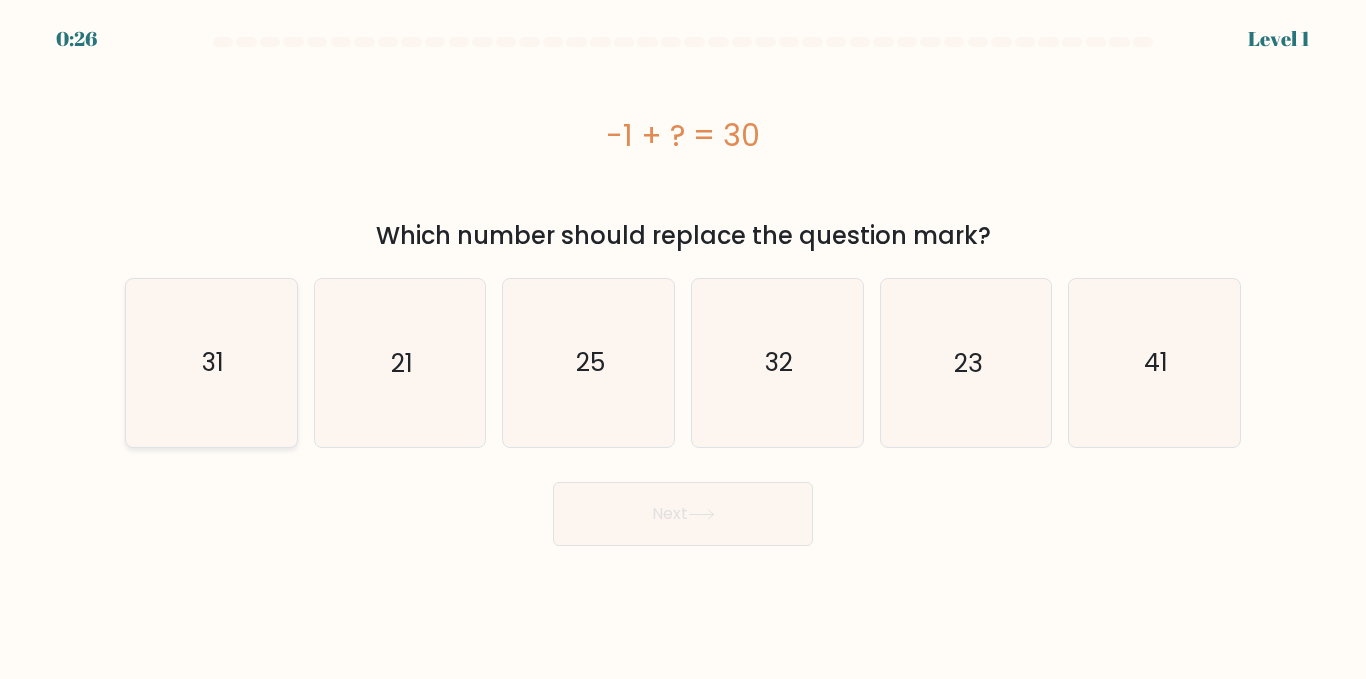click on "31" 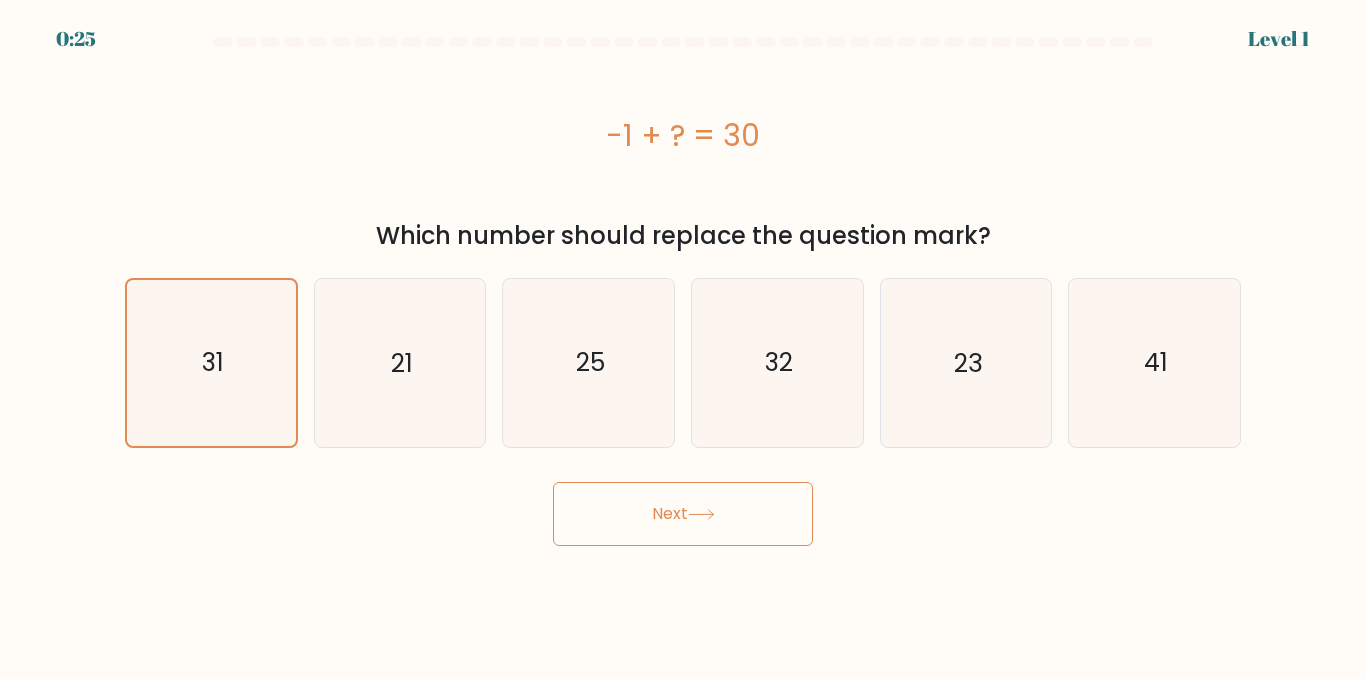 click on "Next" at bounding box center (683, 514) 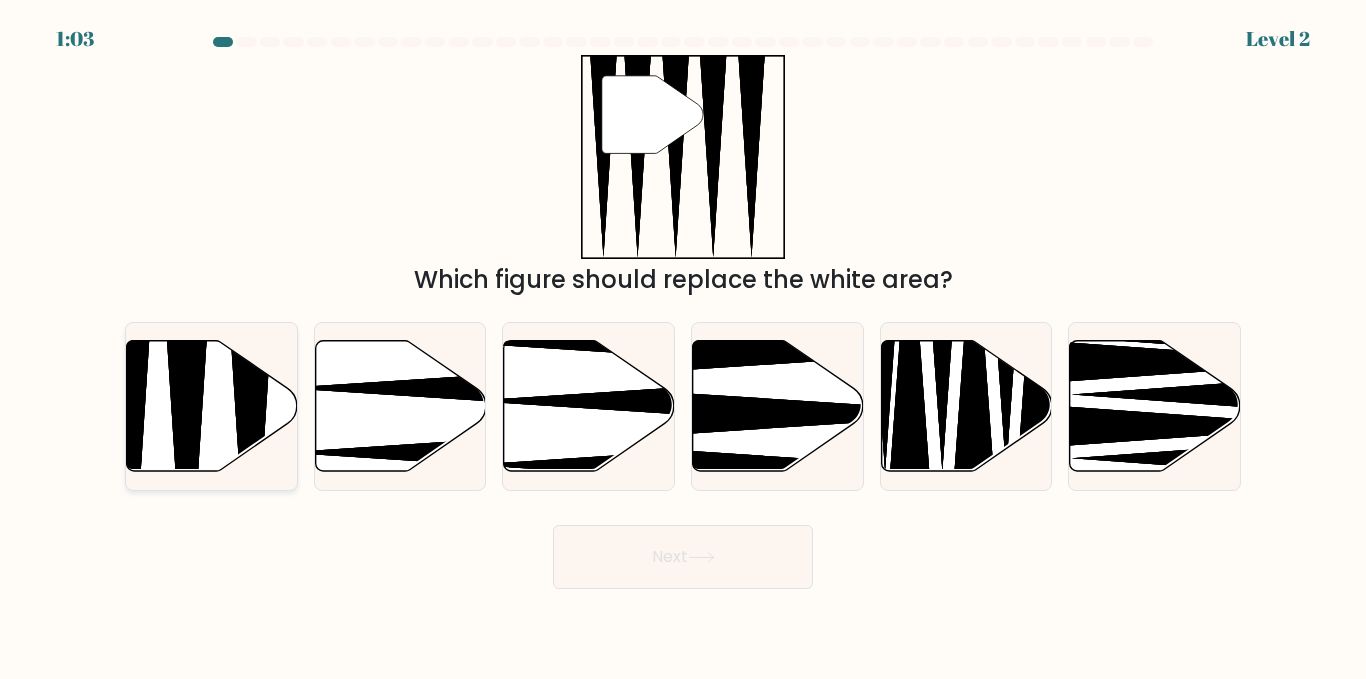 click 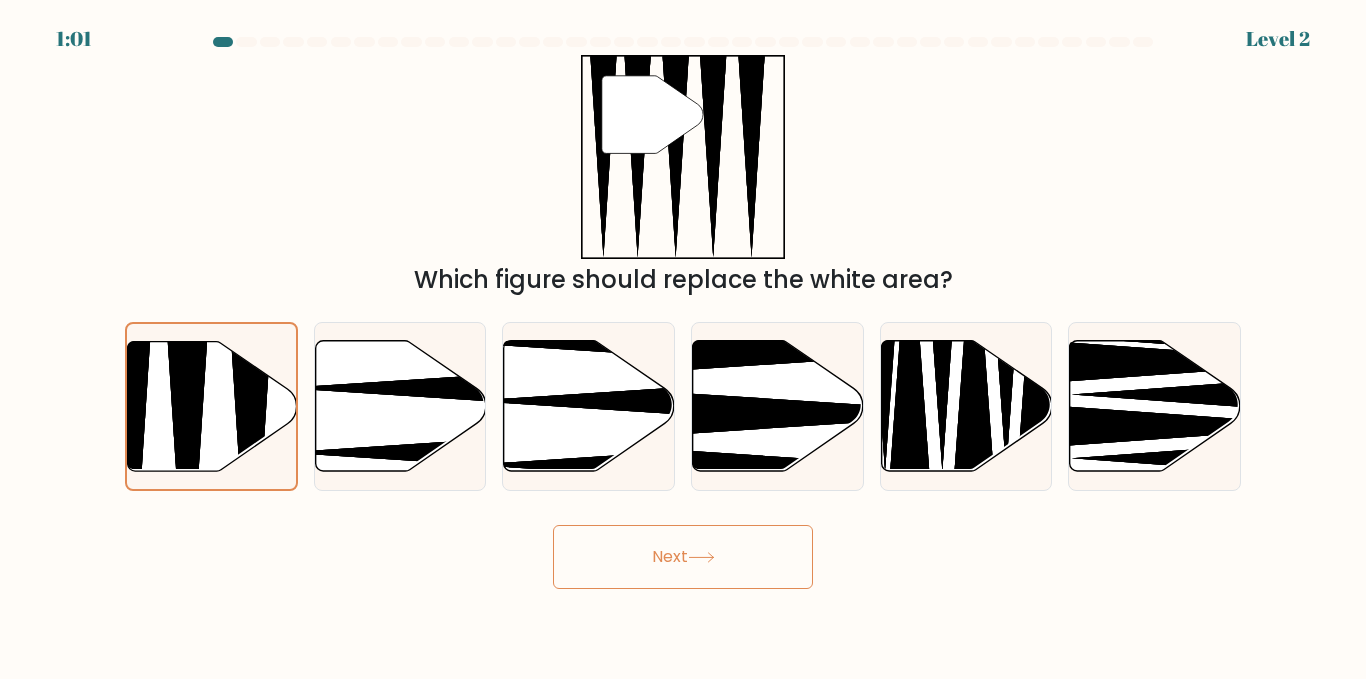 click on "Next" at bounding box center [683, 557] 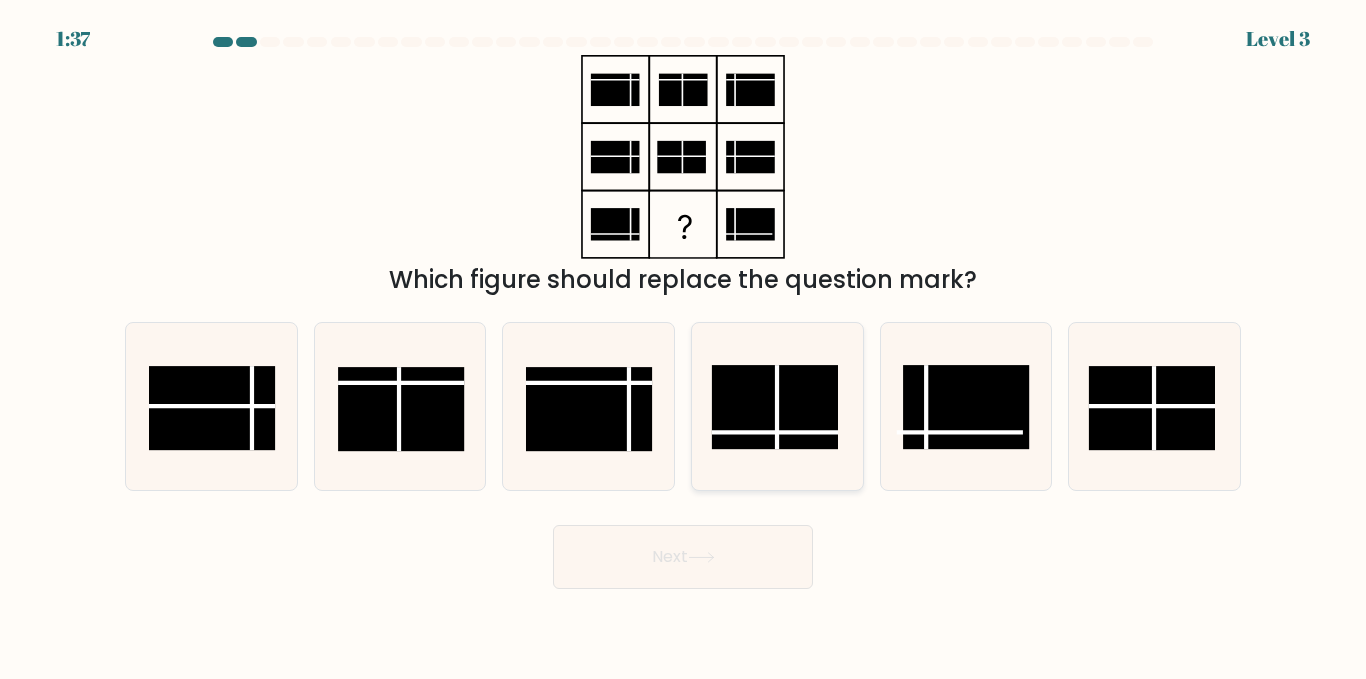 click 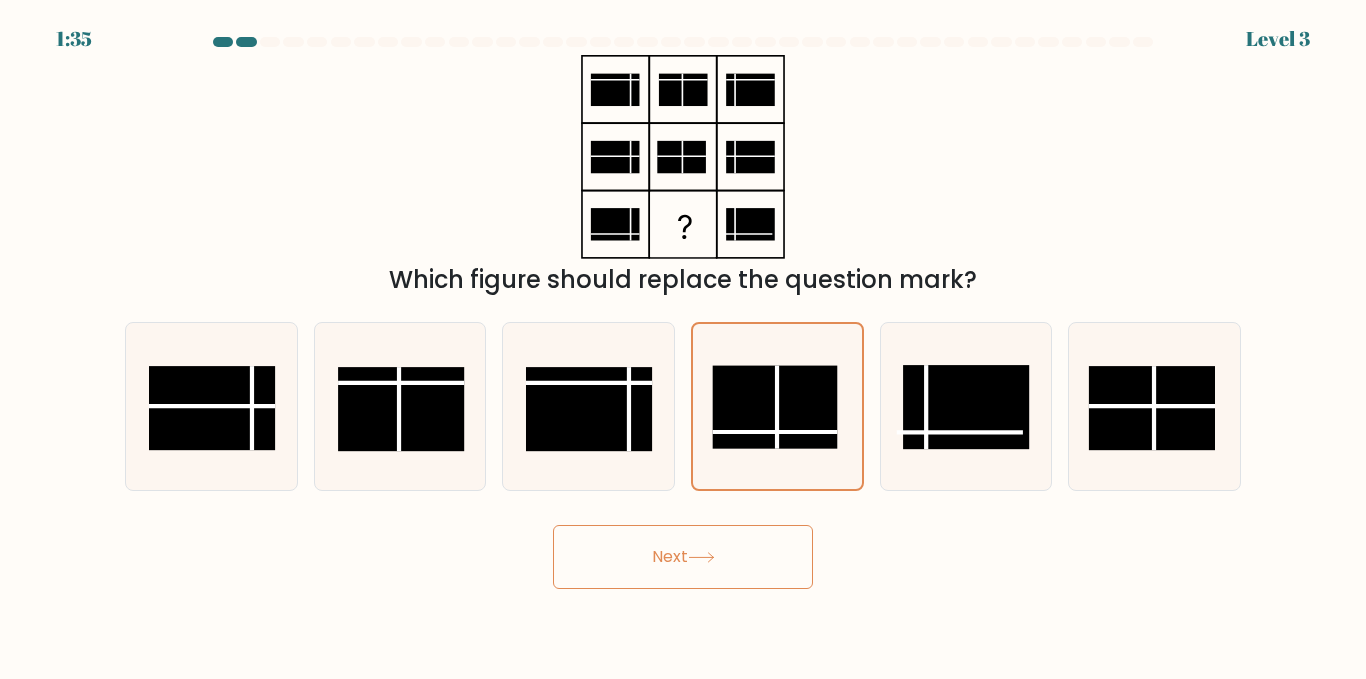click on "Next" at bounding box center [683, 557] 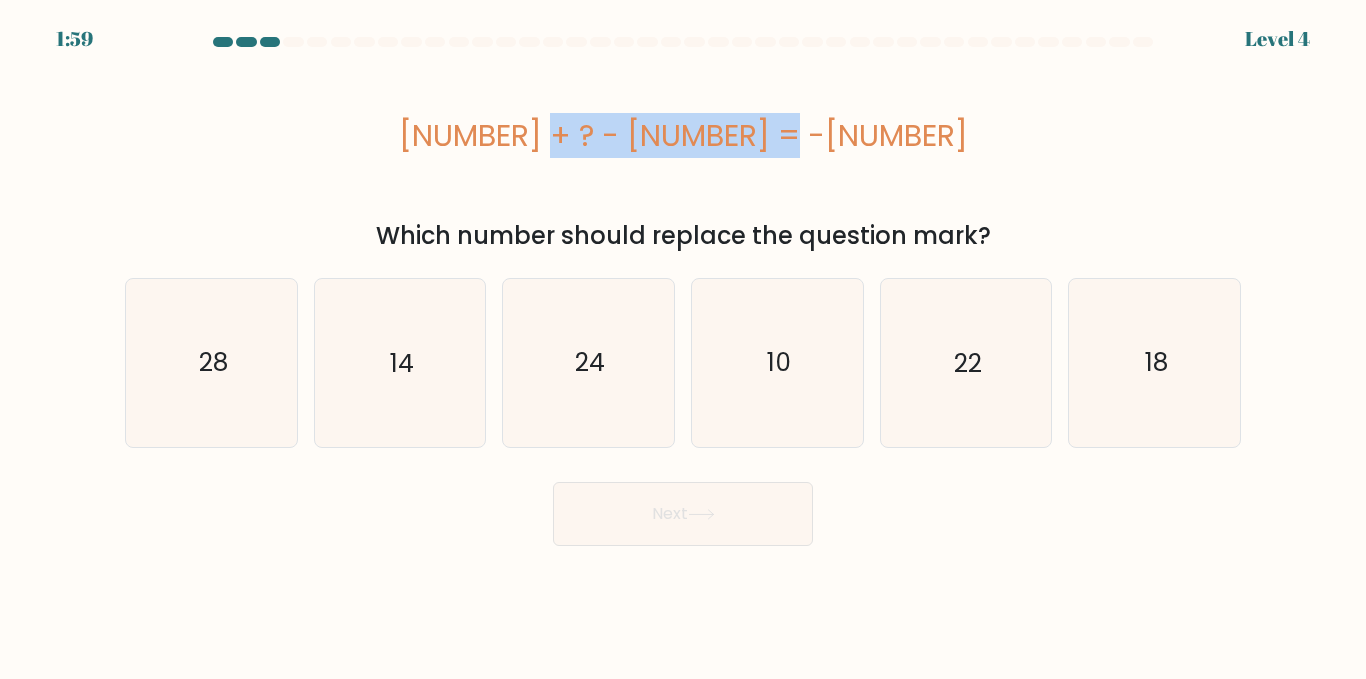 drag, startPoint x: 569, startPoint y: 130, endPoint x: 866, endPoint y: 111, distance: 297.60712 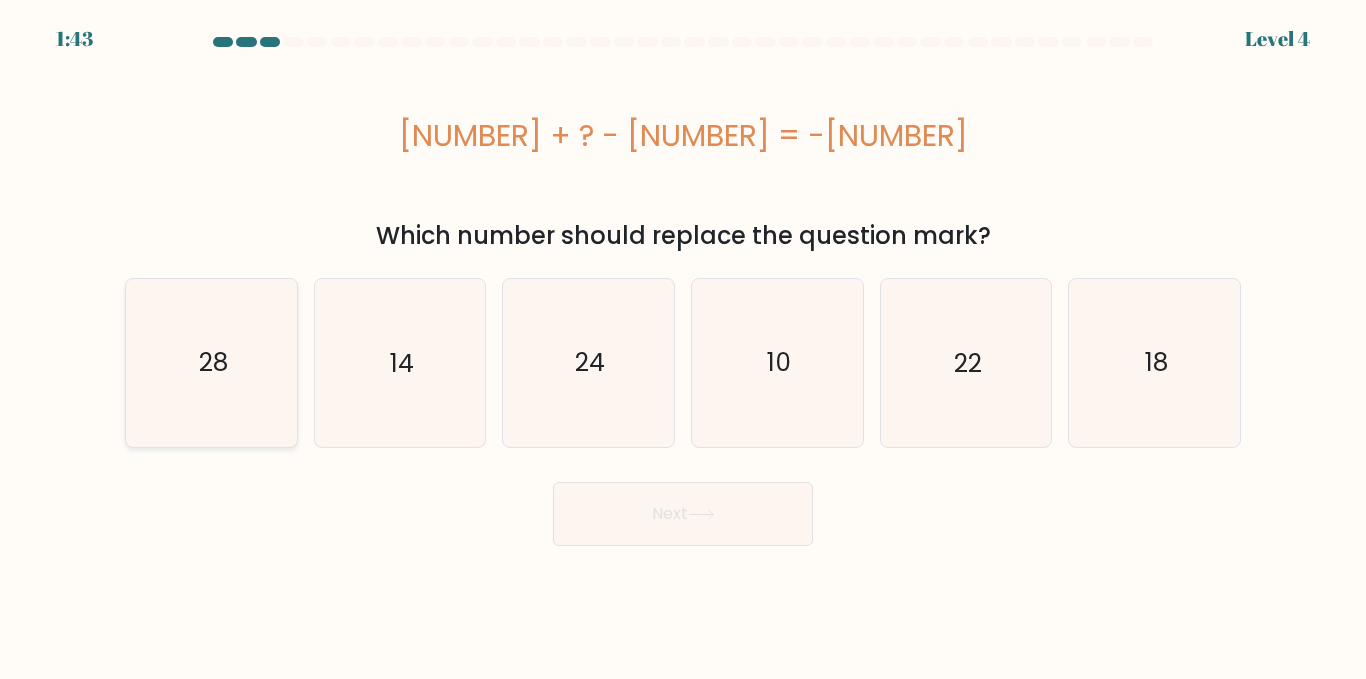 click on "28" 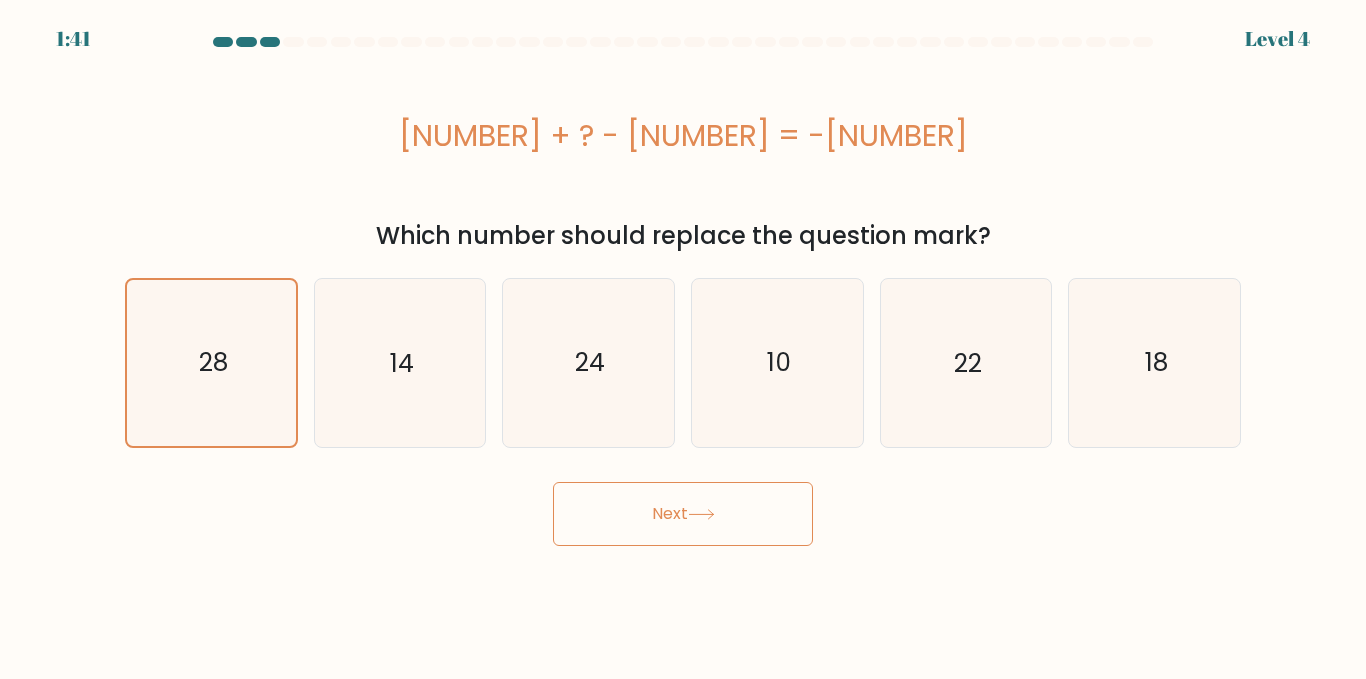 click on "Next" at bounding box center (683, 514) 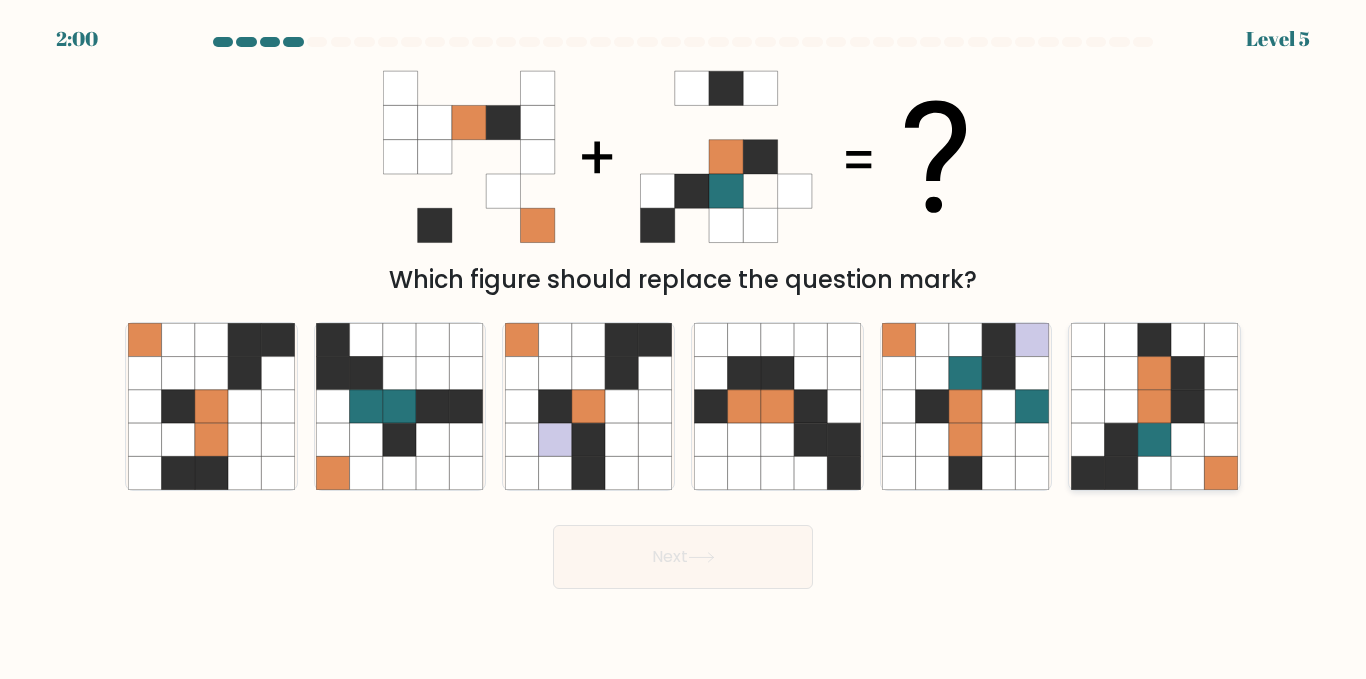 click 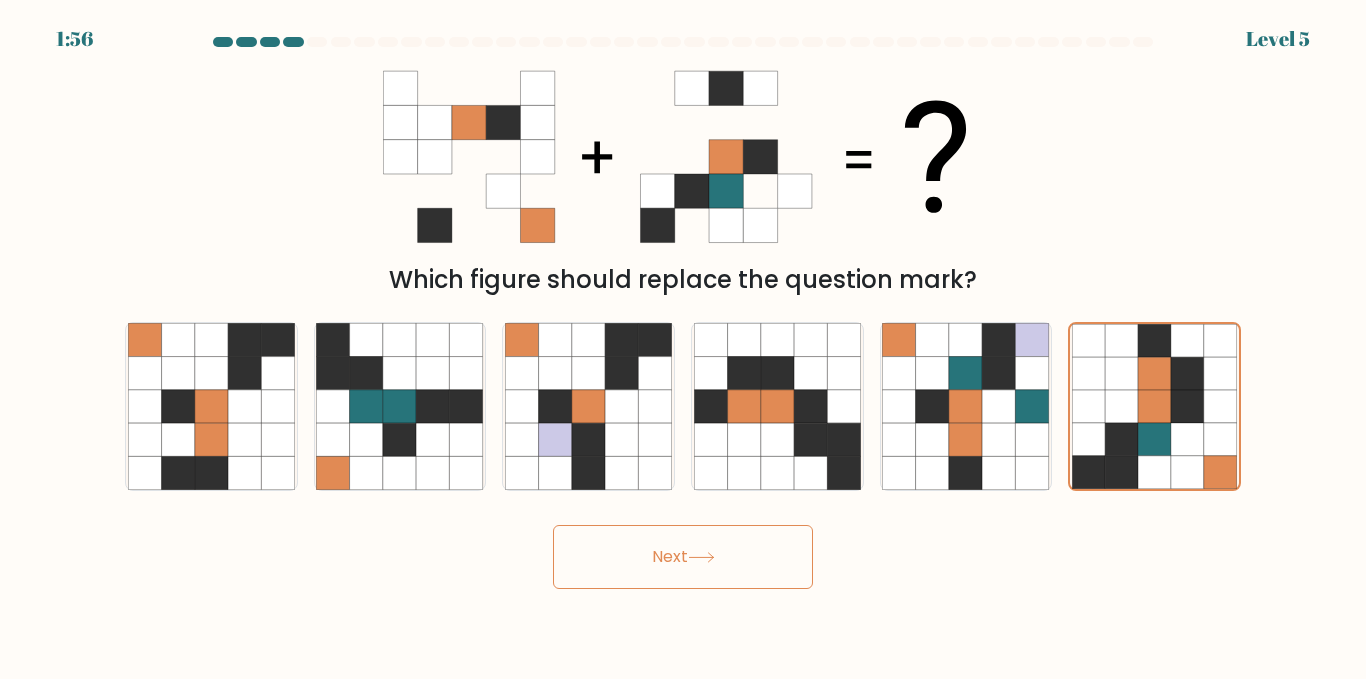 click on "Next" at bounding box center [683, 557] 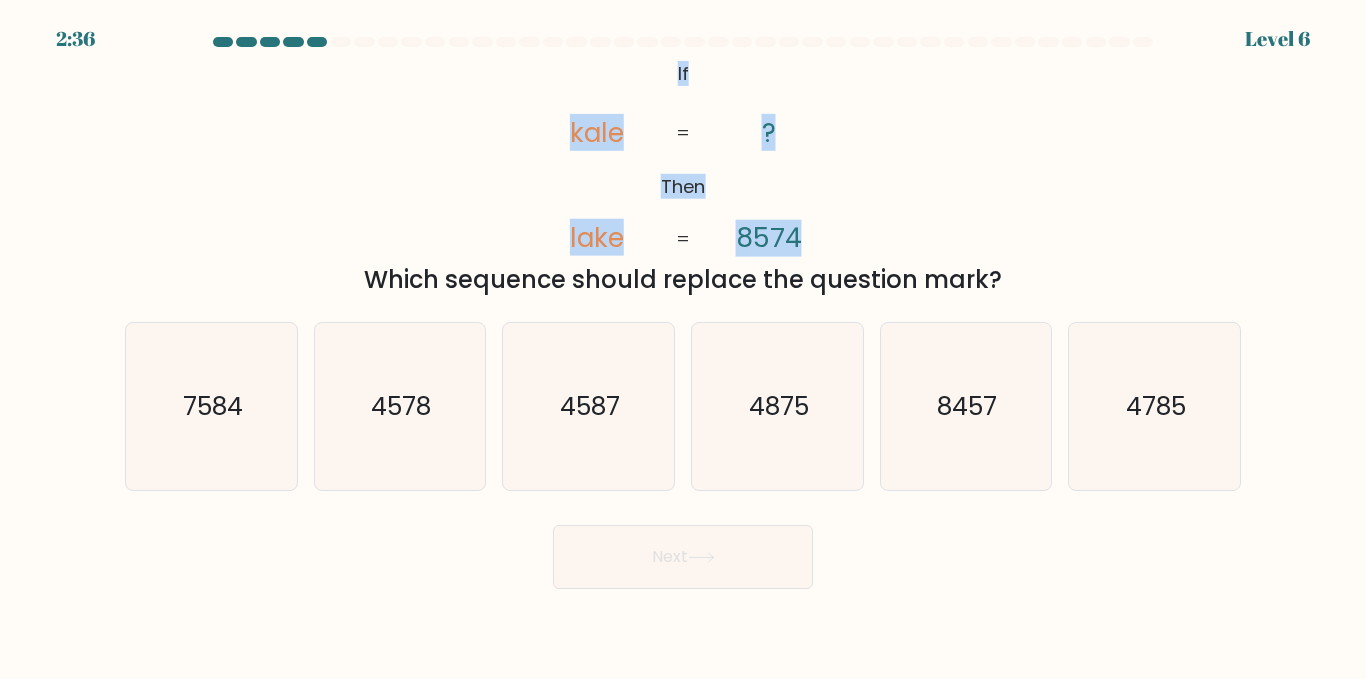 drag, startPoint x: 671, startPoint y: 68, endPoint x: 824, endPoint y: 245, distance: 233.96153 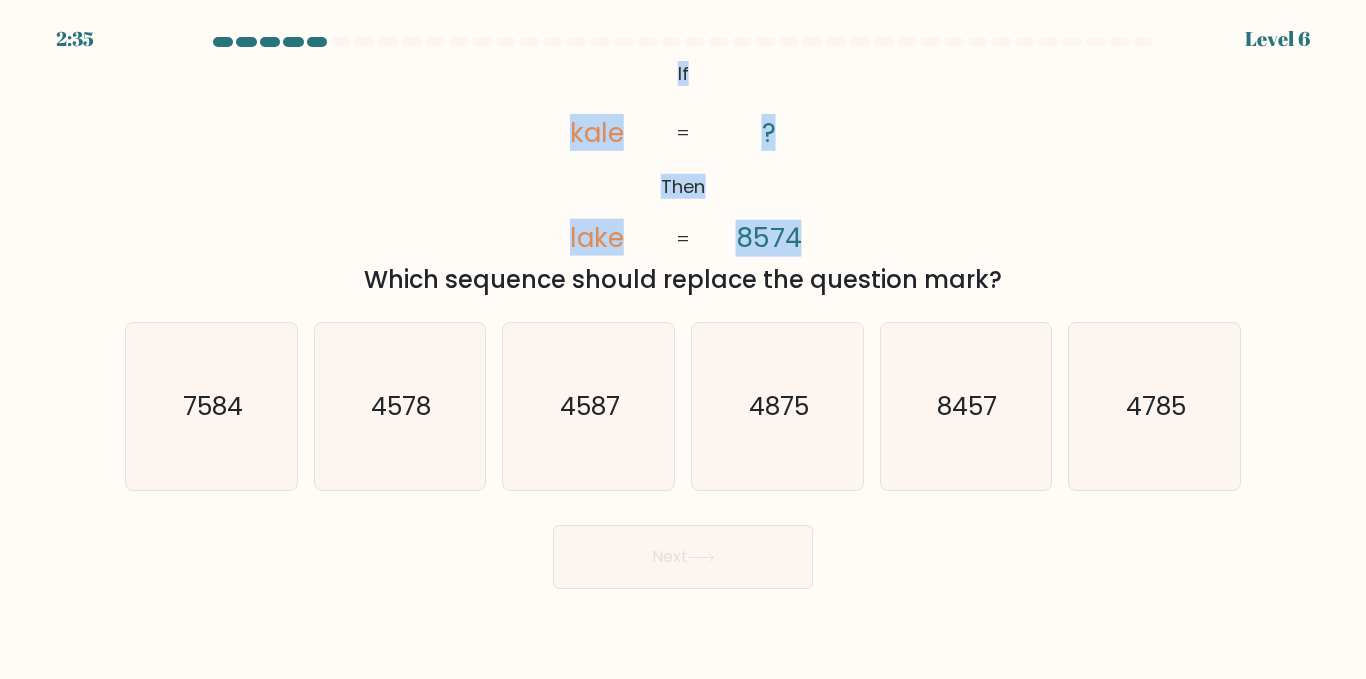 copy on "If       Then       kale       lake       ?       8574" 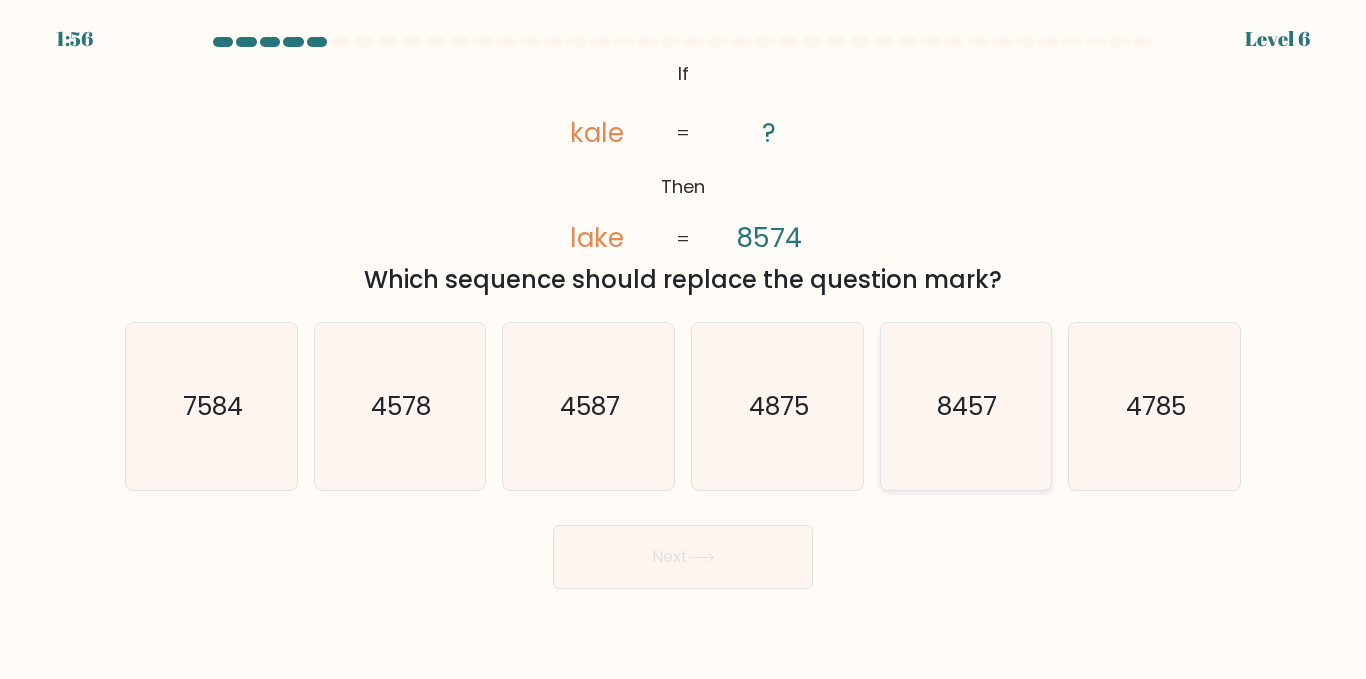 click on "8457" 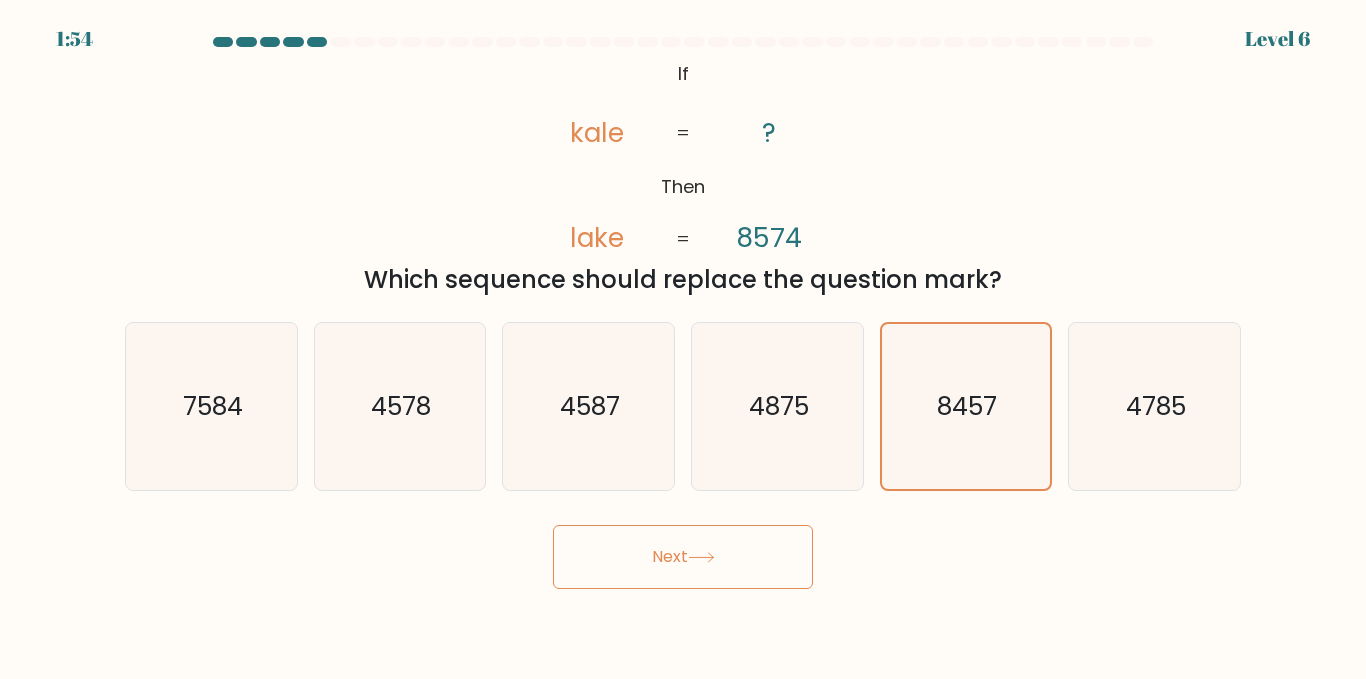 click on "Next" at bounding box center [683, 557] 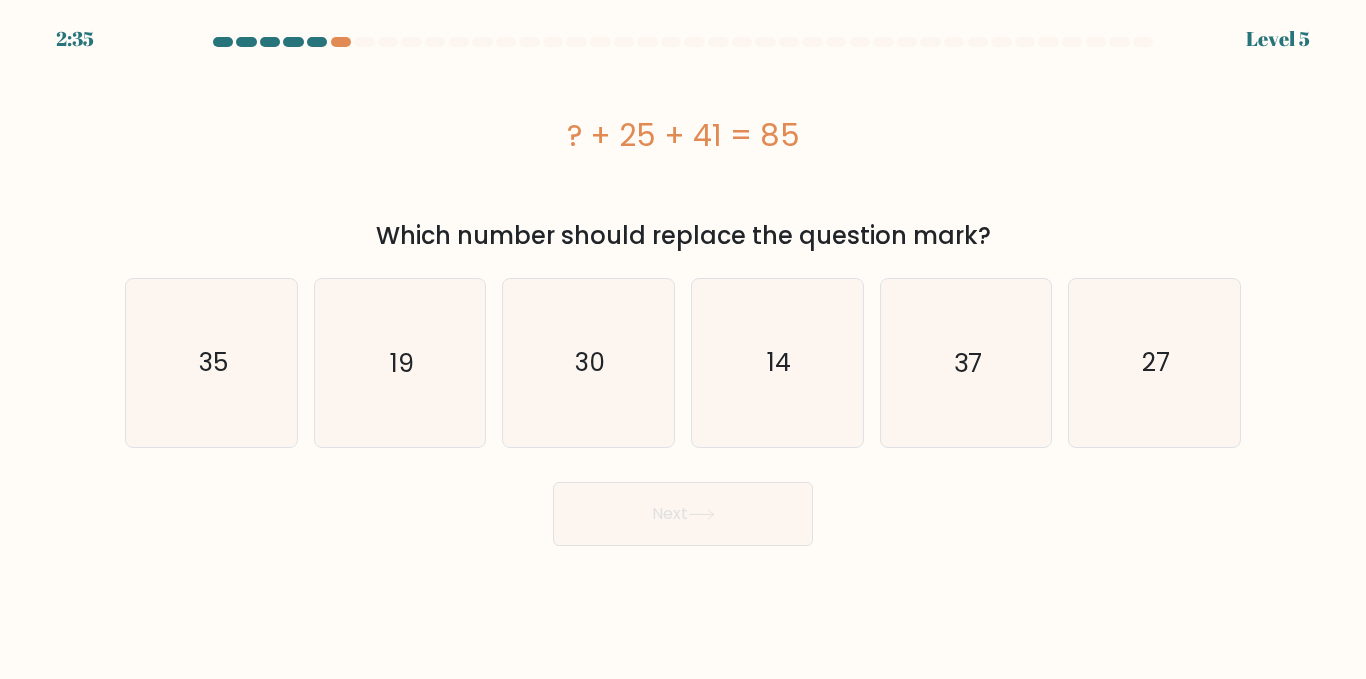 drag, startPoint x: 551, startPoint y: 135, endPoint x: 862, endPoint y: 132, distance: 311.01447 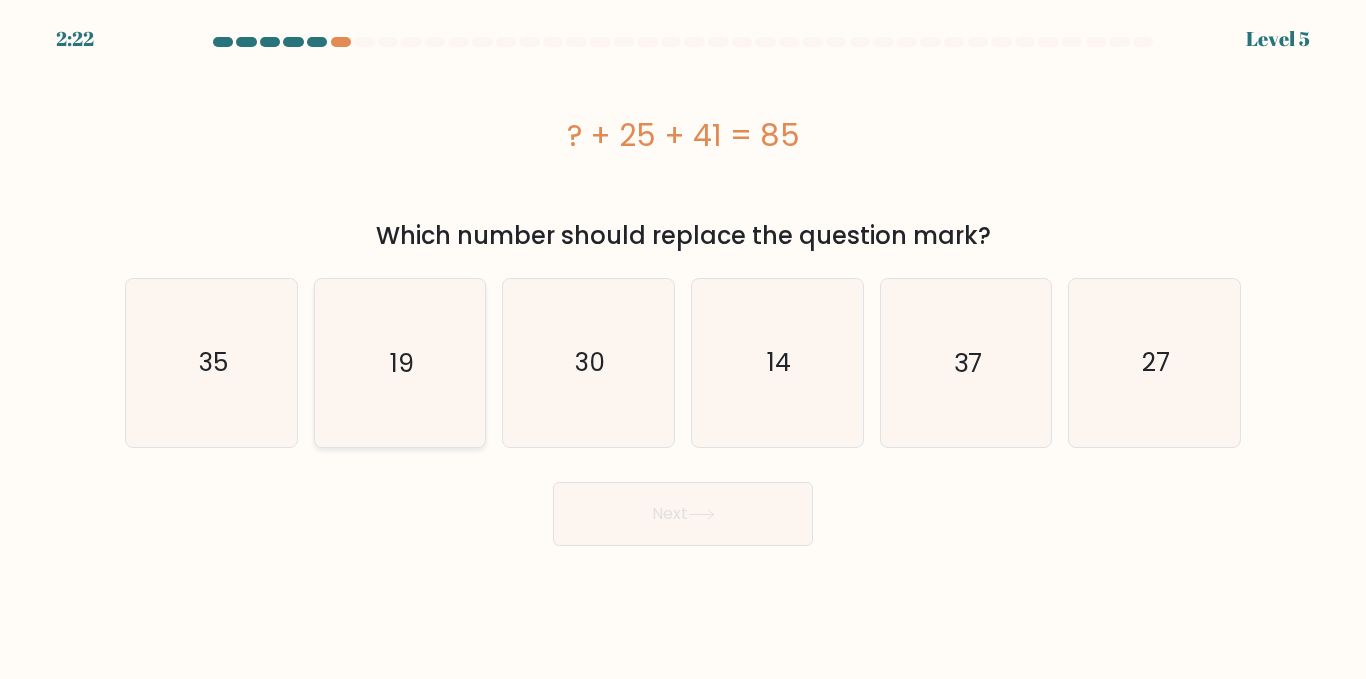 click on "19" 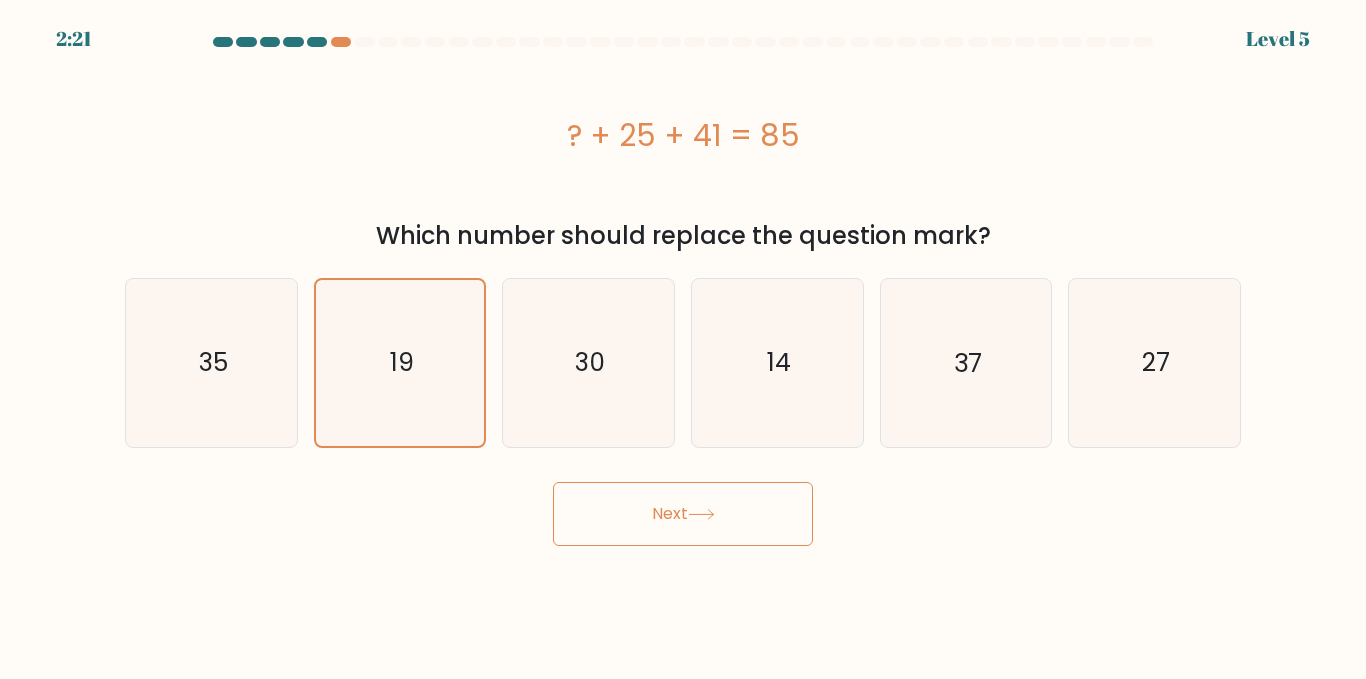 click 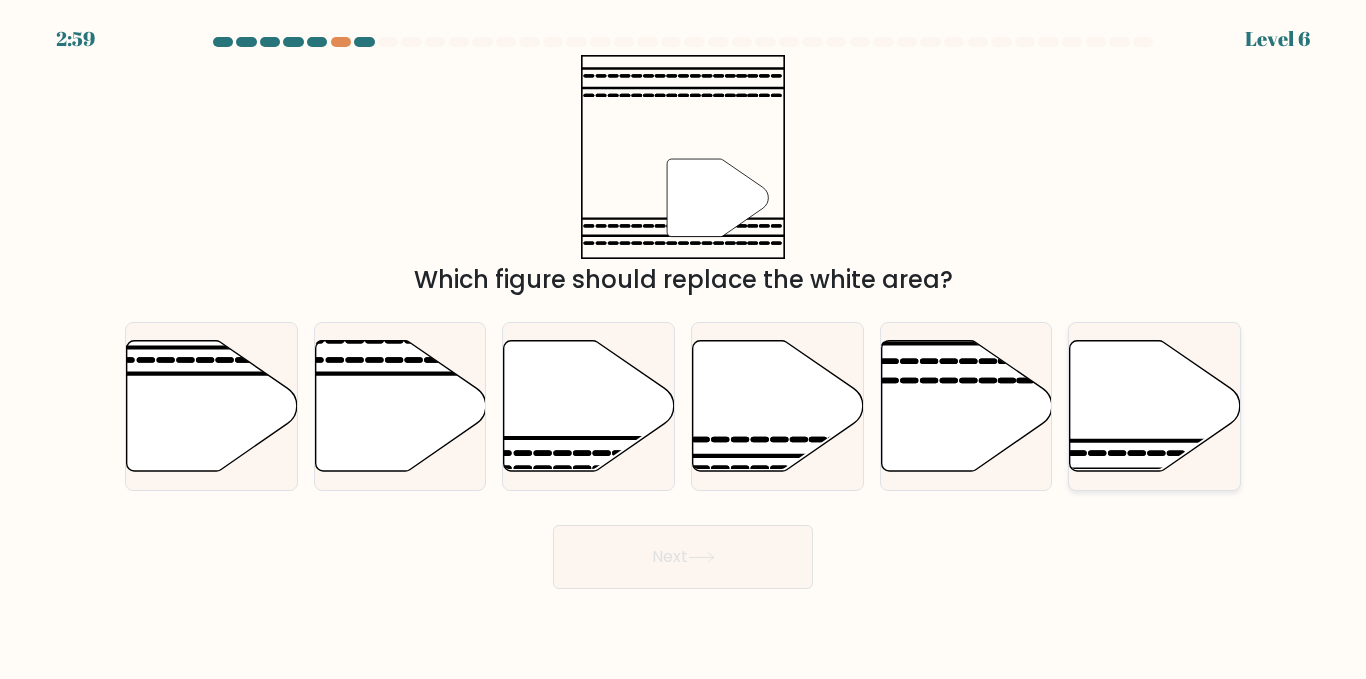 click 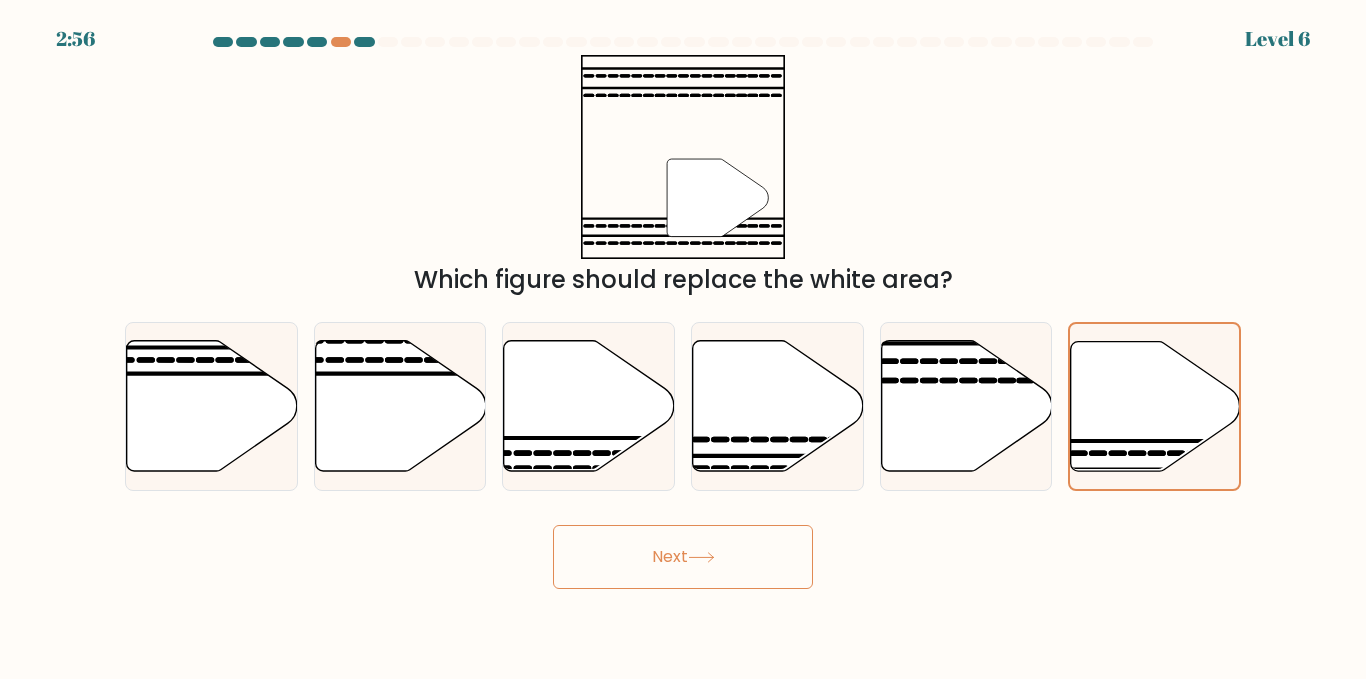 click on "Next" at bounding box center [683, 557] 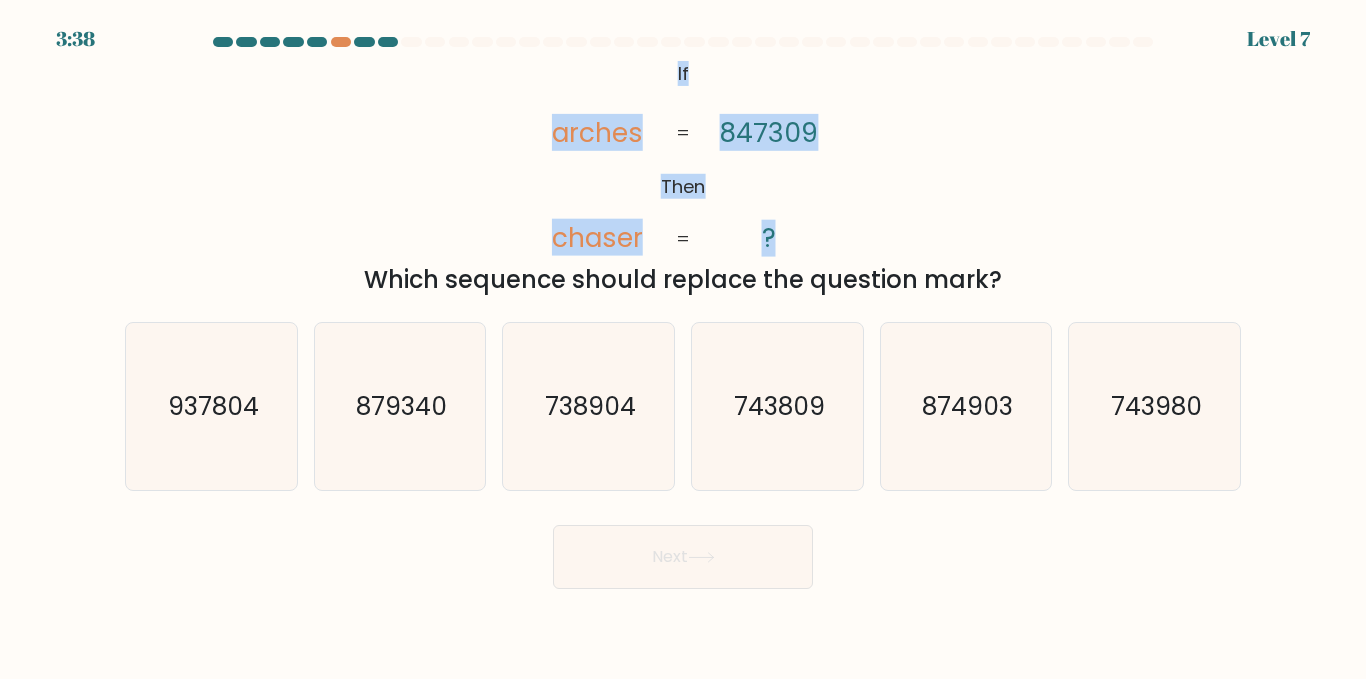 drag, startPoint x: 661, startPoint y: 71, endPoint x: 803, endPoint y: 254, distance: 231.63118 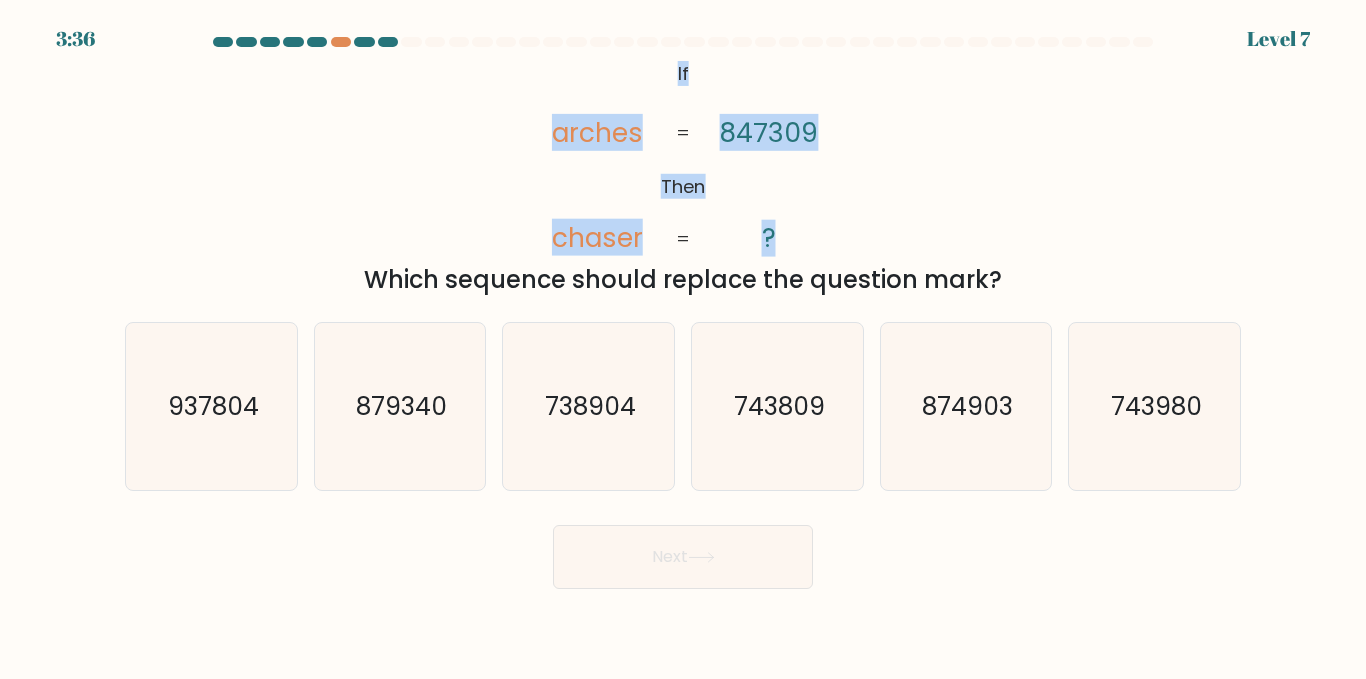 copy on "If       Then       arches       chaser       847309       ?" 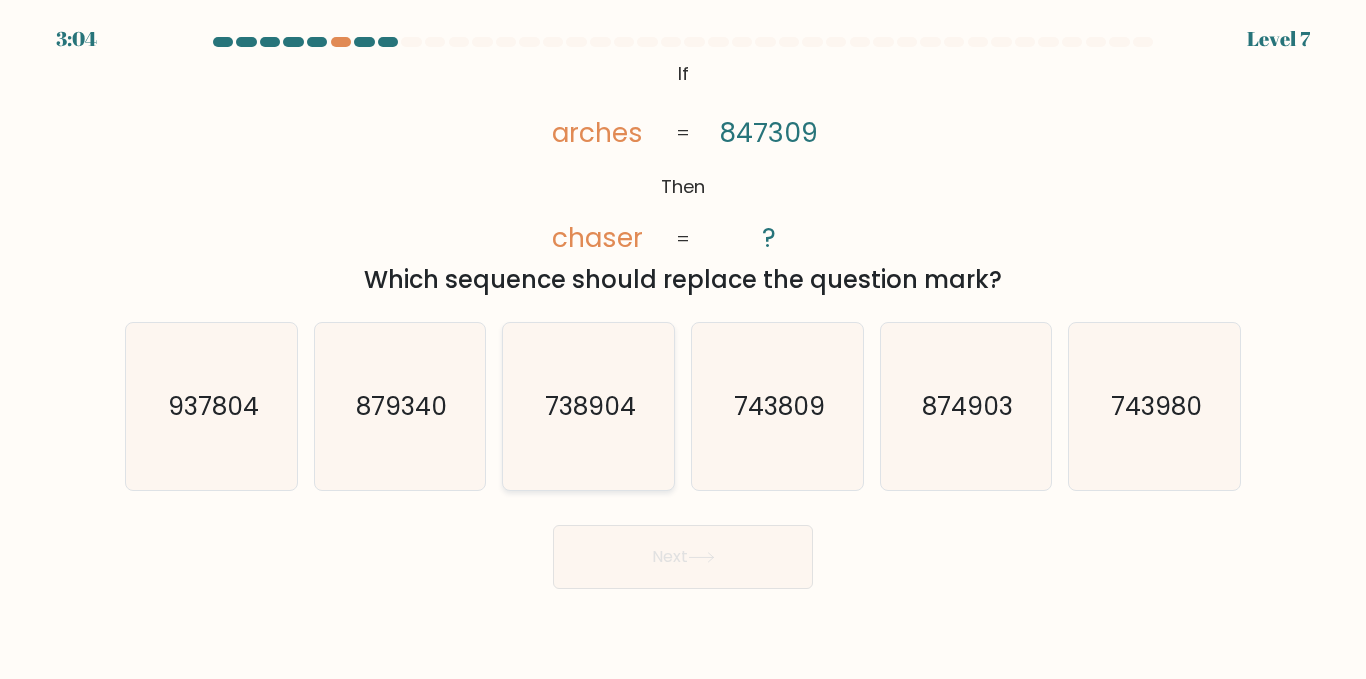 click on "738904" 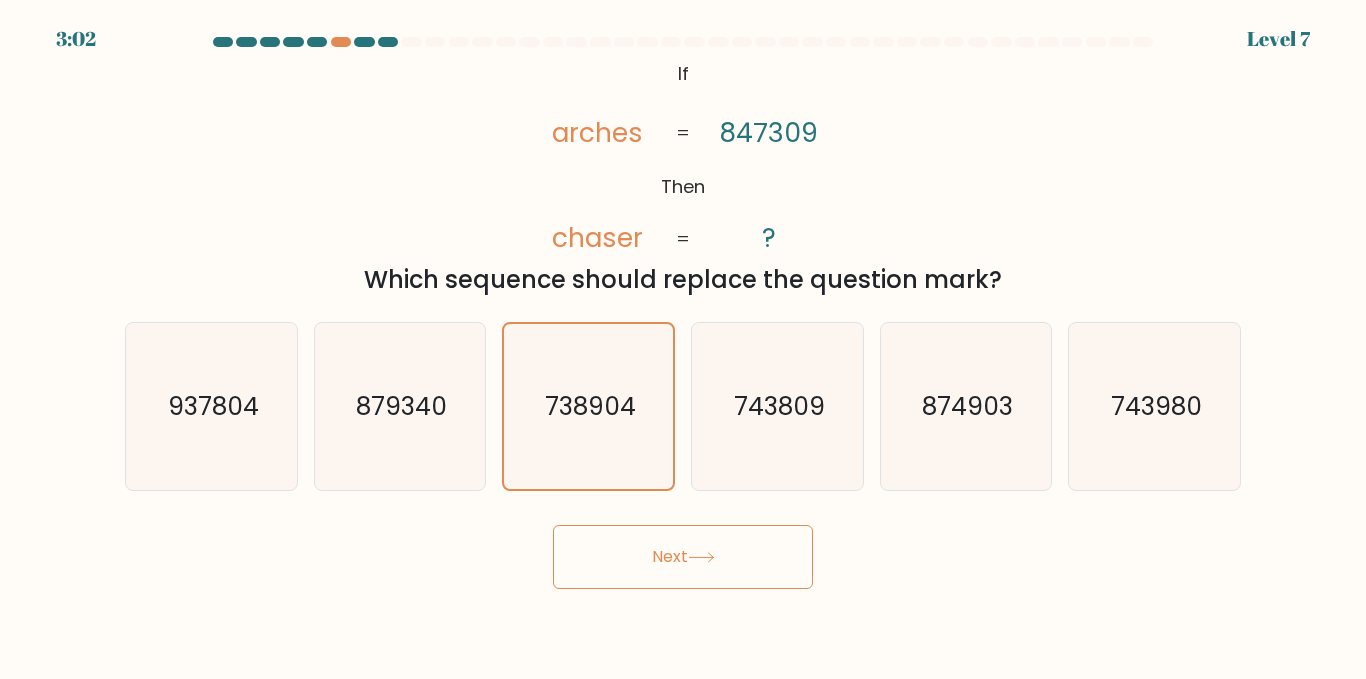 click on "Next" at bounding box center [683, 557] 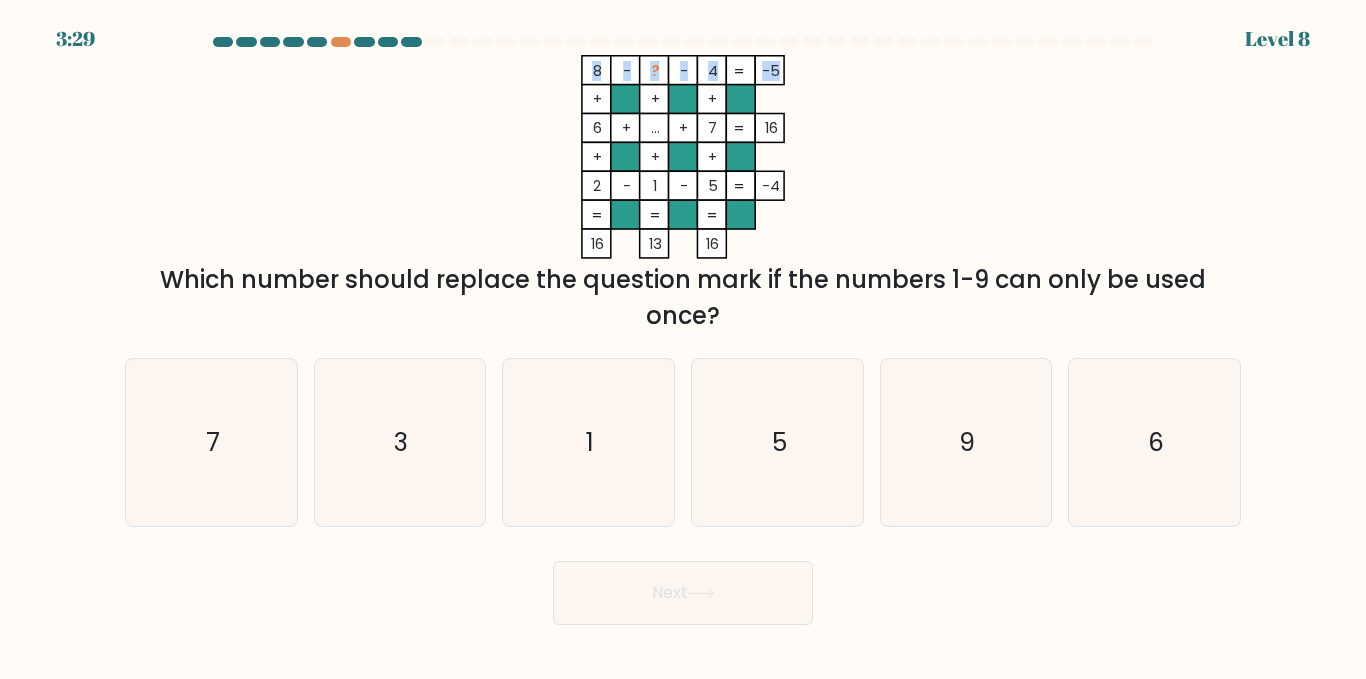 drag, startPoint x: 592, startPoint y: 66, endPoint x: 777, endPoint y: 69, distance: 185.02432 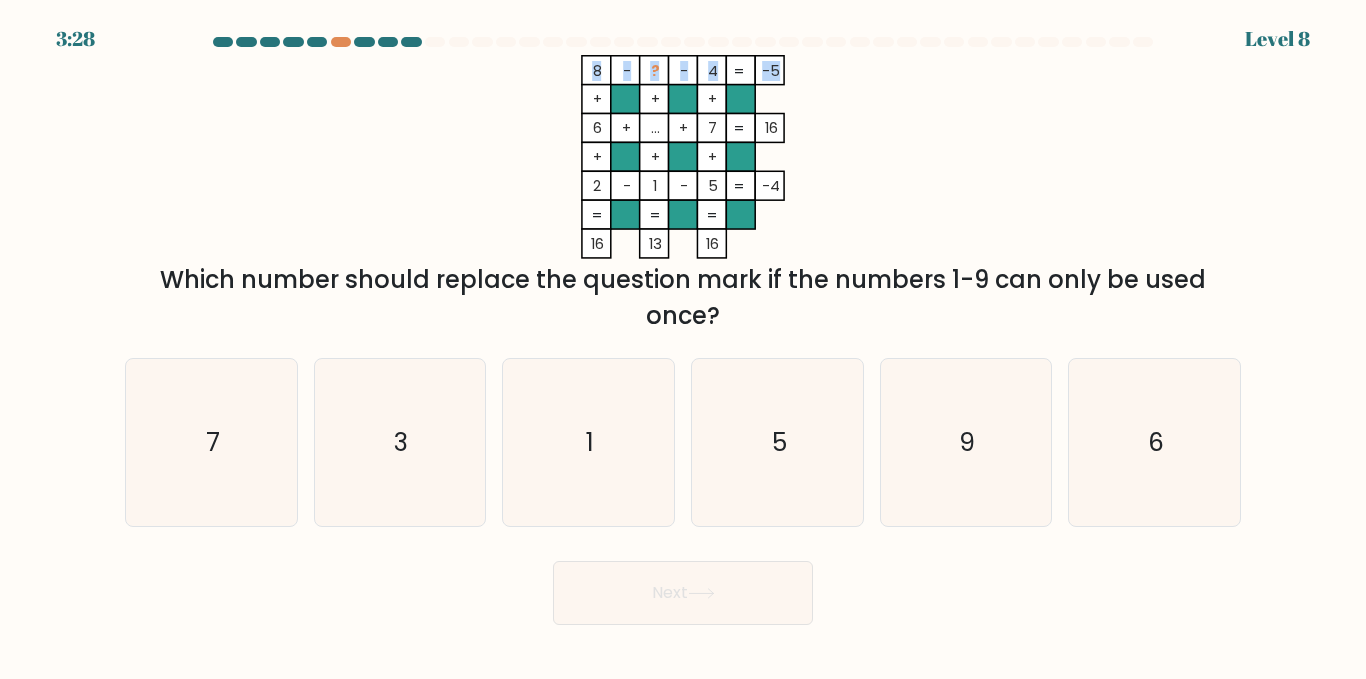 copy on "8    -    ?    -    4    -5" 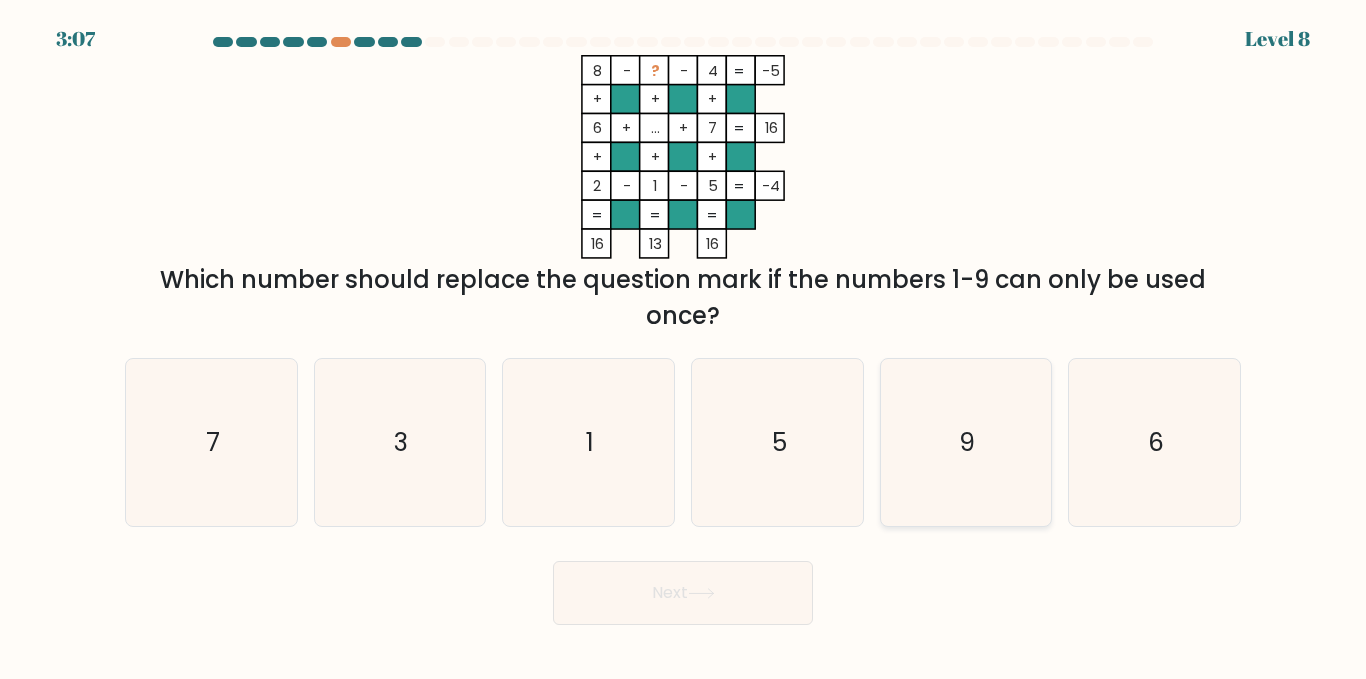 click on "9" 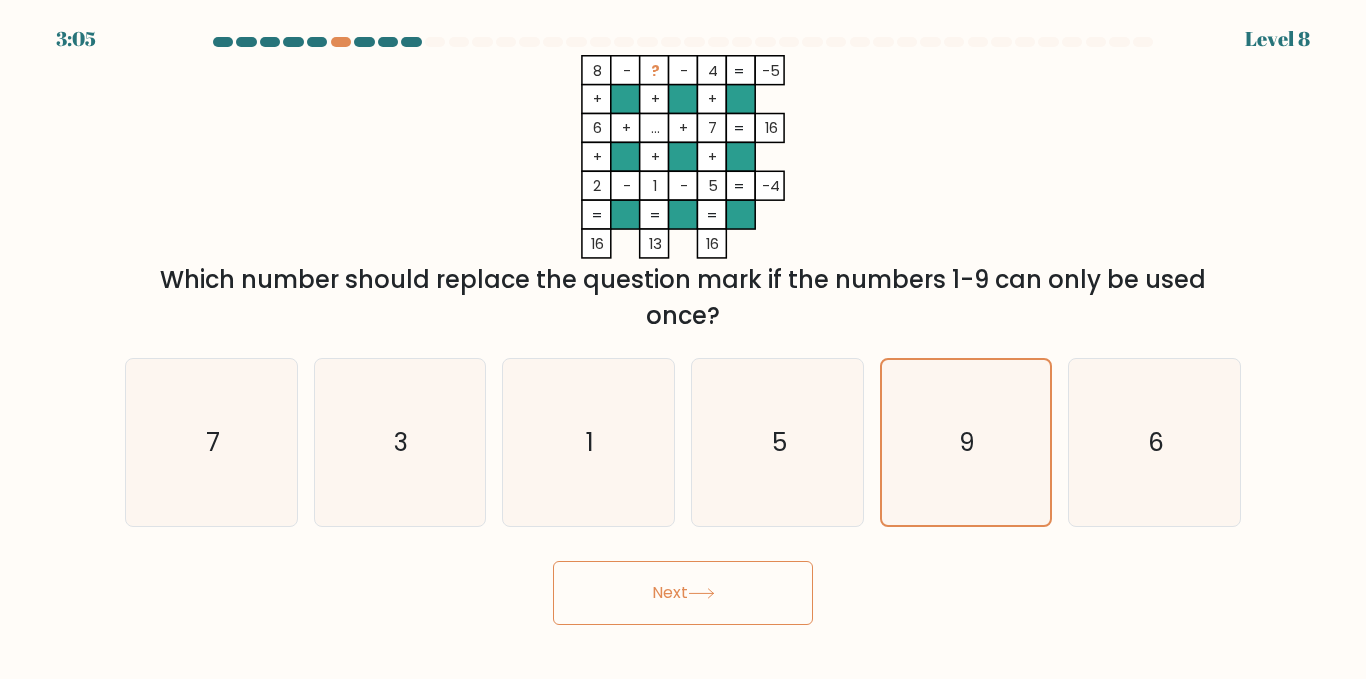 click on "Next" at bounding box center [683, 593] 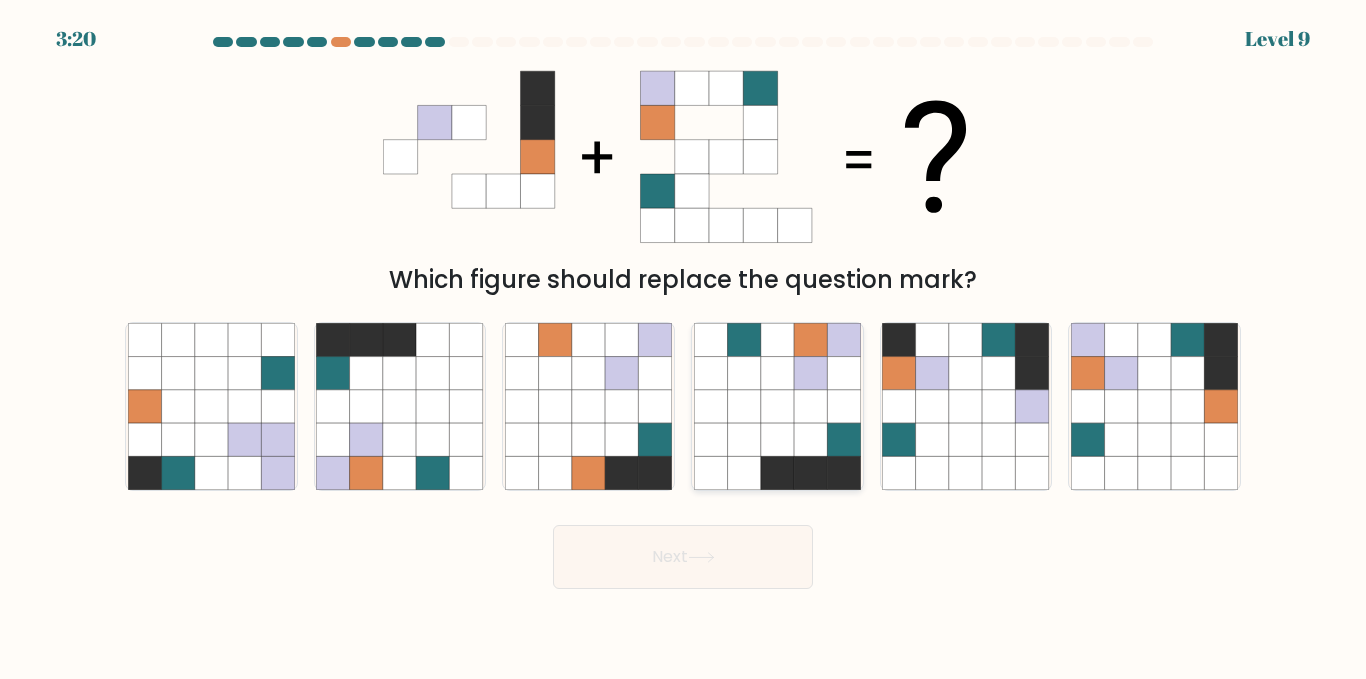 click 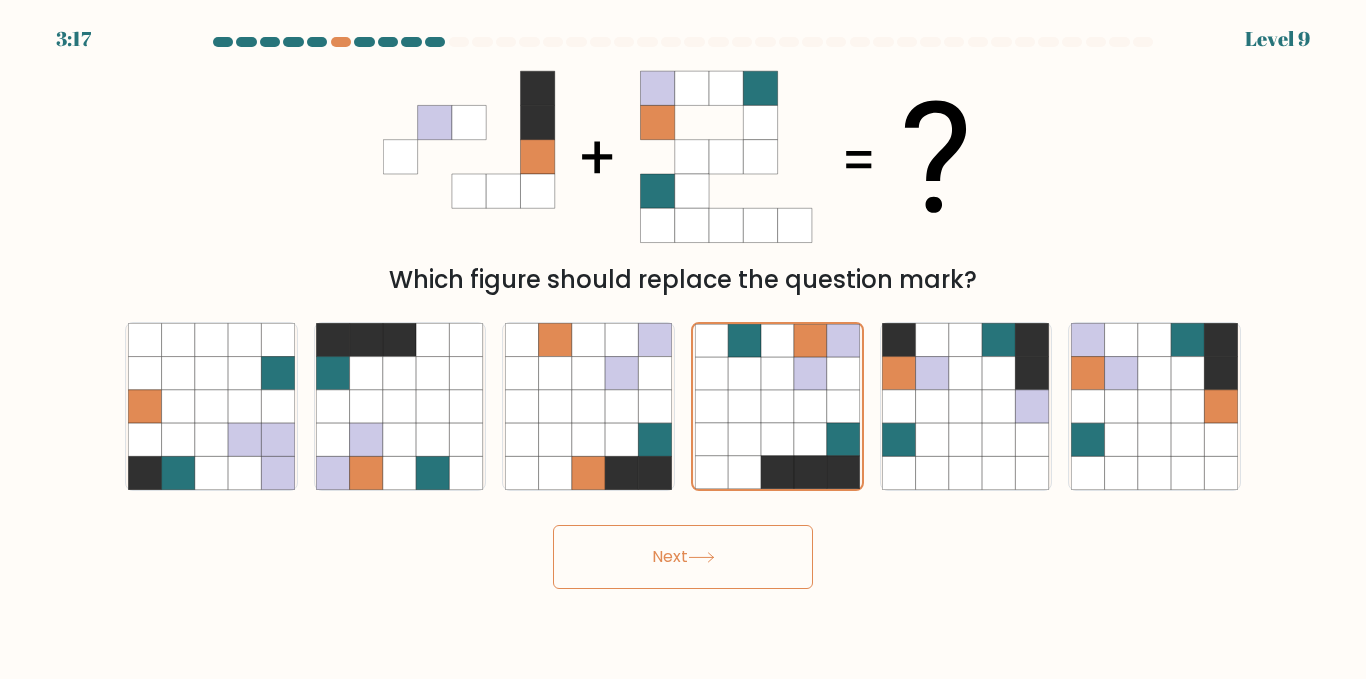 click on "Next" at bounding box center (683, 557) 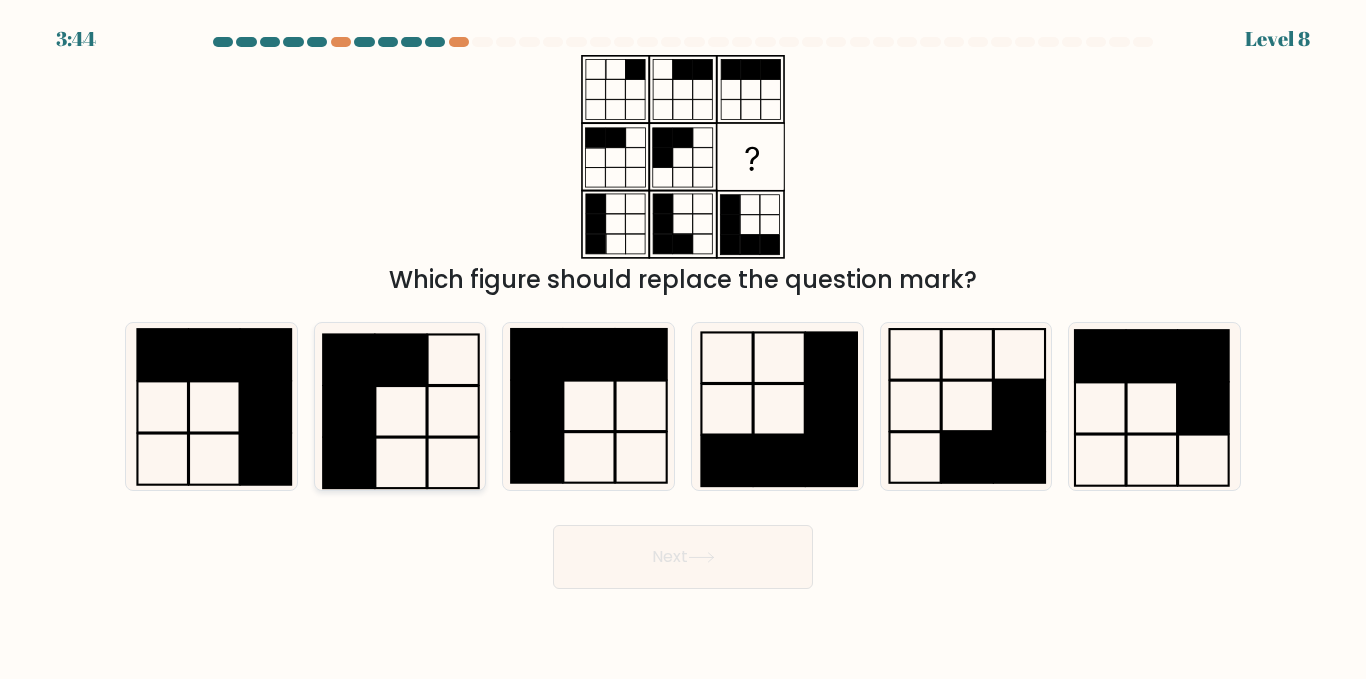 click 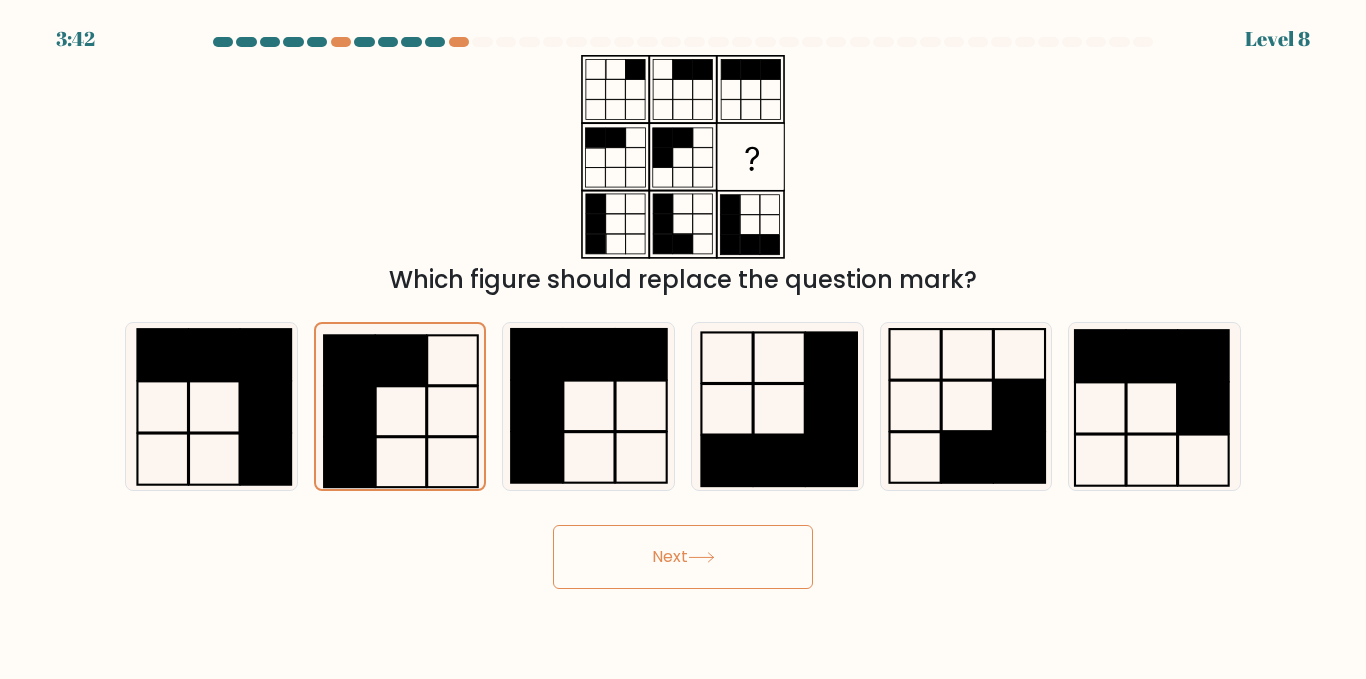 click 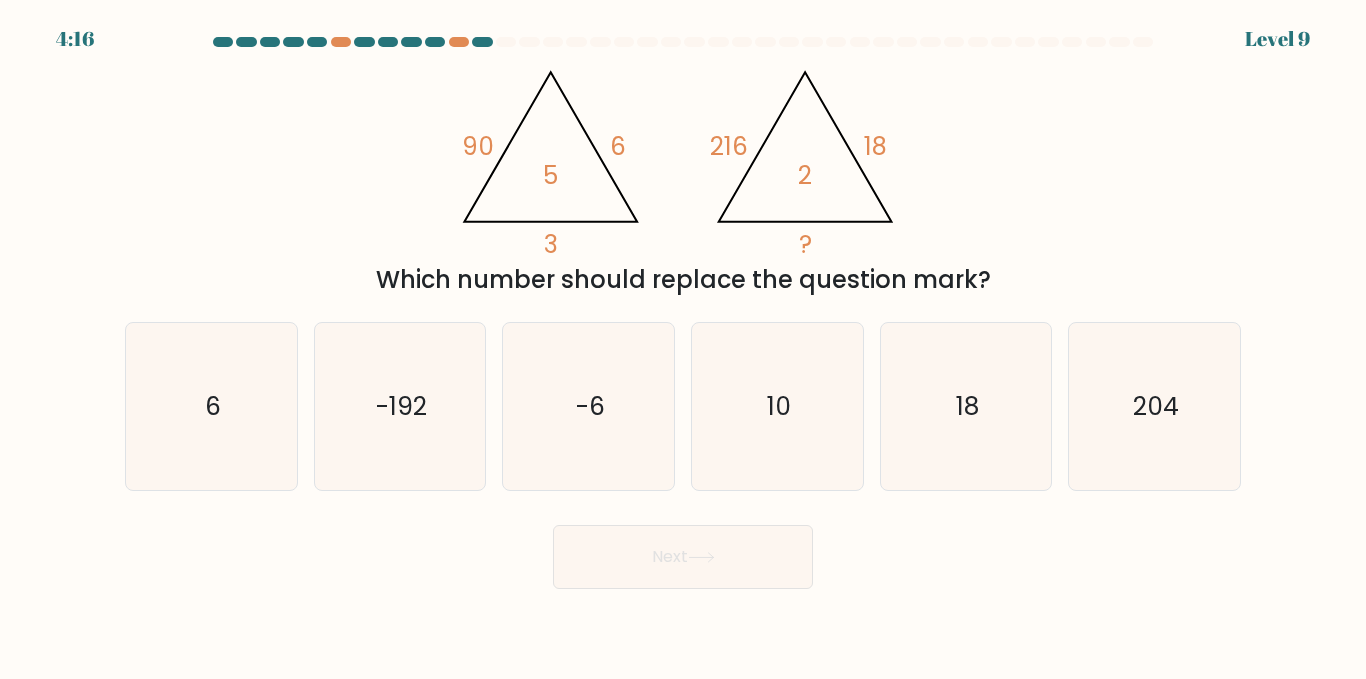 click on "@import url('https://fonts.googleapis.com/css?family=Abril+Fatface:400,100,100italic,300,300italic,400italic,500,500italic,700,700italic,900,900italic');                        90       6       3       5                                       @import url('https://fonts.googleapis.com/css?family=Abril+Fatface:400,100,100italic,300,300italic,400italic,500,500italic,700,700italic,900,900italic');                        216       18       ?       2" 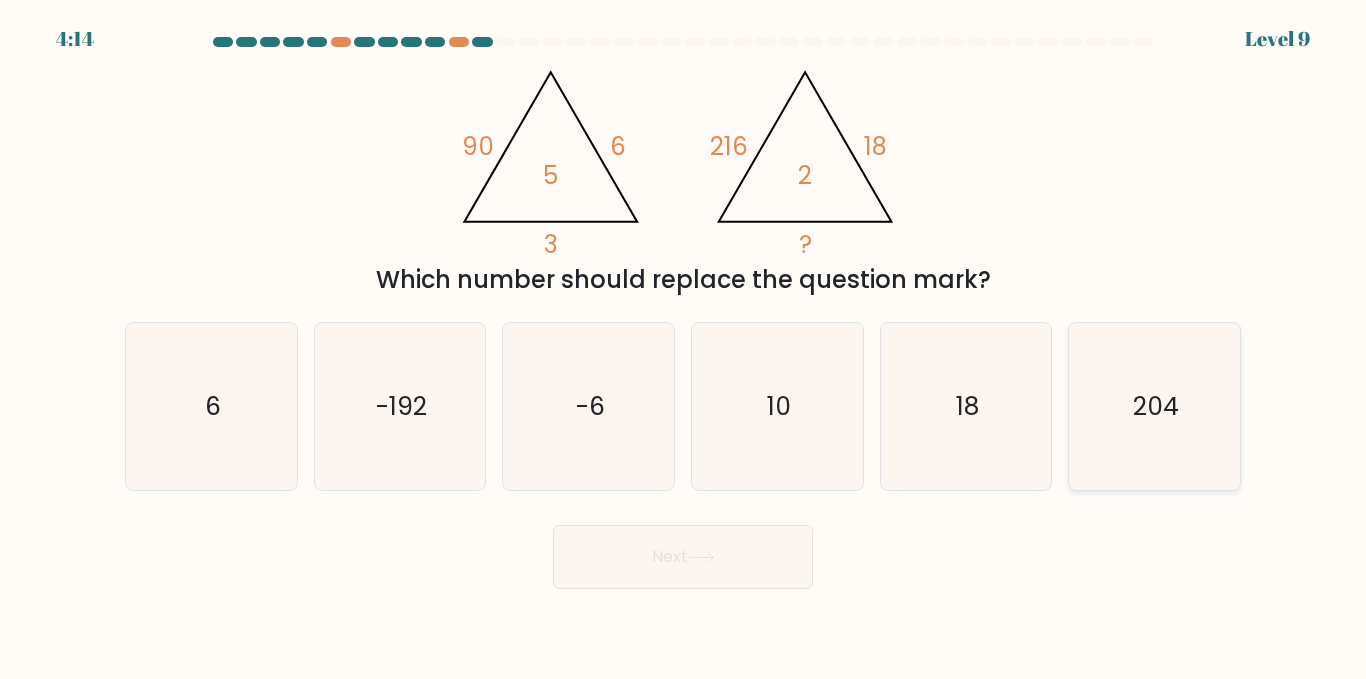 click on "204" 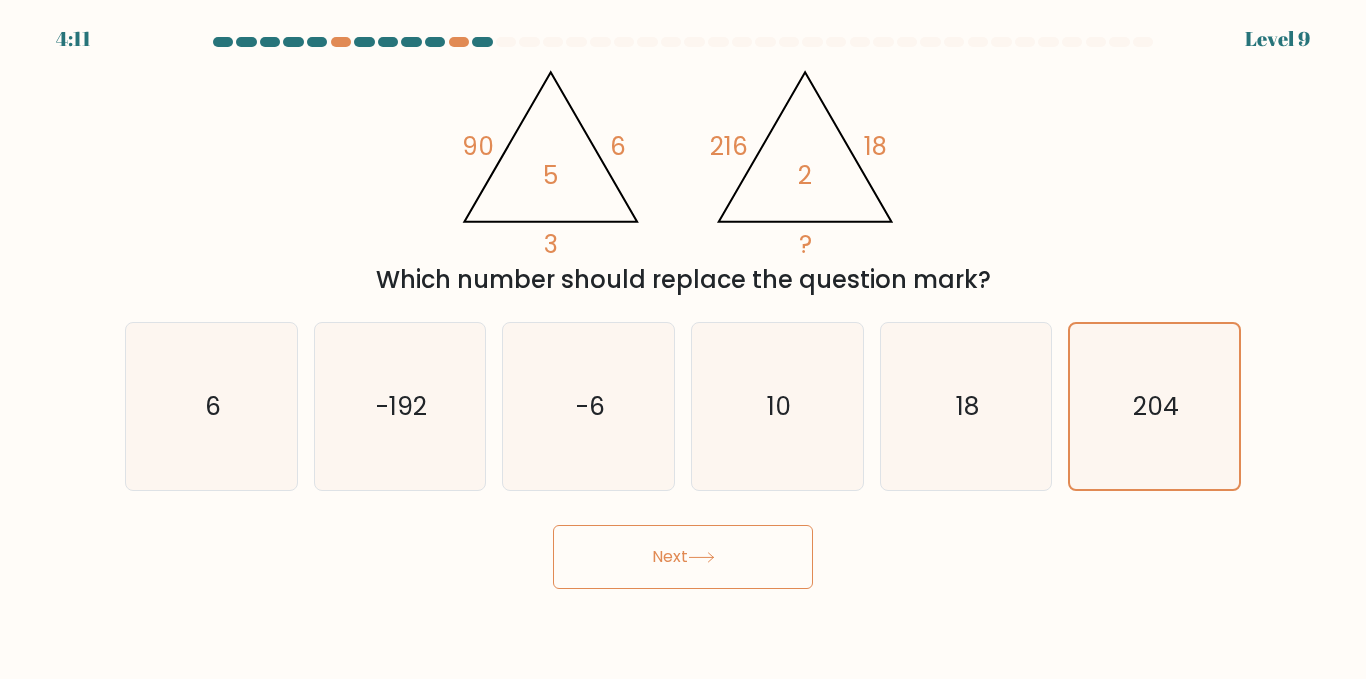 click on "Next" at bounding box center [683, 557] 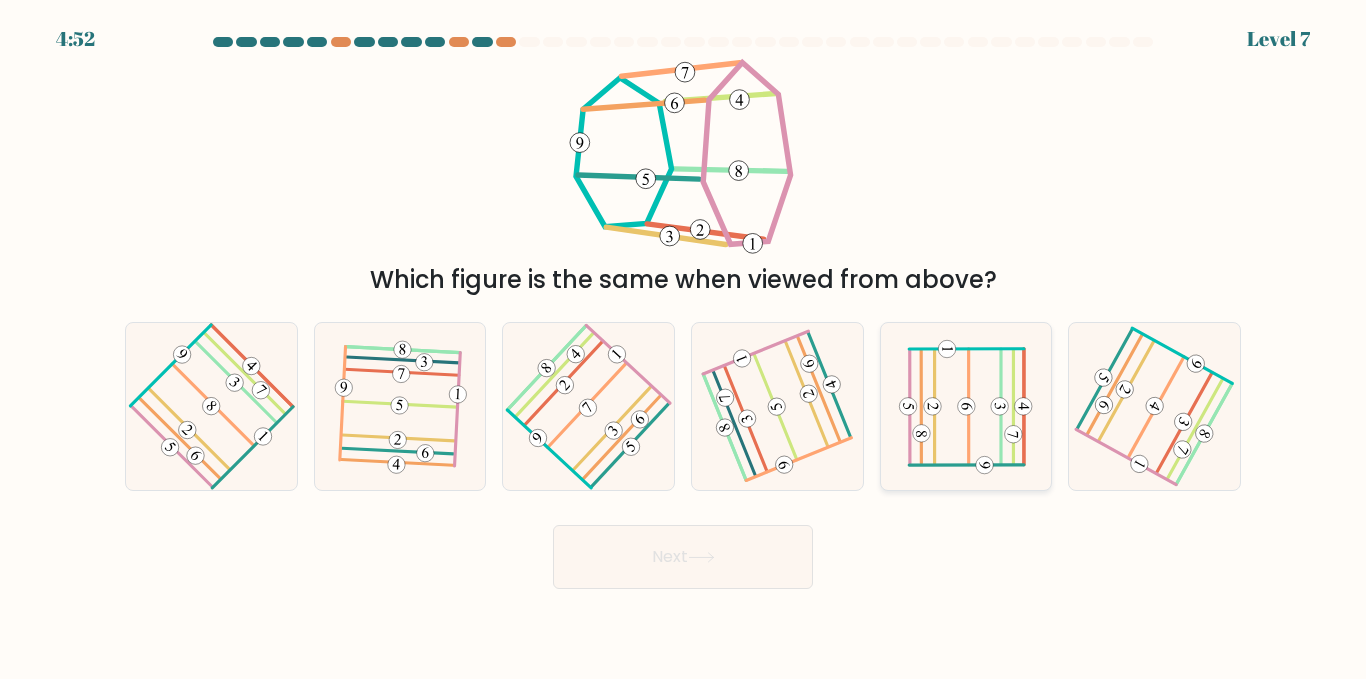 click 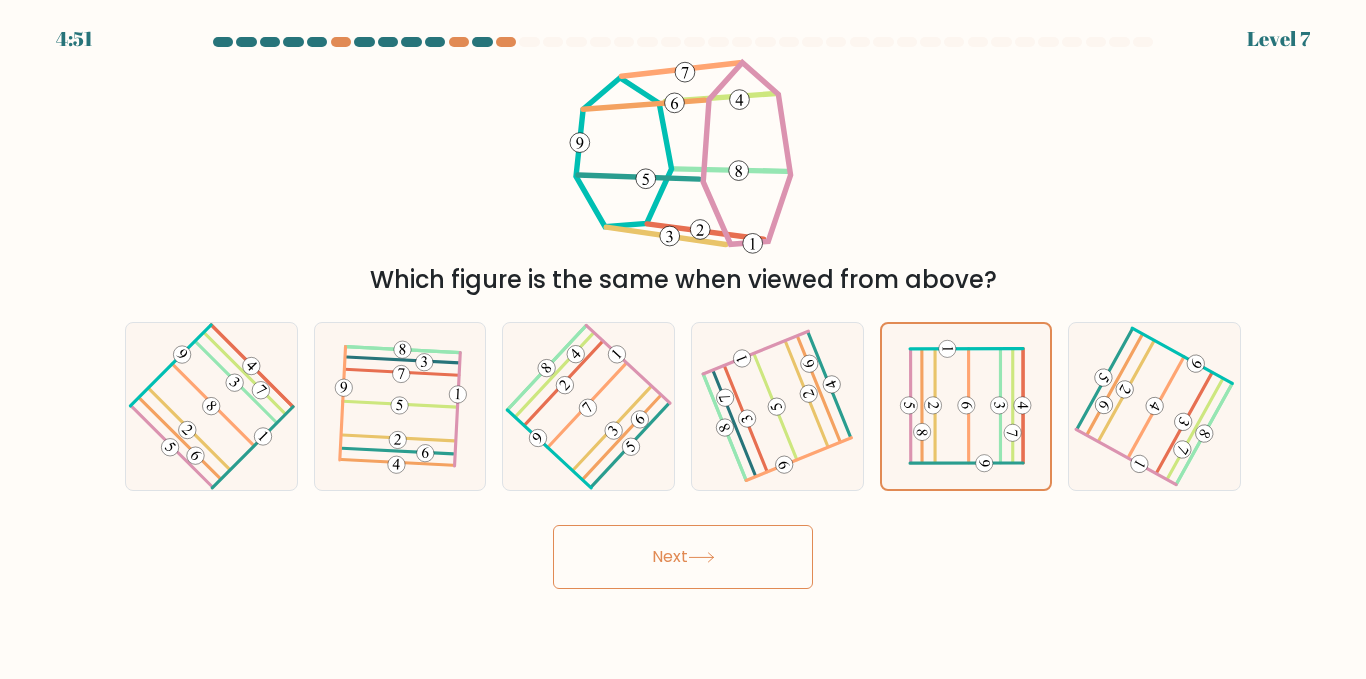 click on "Next" at bounding box center (683, 557) 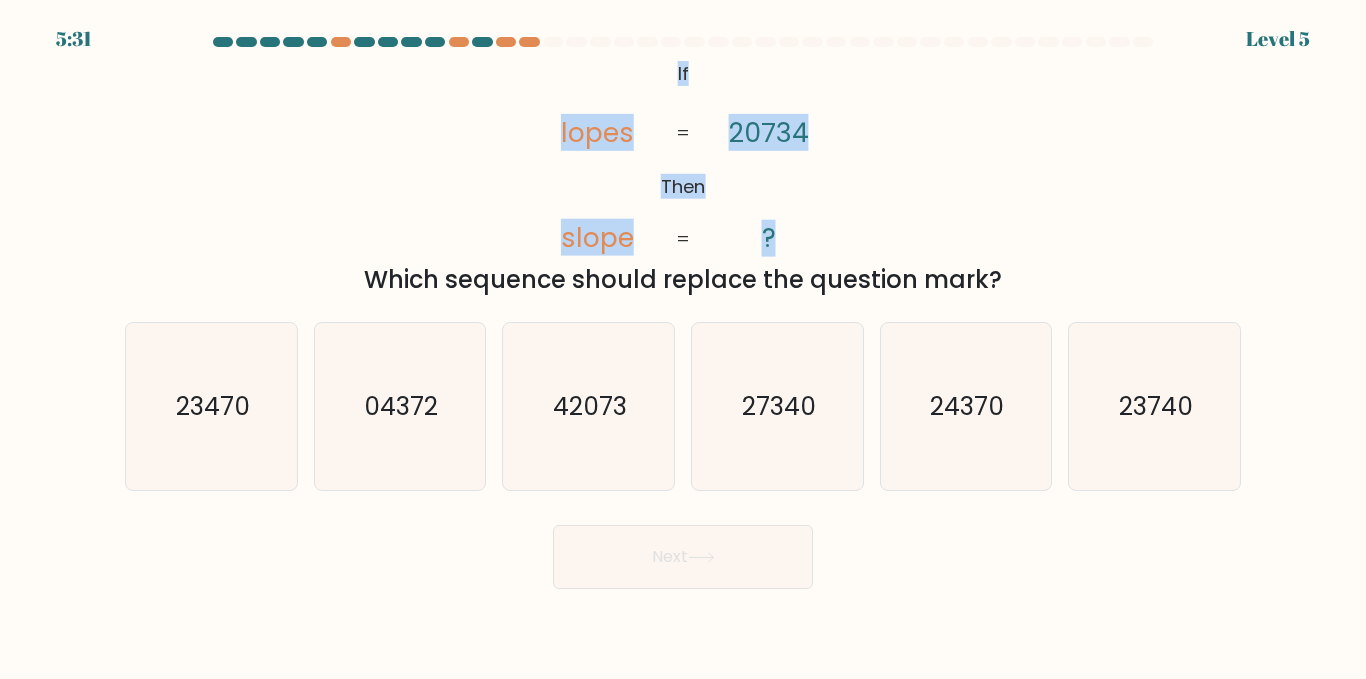 drag, startPoint x: 674, startPoint y: 66, endPoint x: 803, endPoint y: 227, distance: 206.3056 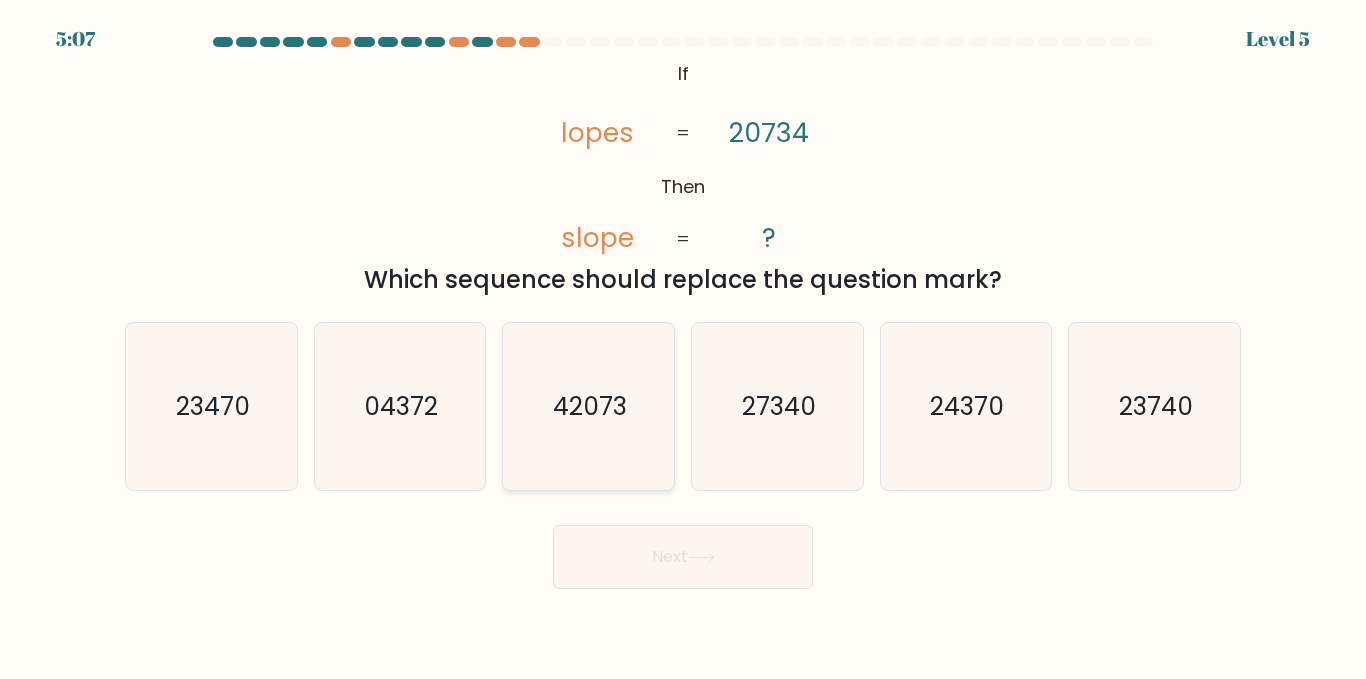 click on "42073" 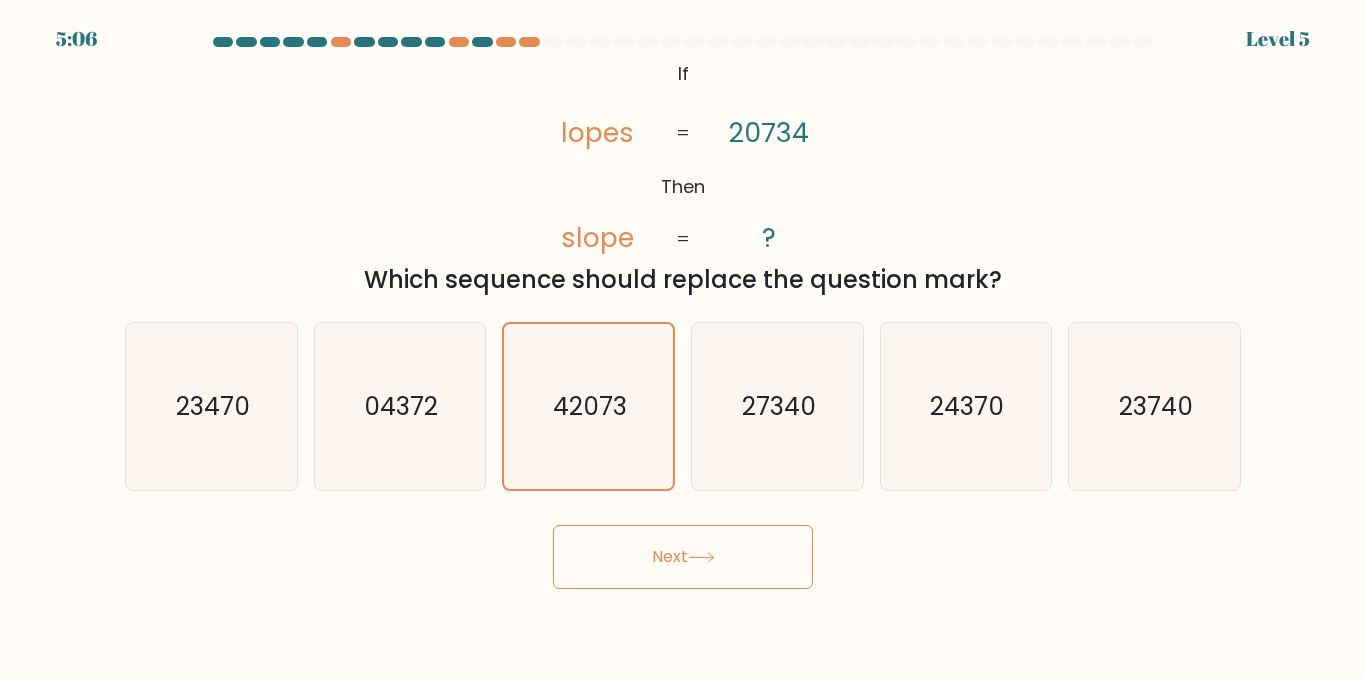 click on "Next" at bounding box center [683, 557] 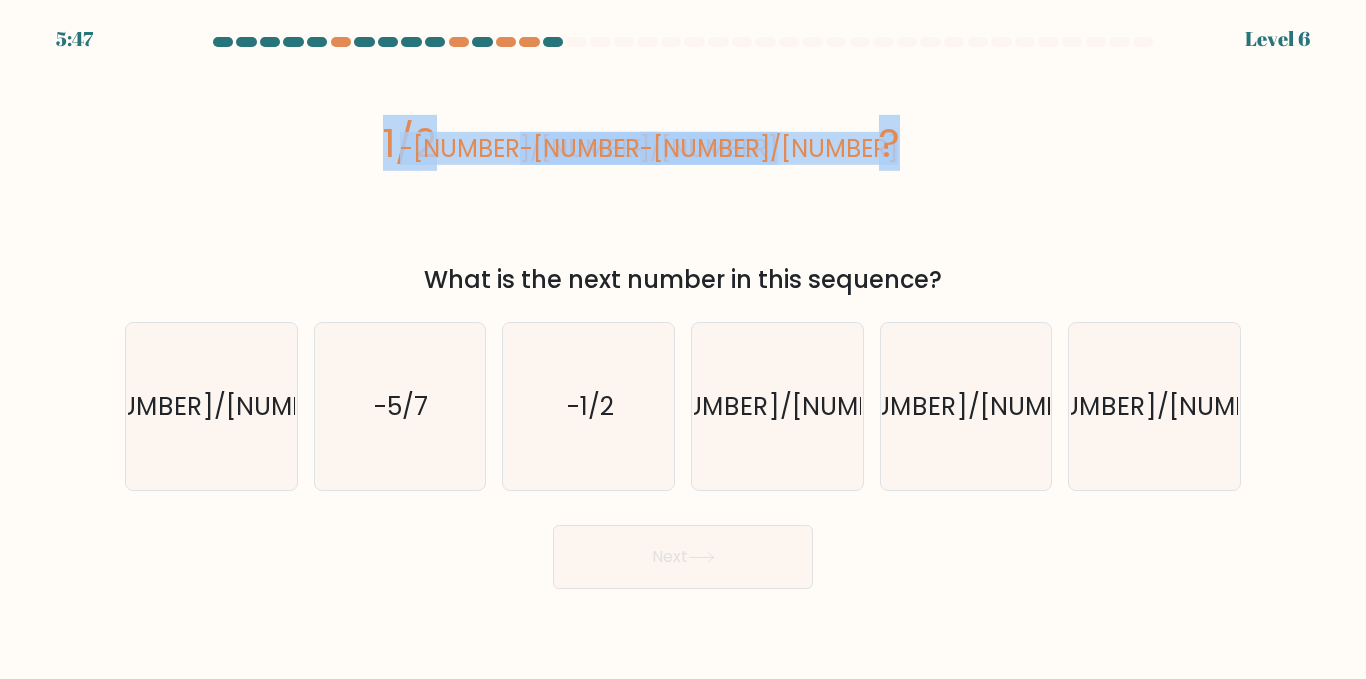 drag, startPoint x: 343, startPoint y: 146, endPoint x: 943, endPoint y: 142, distance: 600.0133 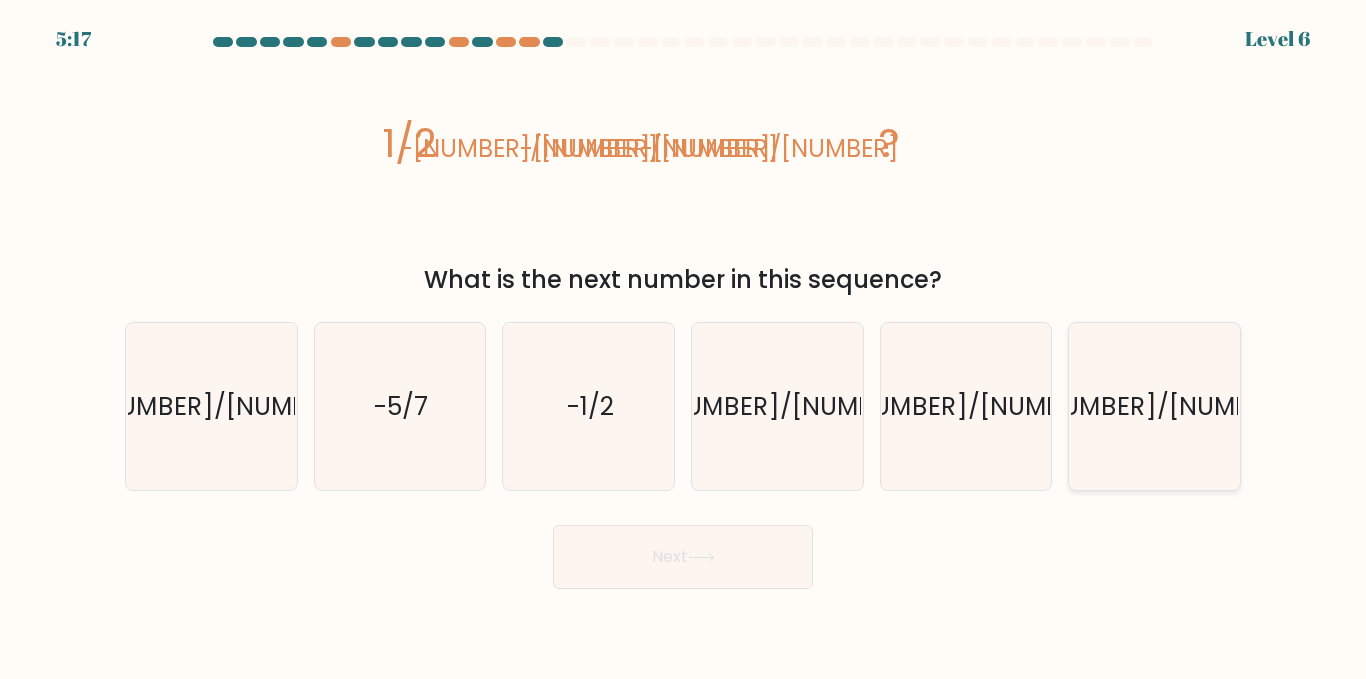 click on "-23/38" 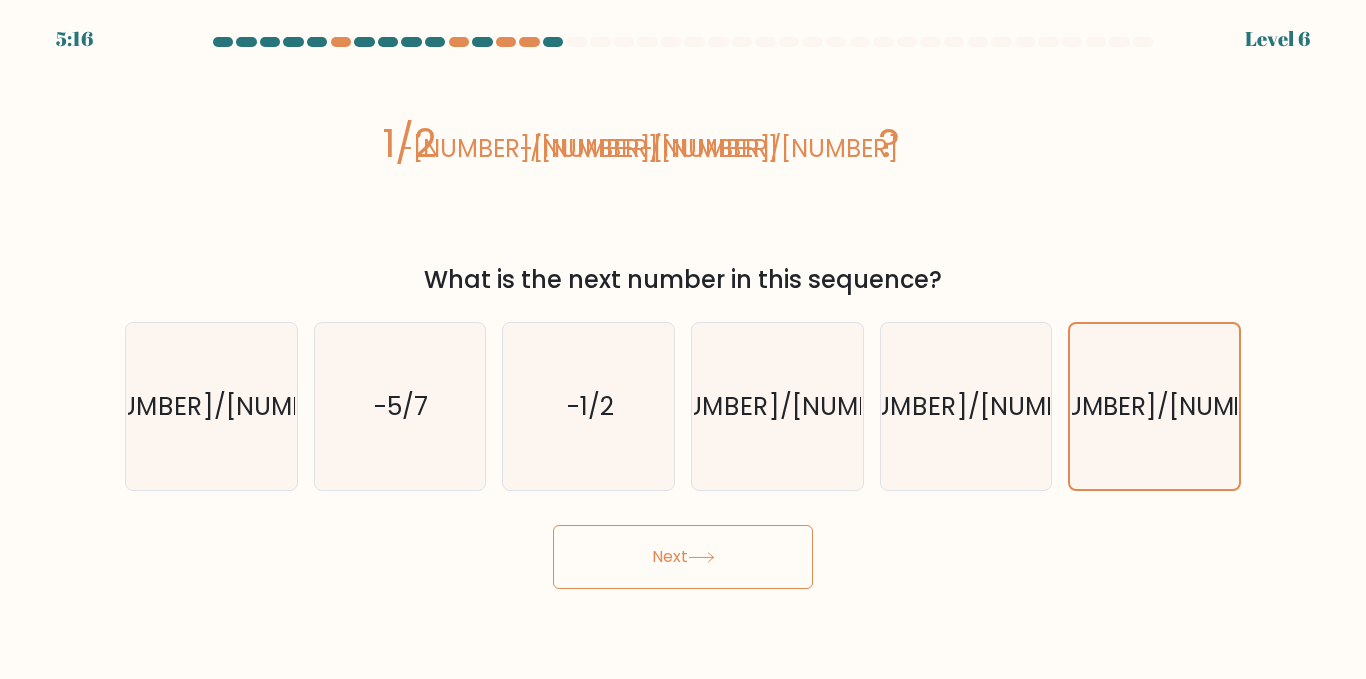 click on "Next" at bounding box center (683, 557) 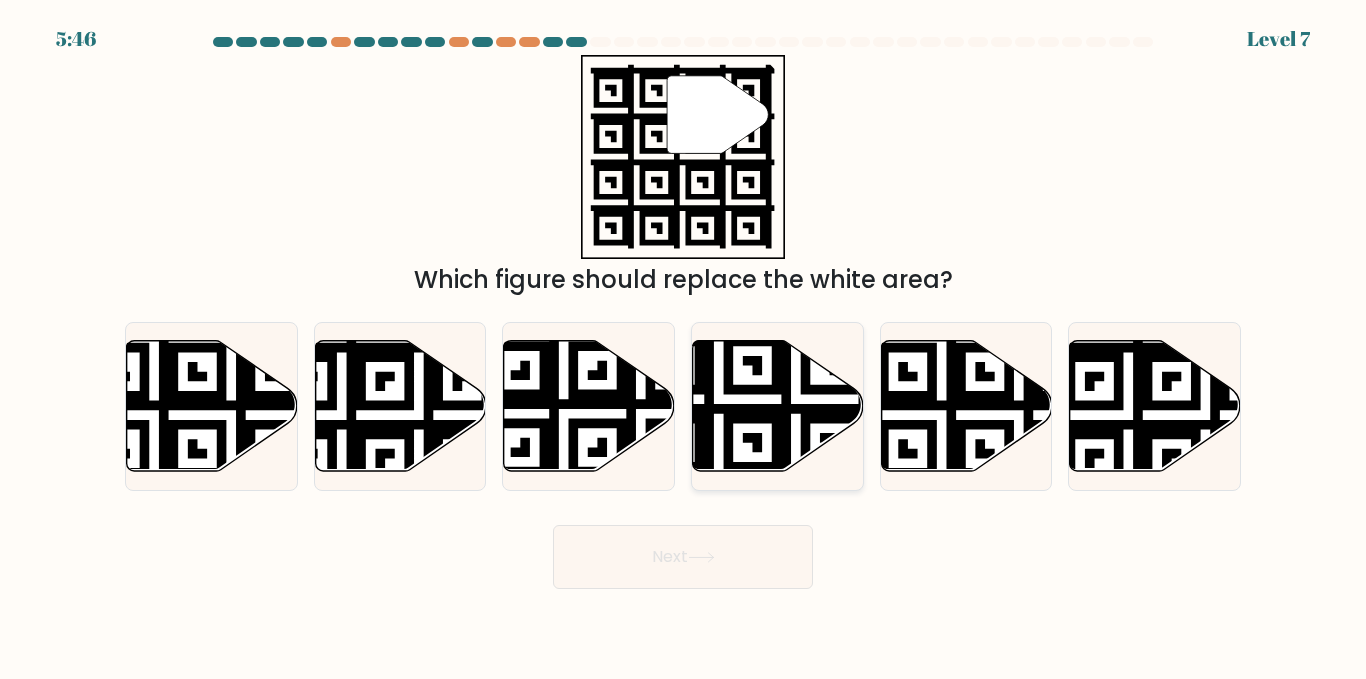 click 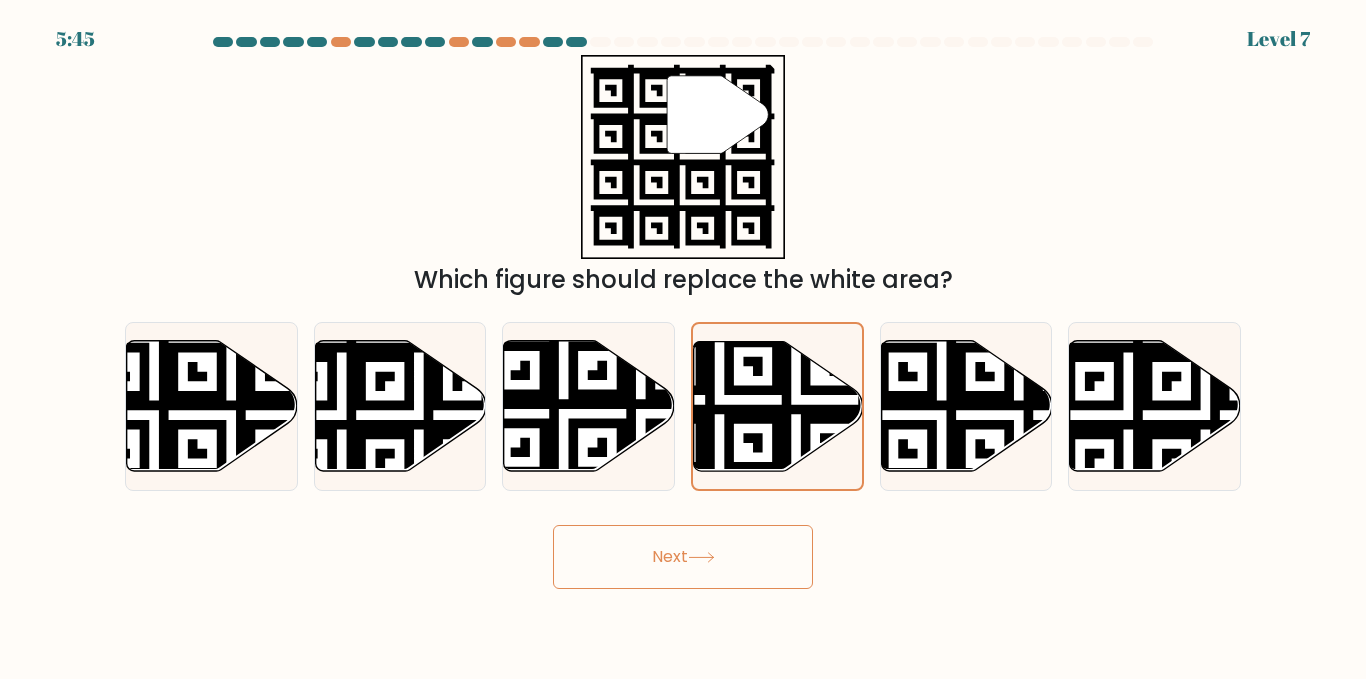 click on "Next" at bounding box center (683, 557) 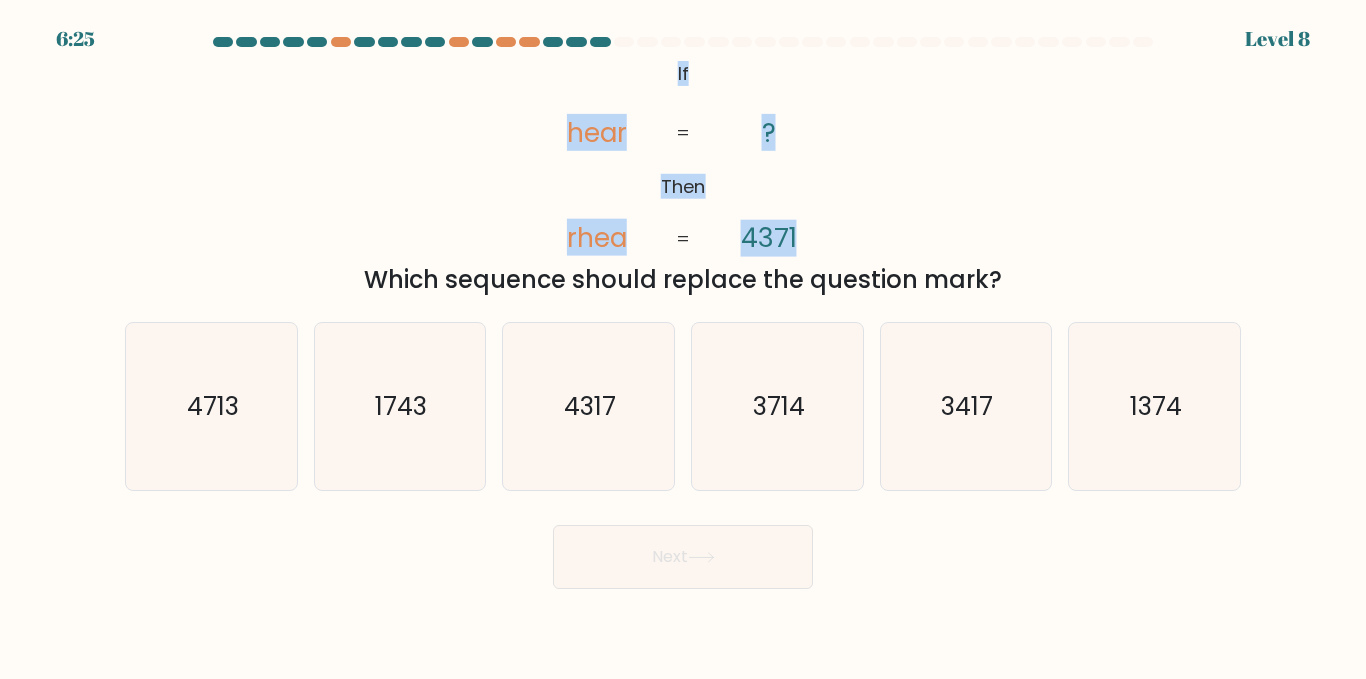 drag, startPoint x: 671, startPoint y: 75, endPoint x: 827, endPoint y: 235, distance: 223.46364 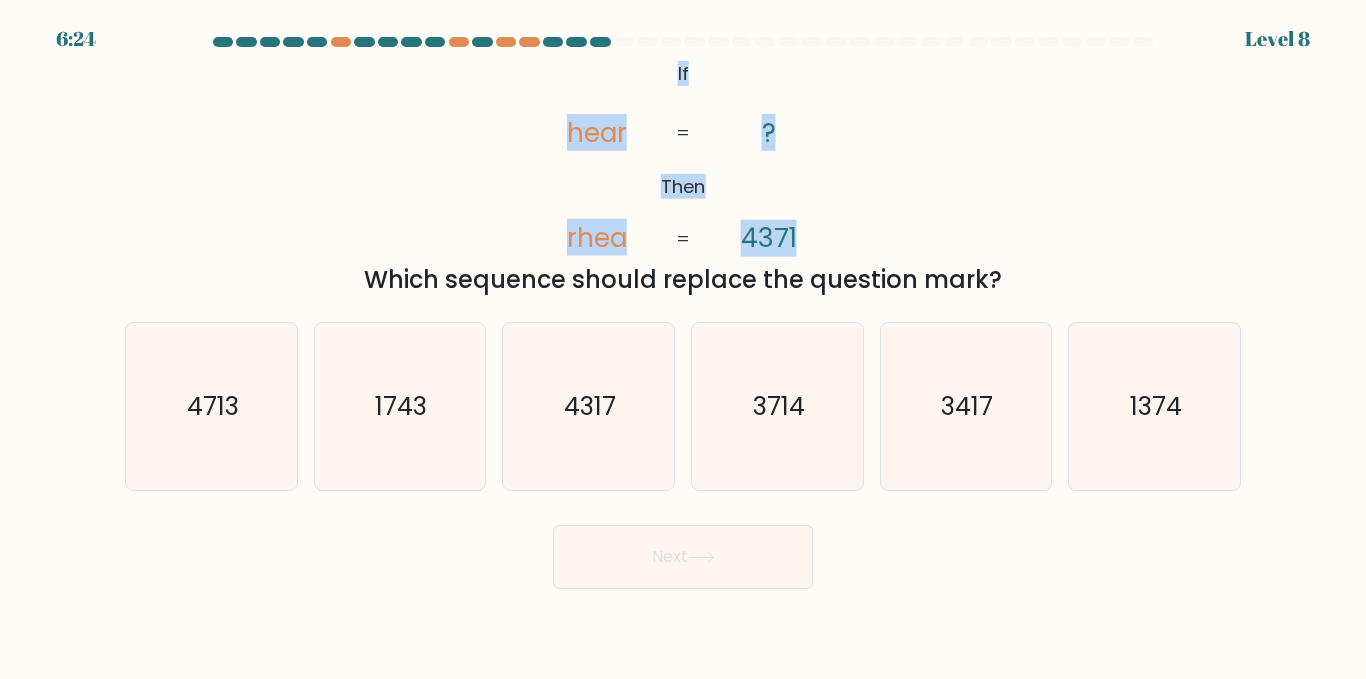 copy on "If       Then       hear       rhea       ?       4371" 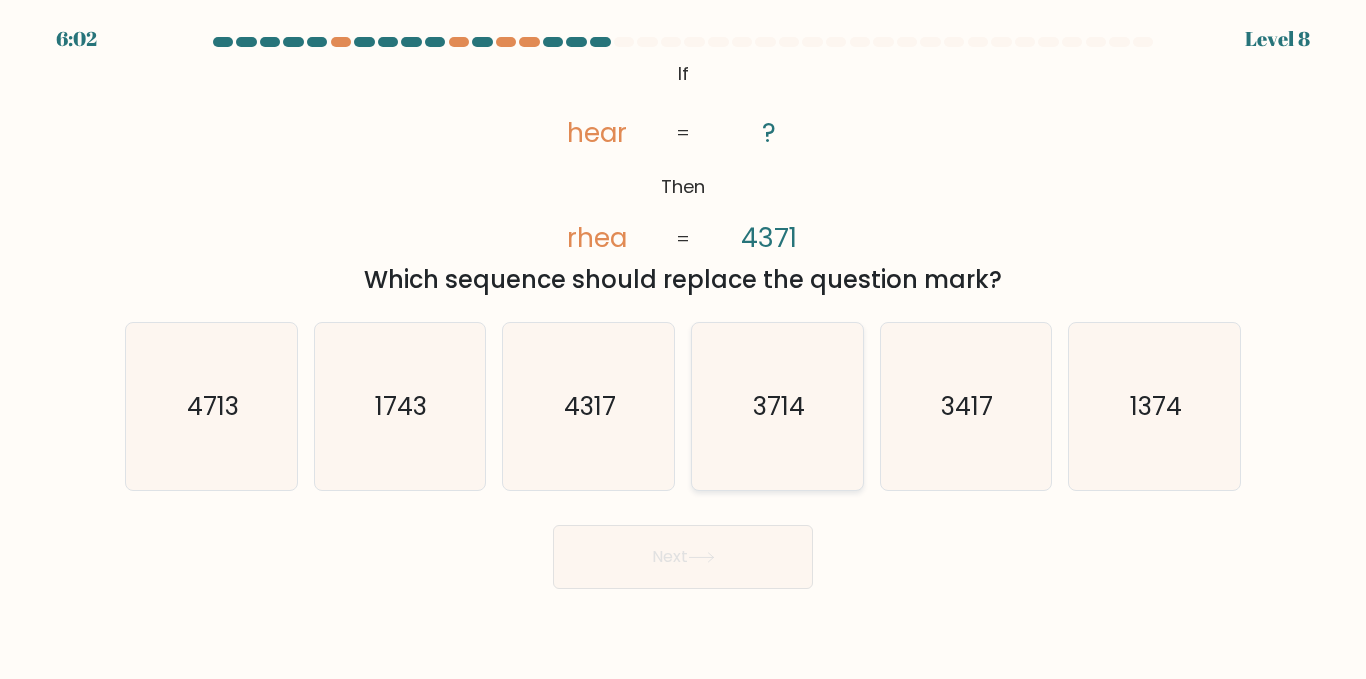 click on "3714" 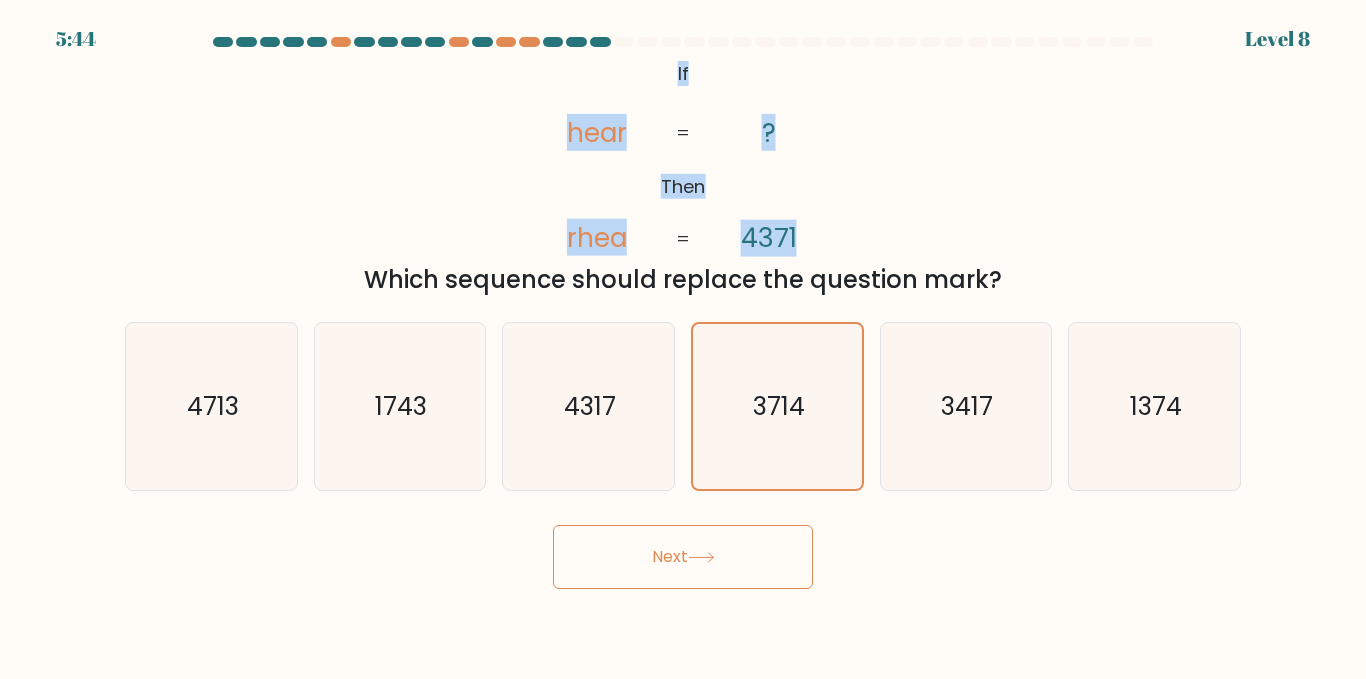 drag, startPoint x: 662, startPoint y: 73, endPoint x: 810, endPoint y: 247, distance: 228.42941 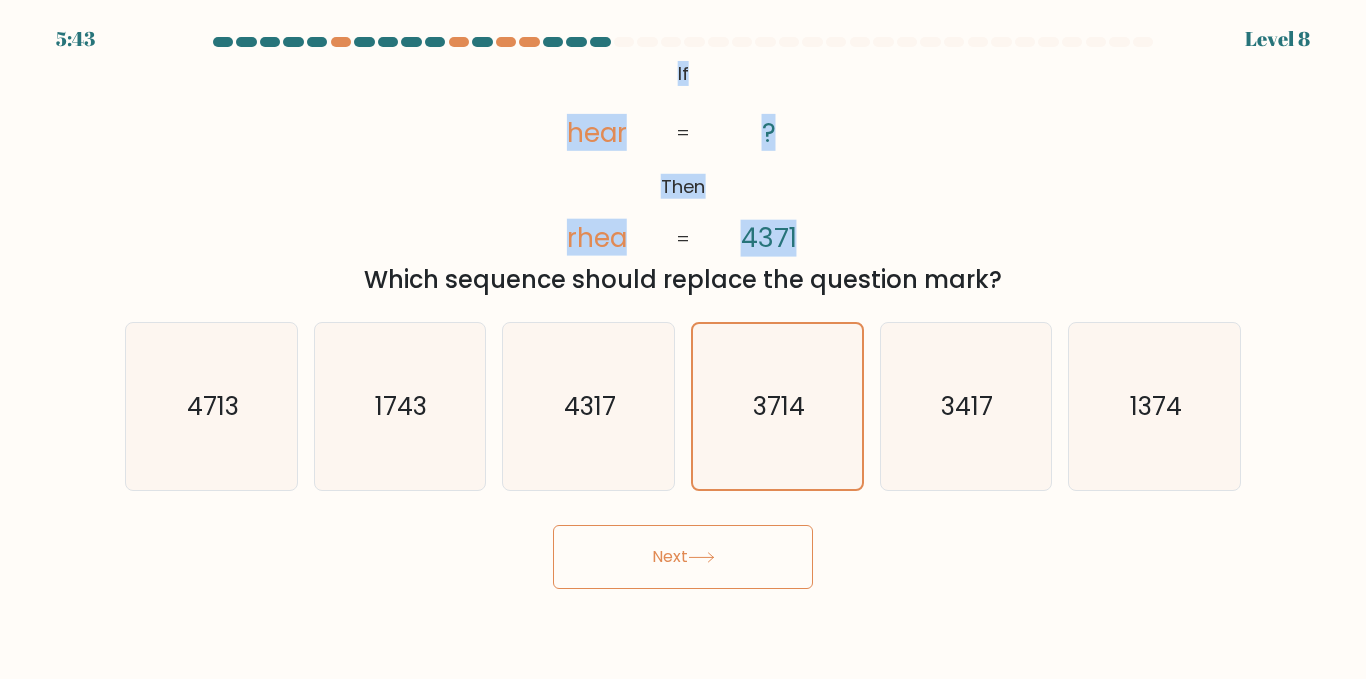 copy on "If       Then       hear       rhea       ?       4371" 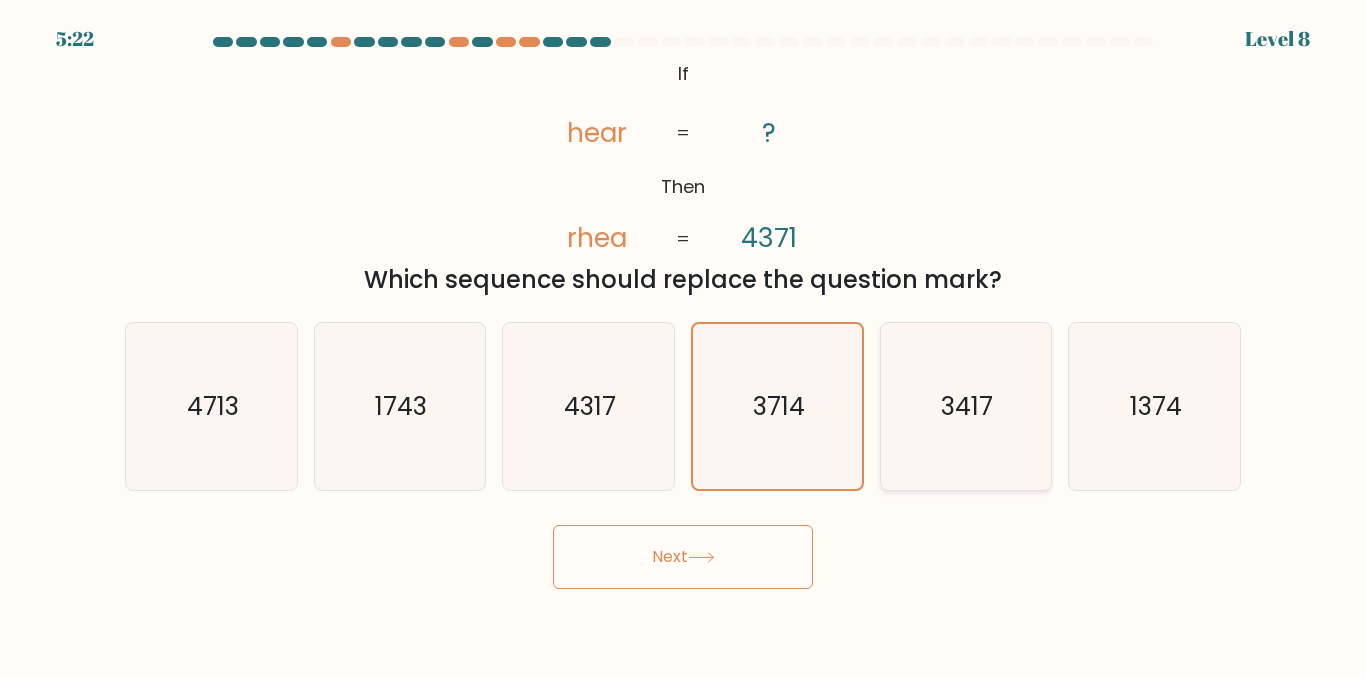 click on "3417" 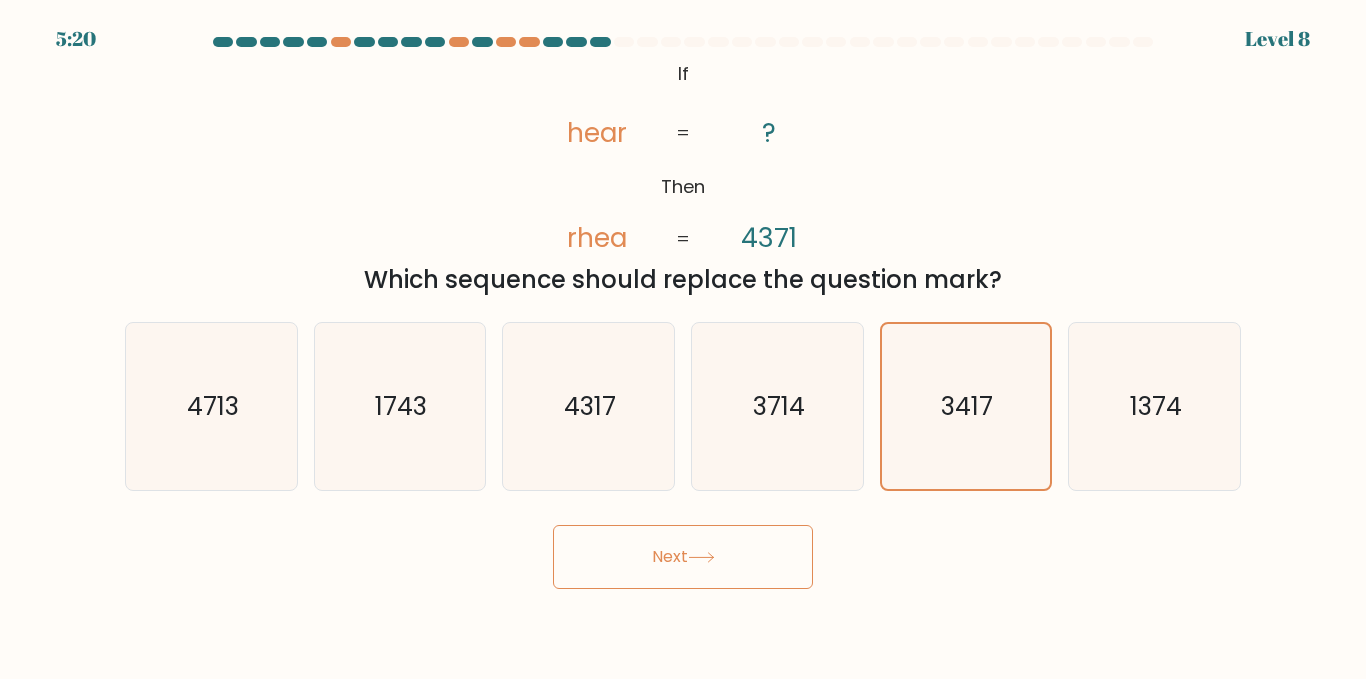 click on "Next" at bounding box center [683, 557] 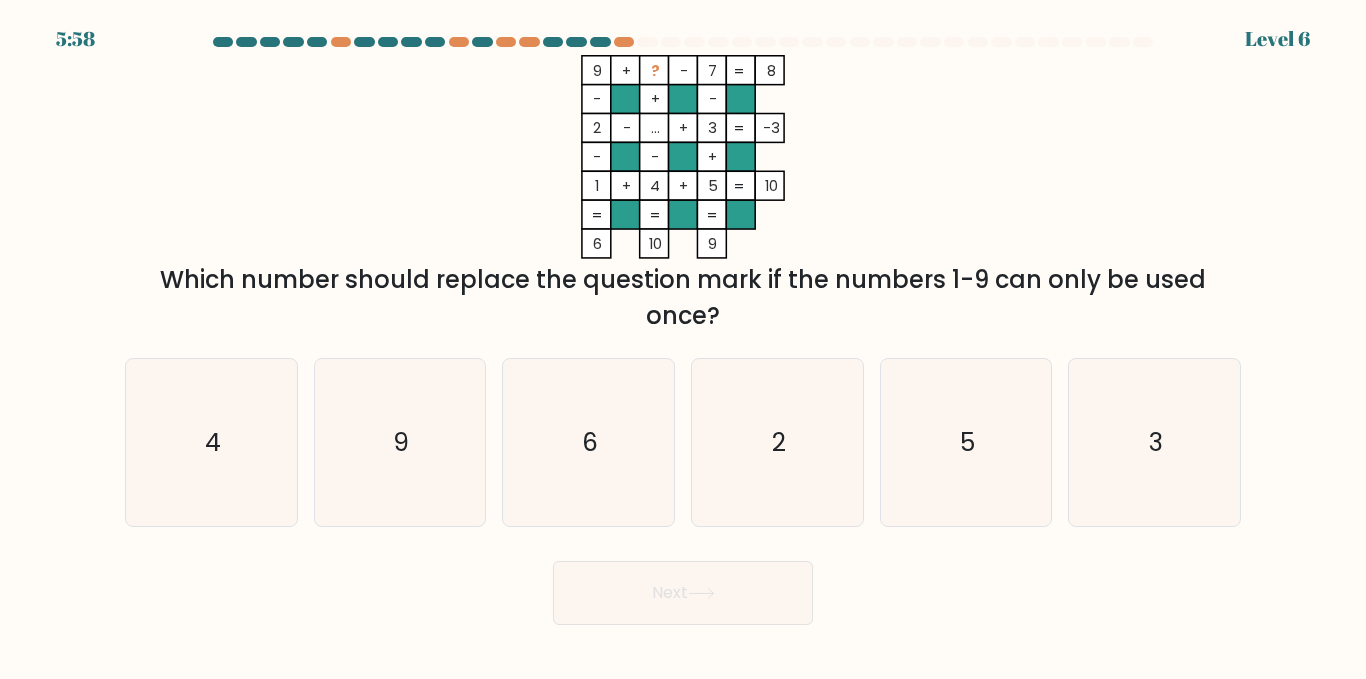 drag, startPoint x: 590, startPoint y: 67, endPoint x: 776, endPoint y: 61, distance: 186.09676 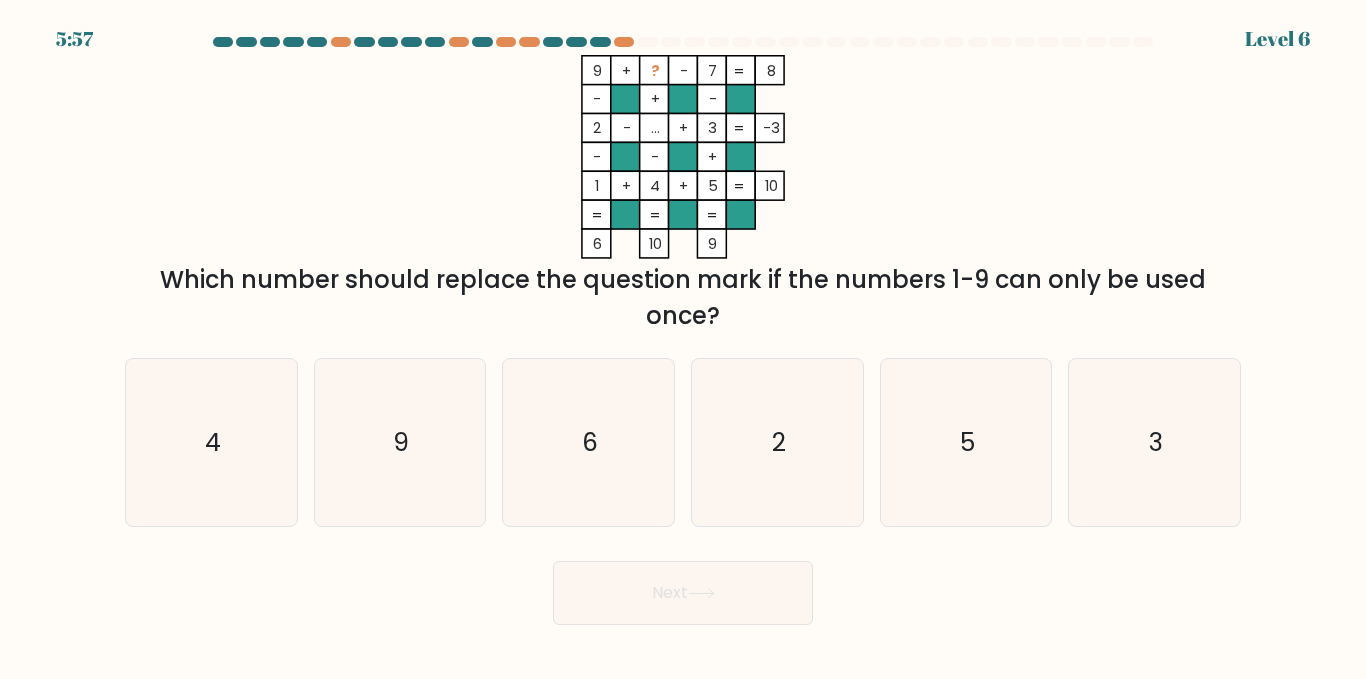 copy on "9    +    ?    -    7    8" 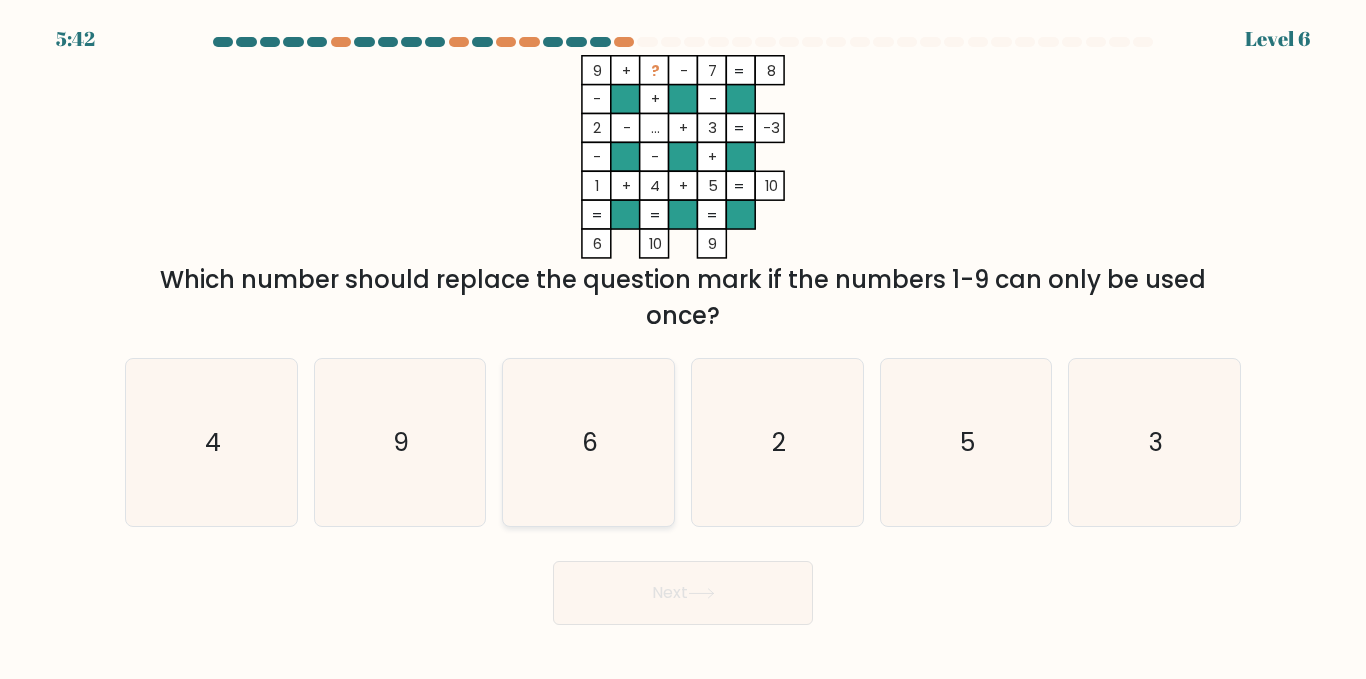 click on "6" 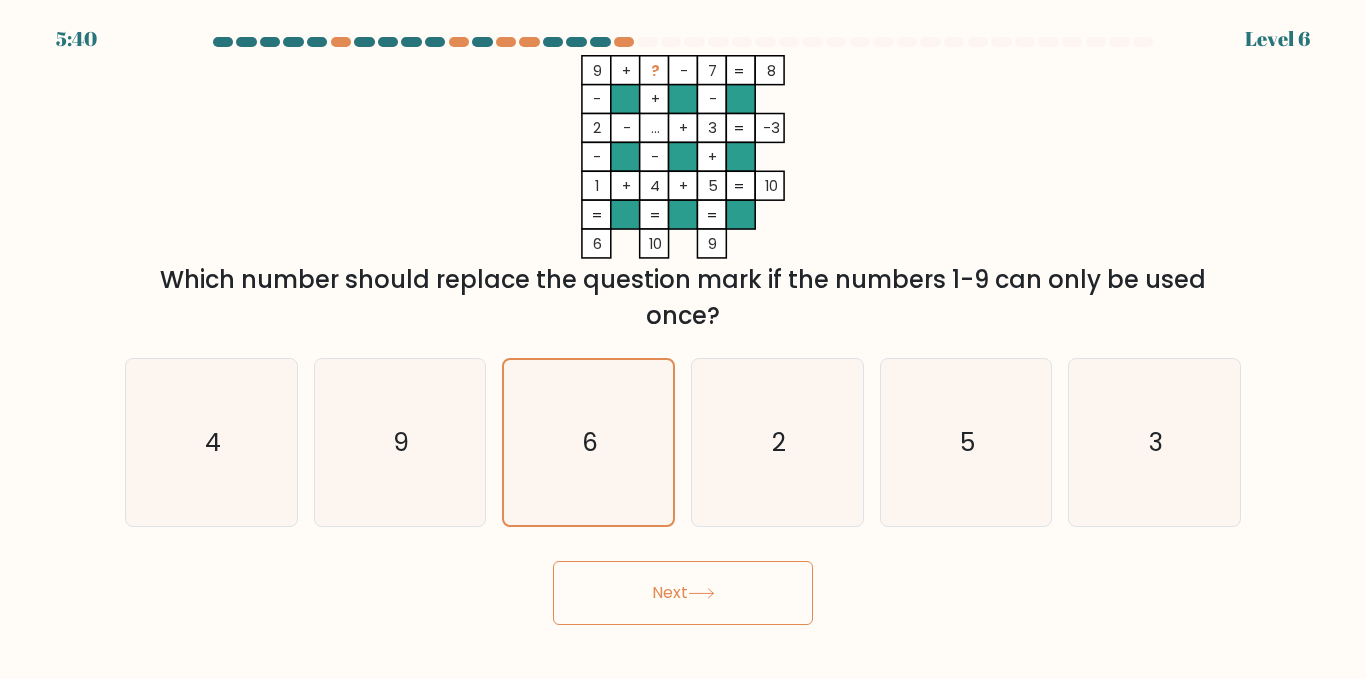 click on "Next" at bounding box center (683, 593) 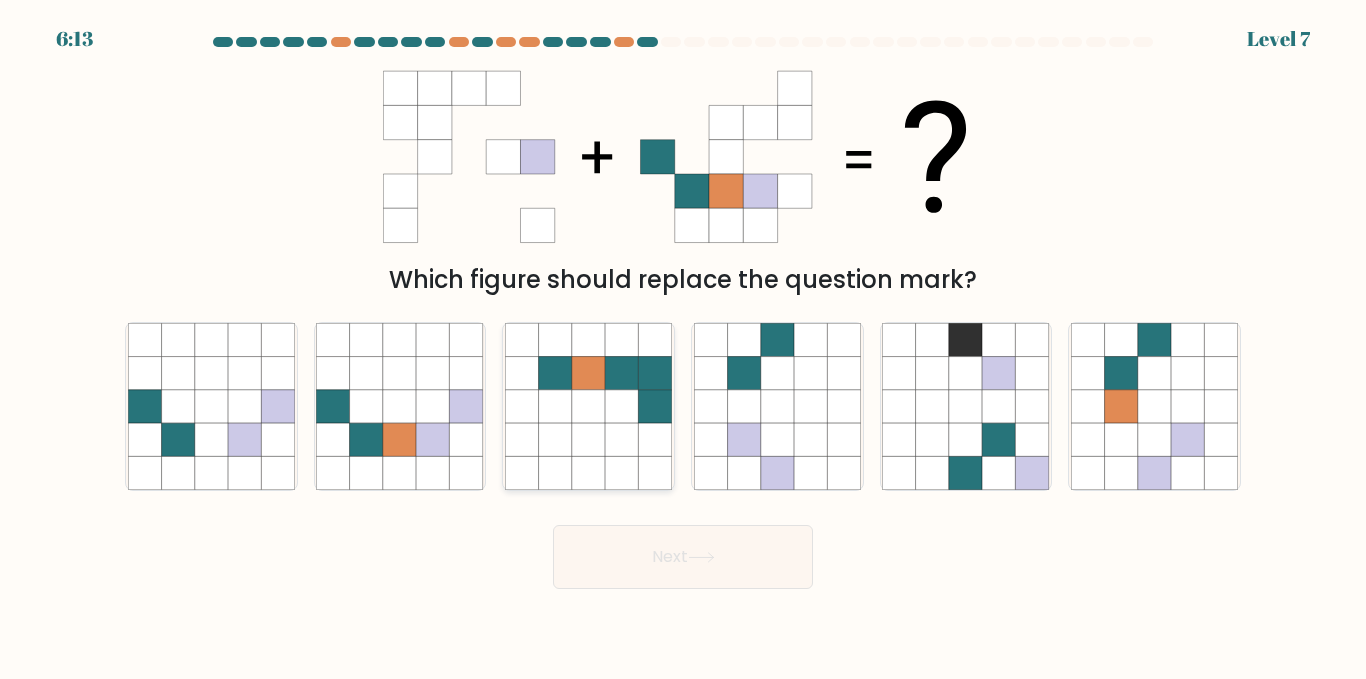 click 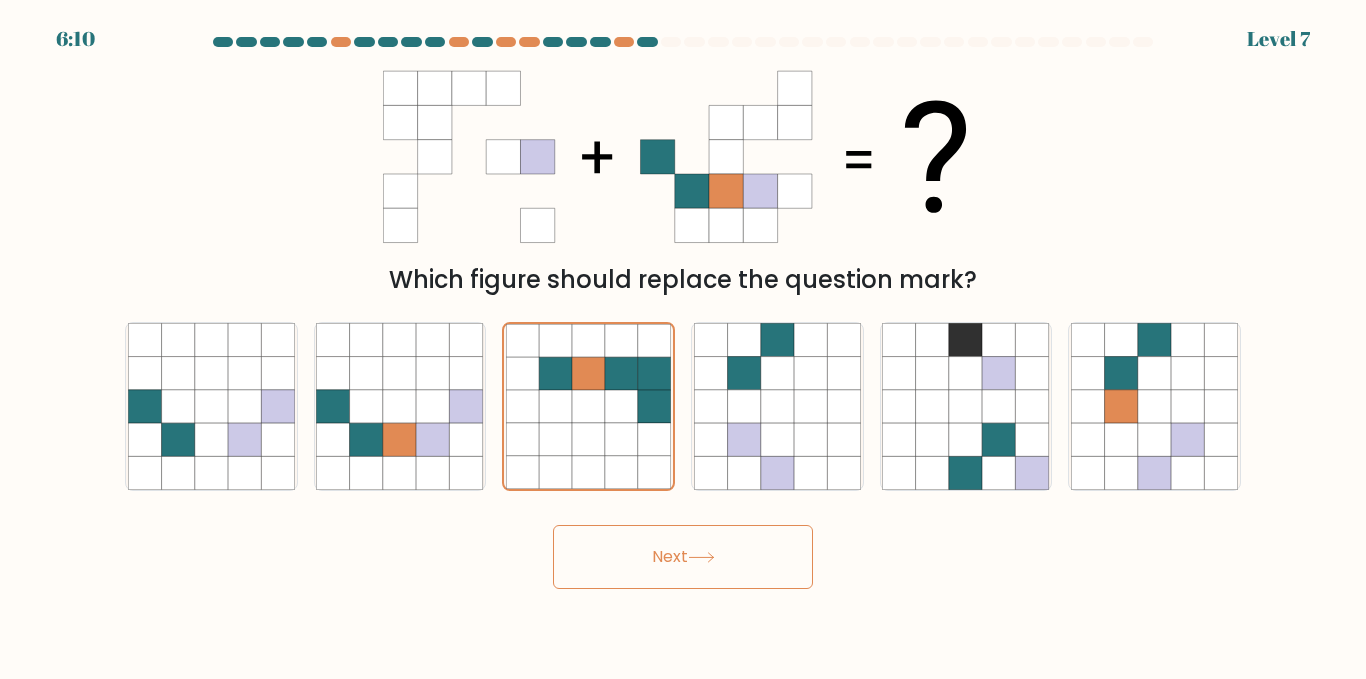 click on "Next" at bounding box center [683, 557] 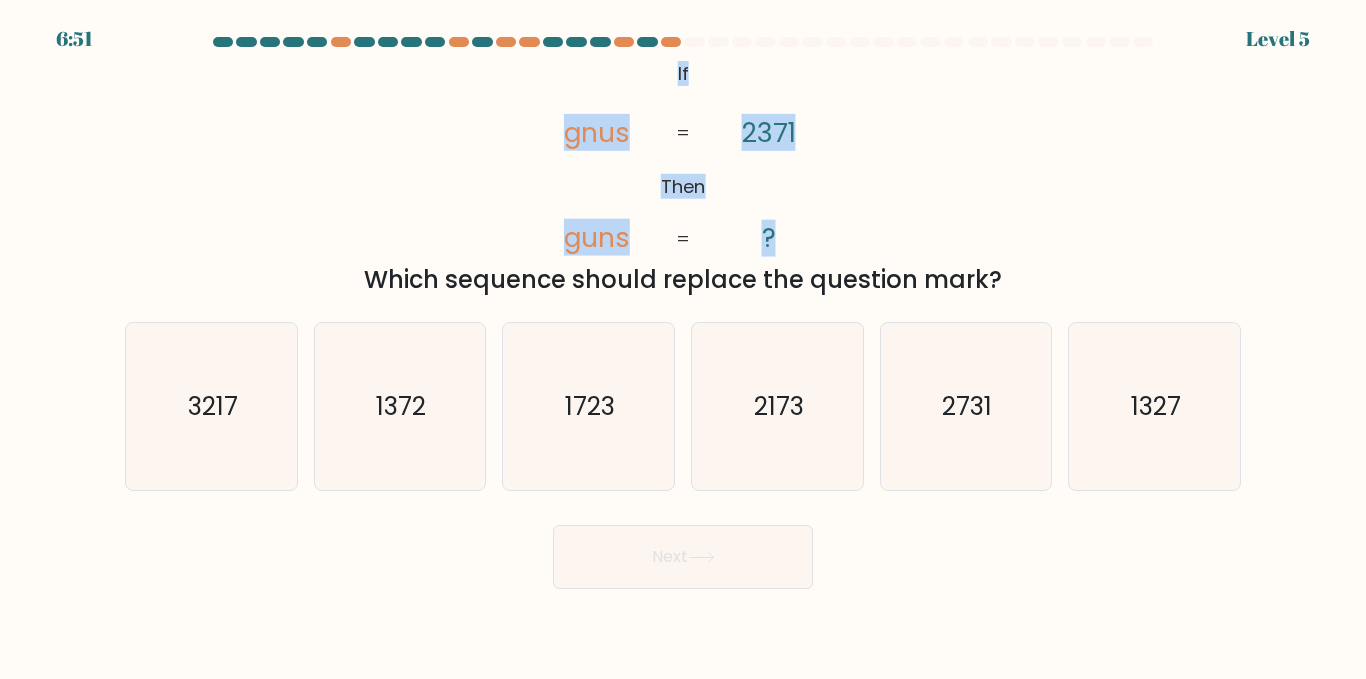 drag, startPoint x: 658, startPoint y: 73, endPoint x: 796, endPoint y: 255, distance: 228.40315 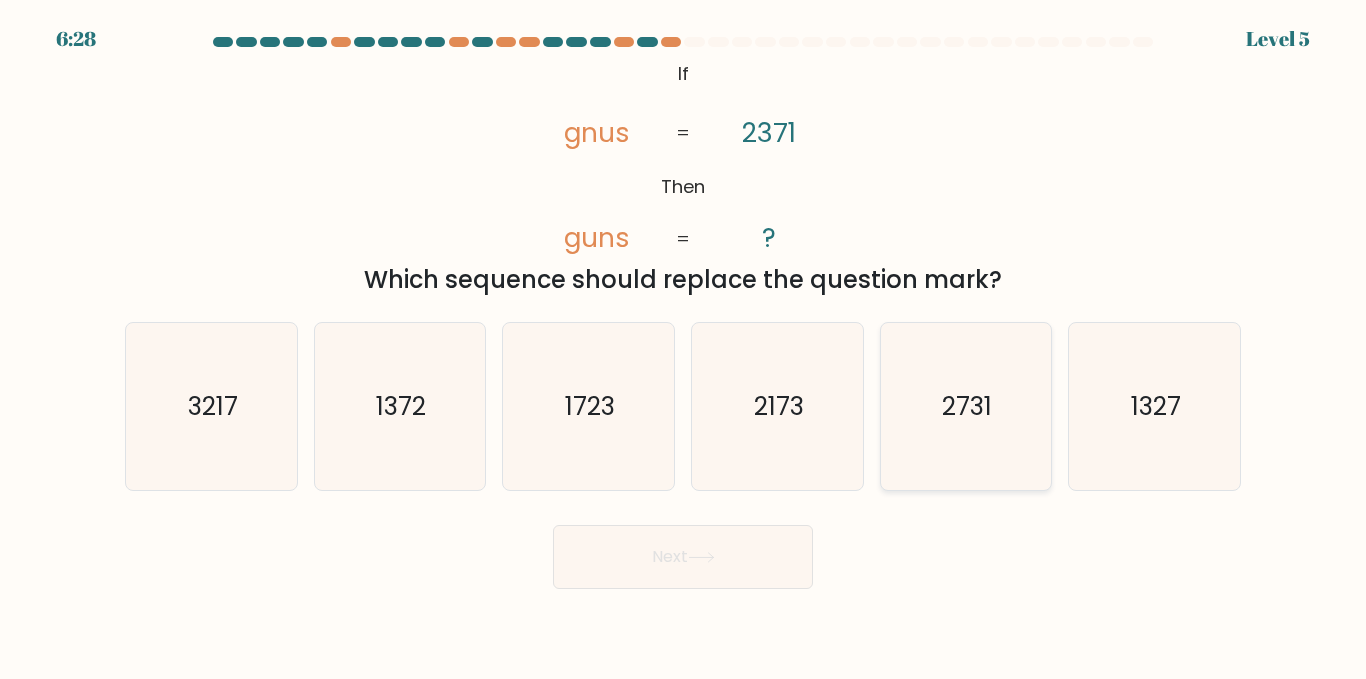 click on "2731" 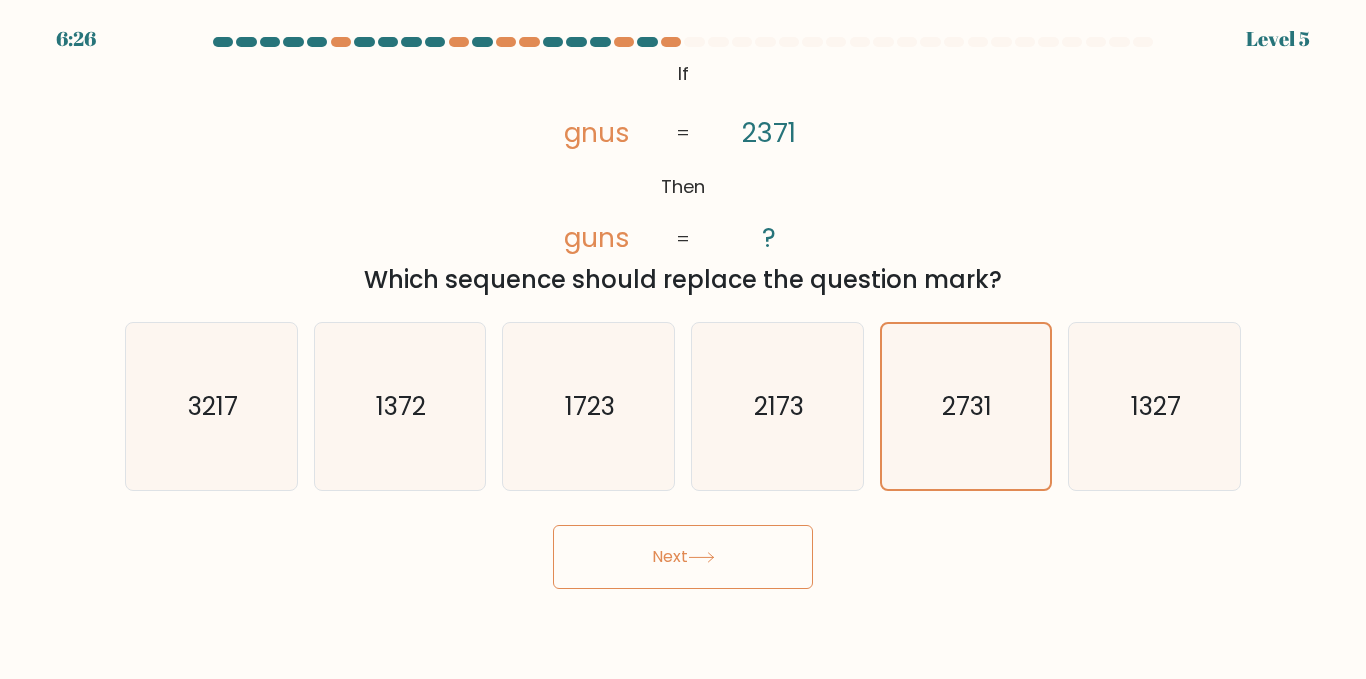 click on "Next" at bounding box center [683, 557] 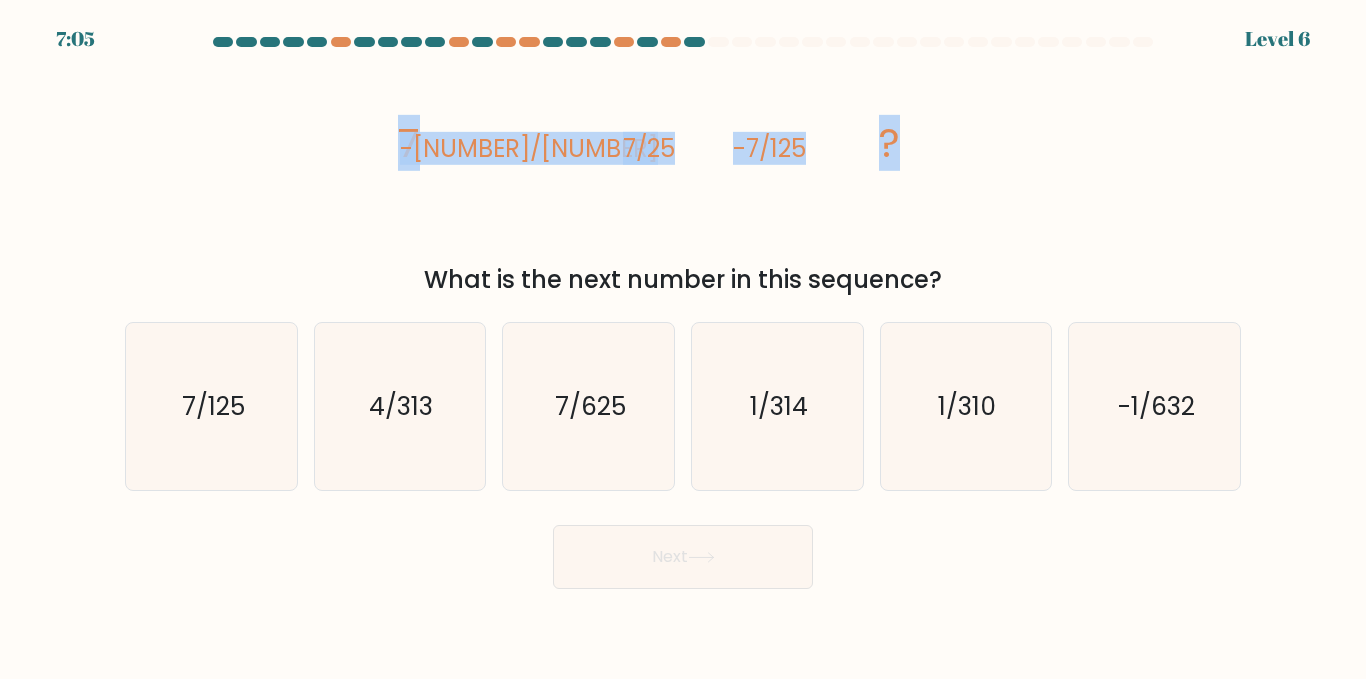 drag, startPoint x: 352, startPoint y: 145, endPoint x: 983, endPoint y: 124, distance: 631.34937 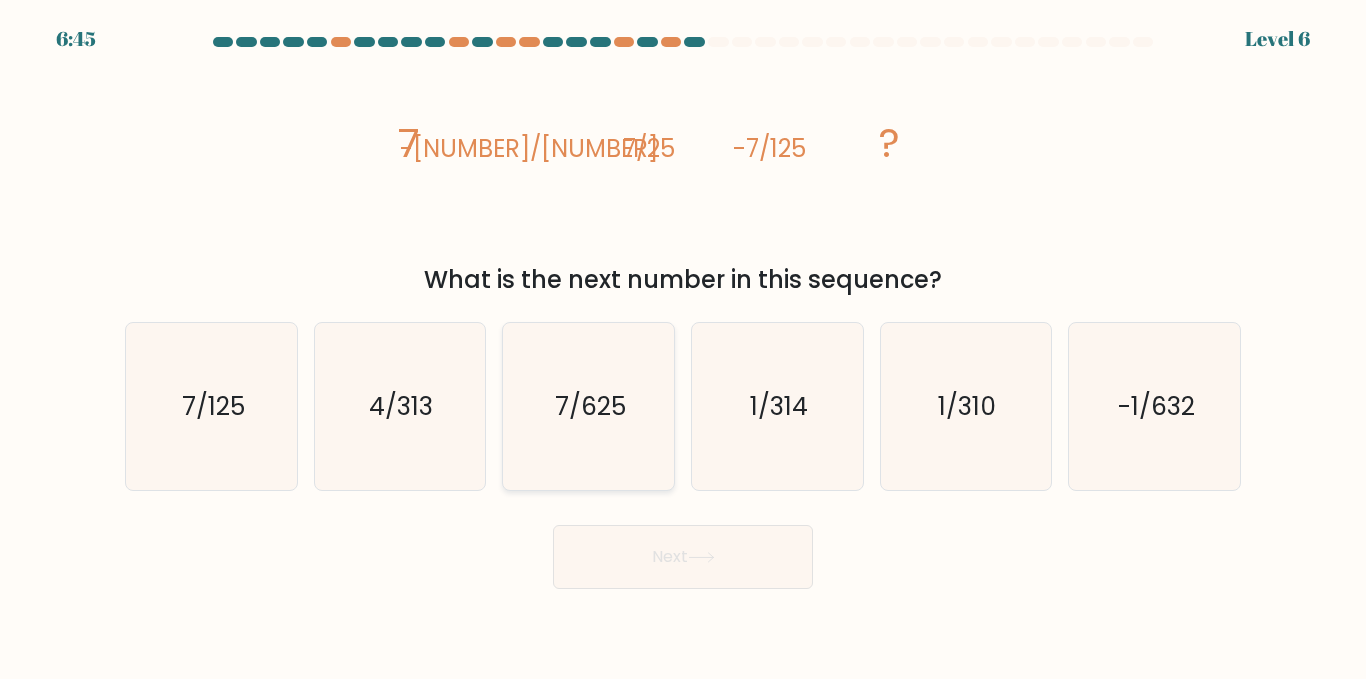 click on "7/625" 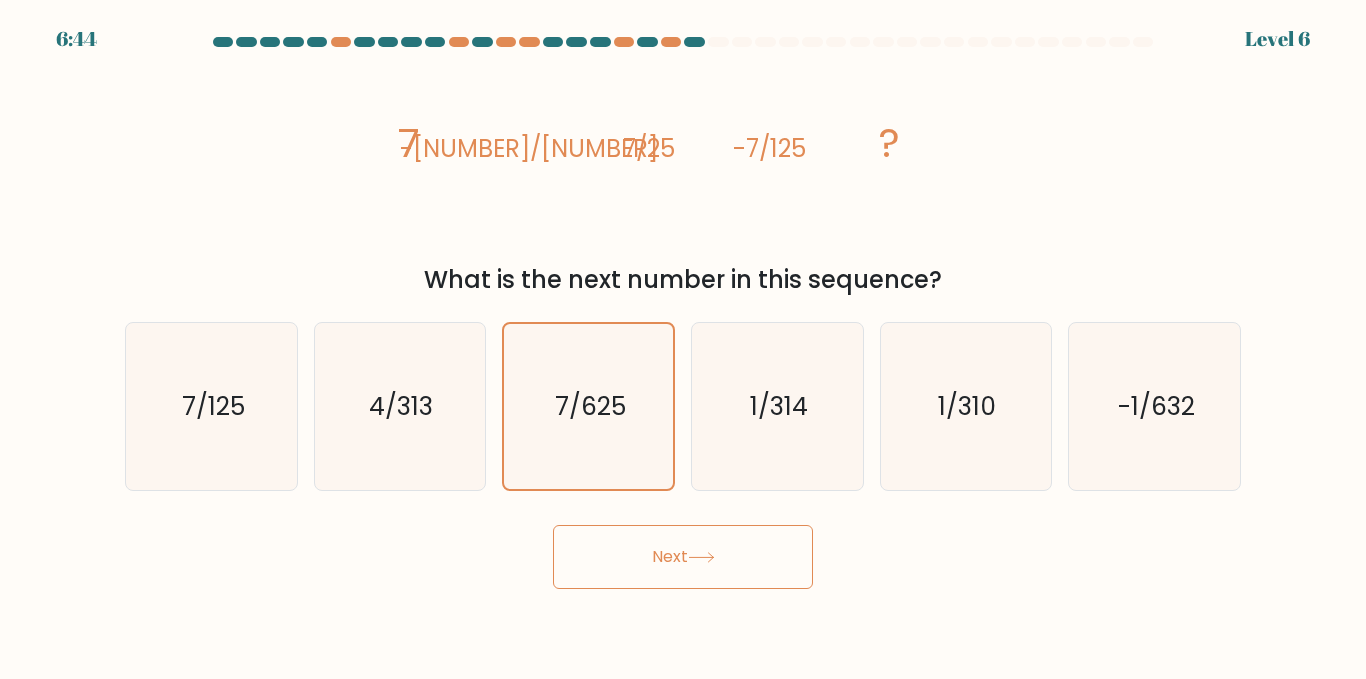 click 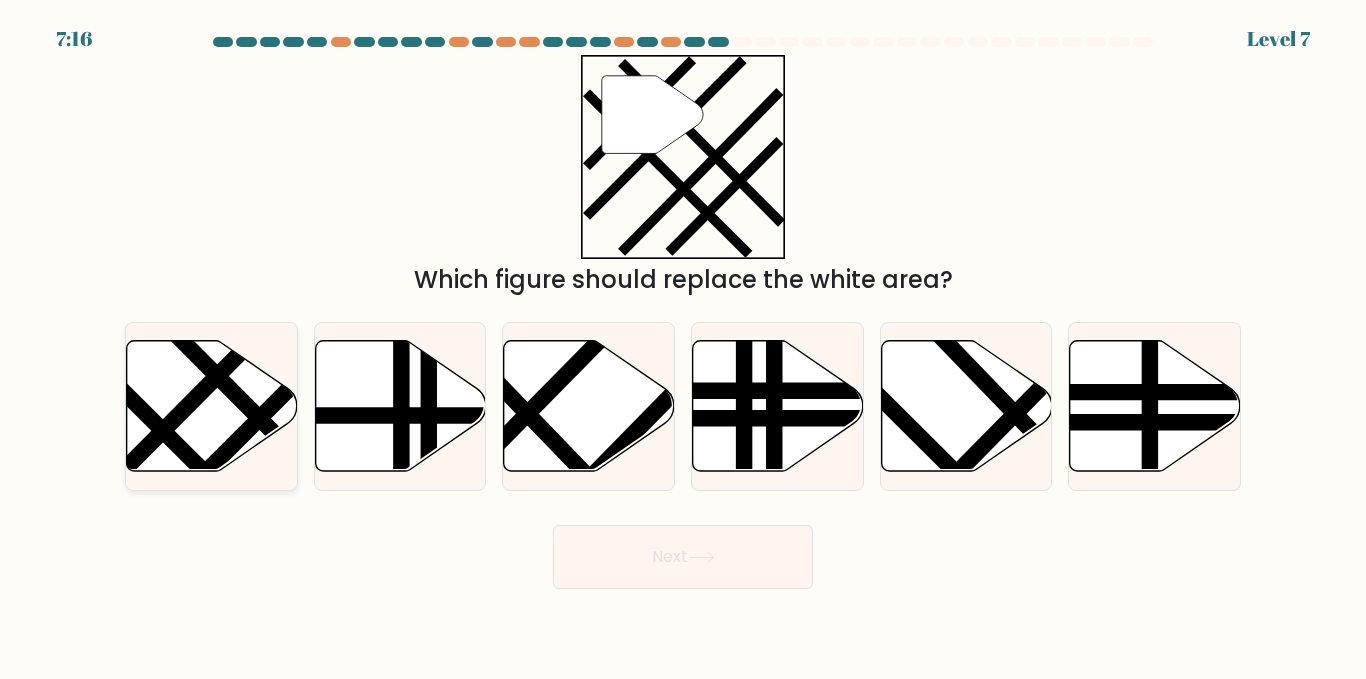 click 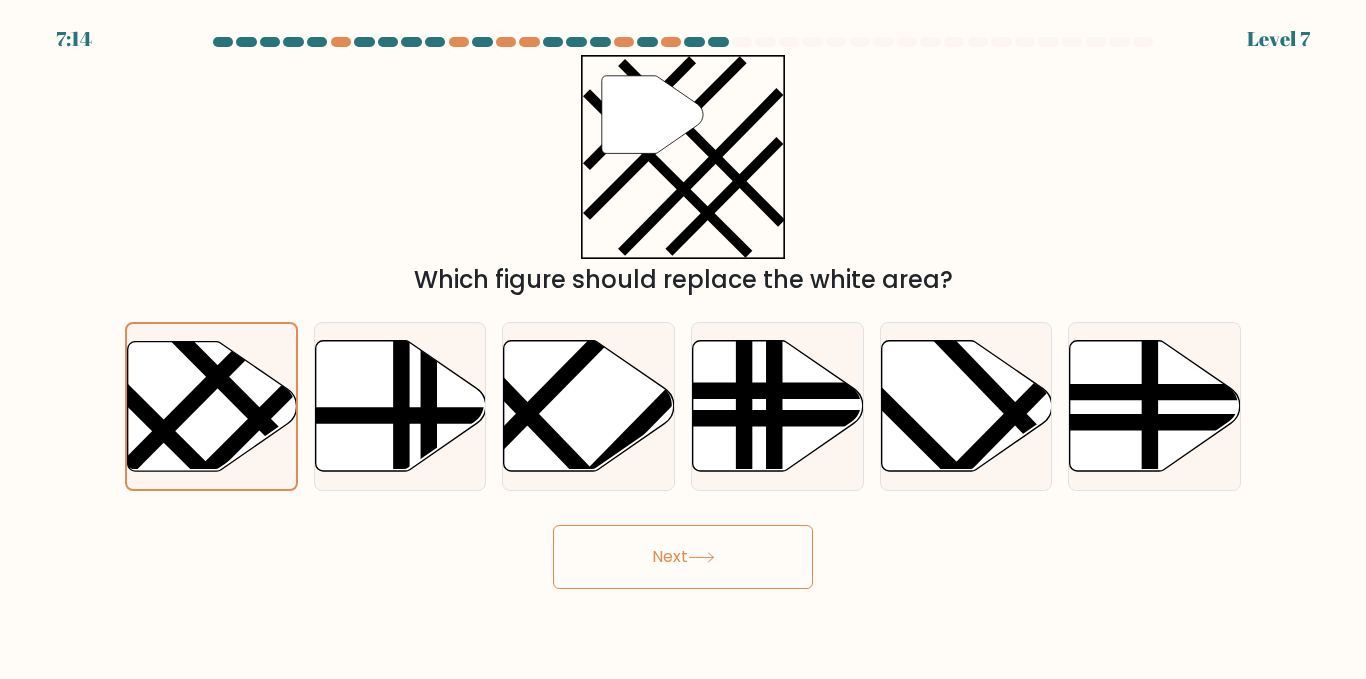 click on "Next" at bounding box center (683, 557) 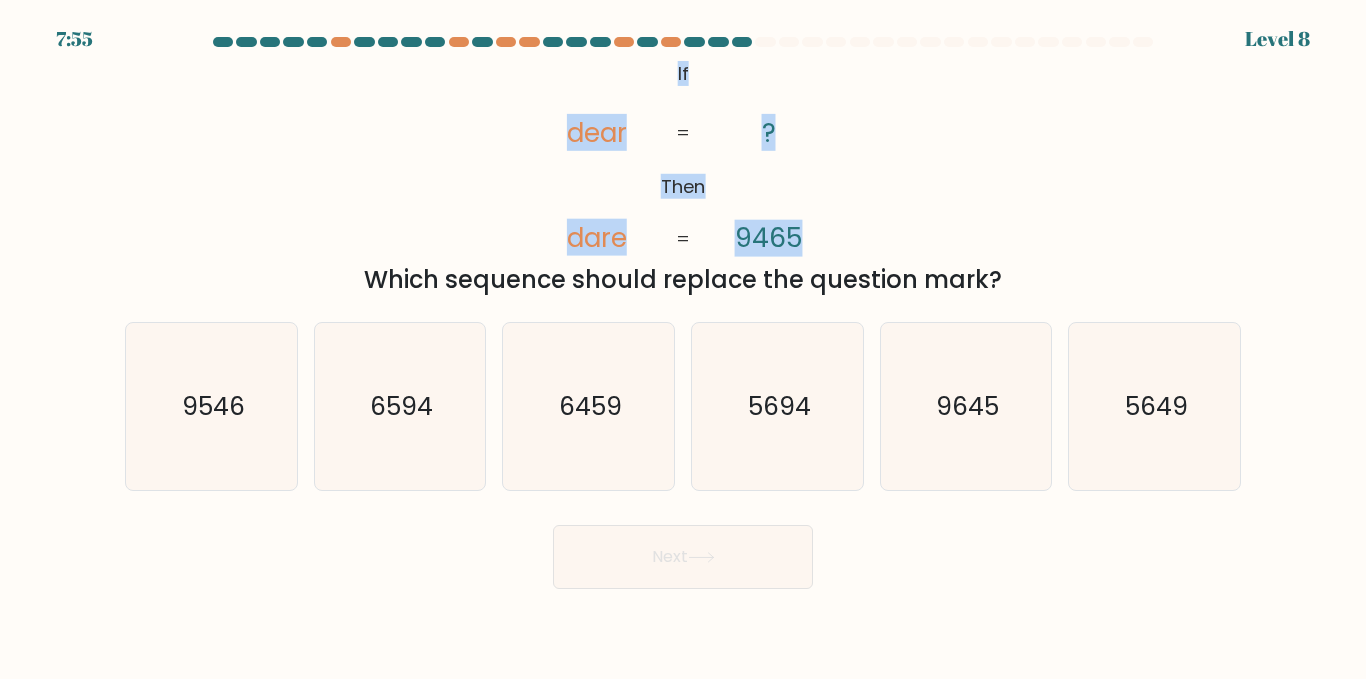 drag, startPoint x: 673, startPoint y: 73, endPoint x: 836, endPoint y: 240, distance: 233.36238 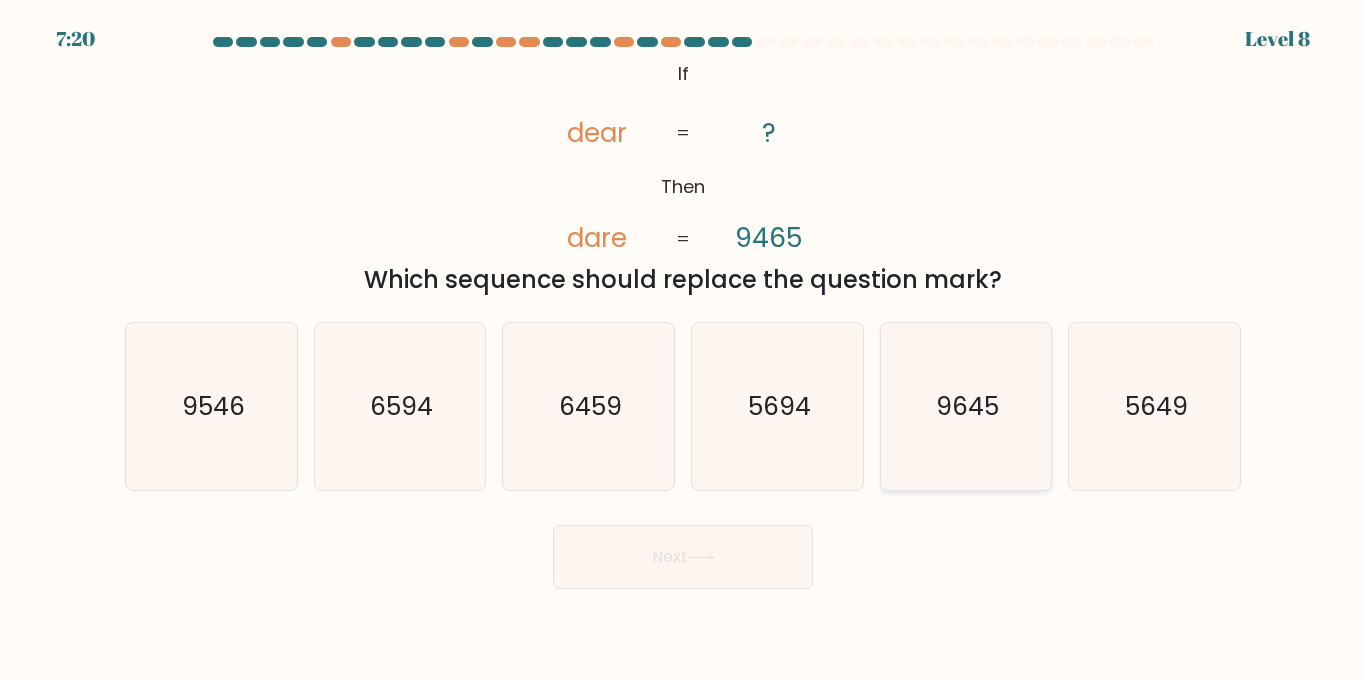 click on "9645" 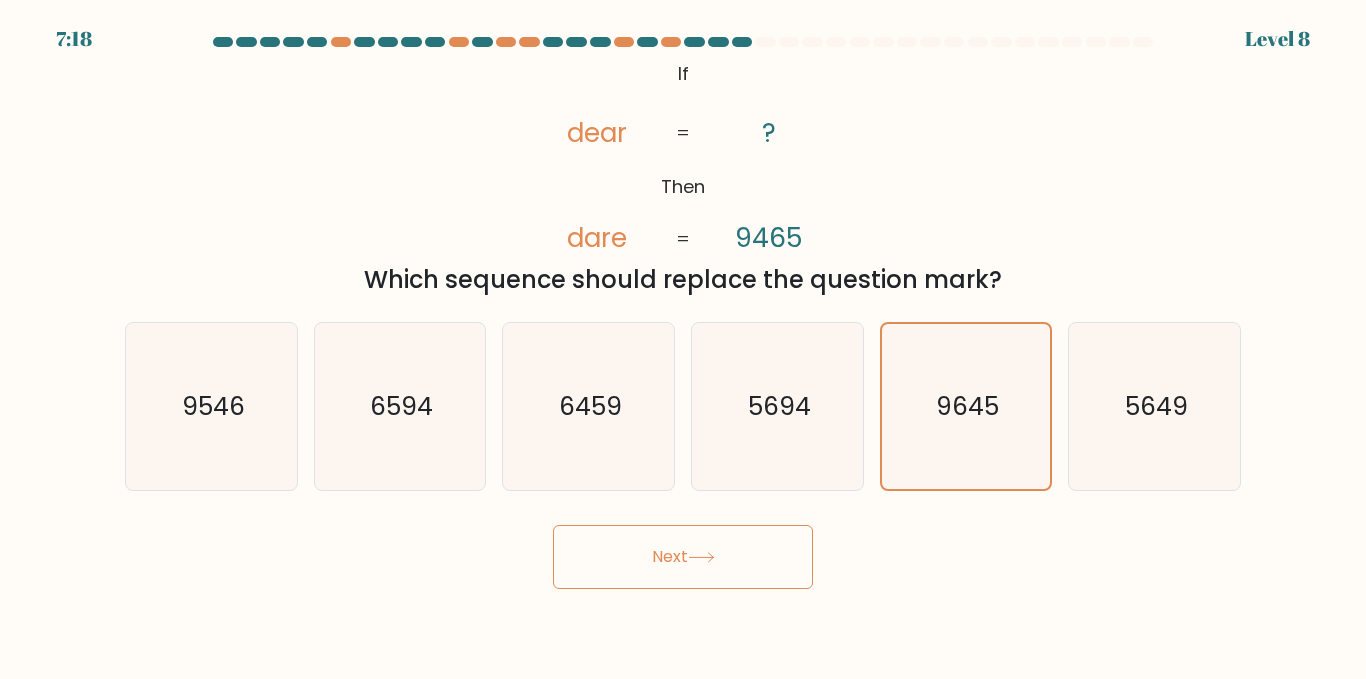 click on "Next" at bounding box center [683, 557] 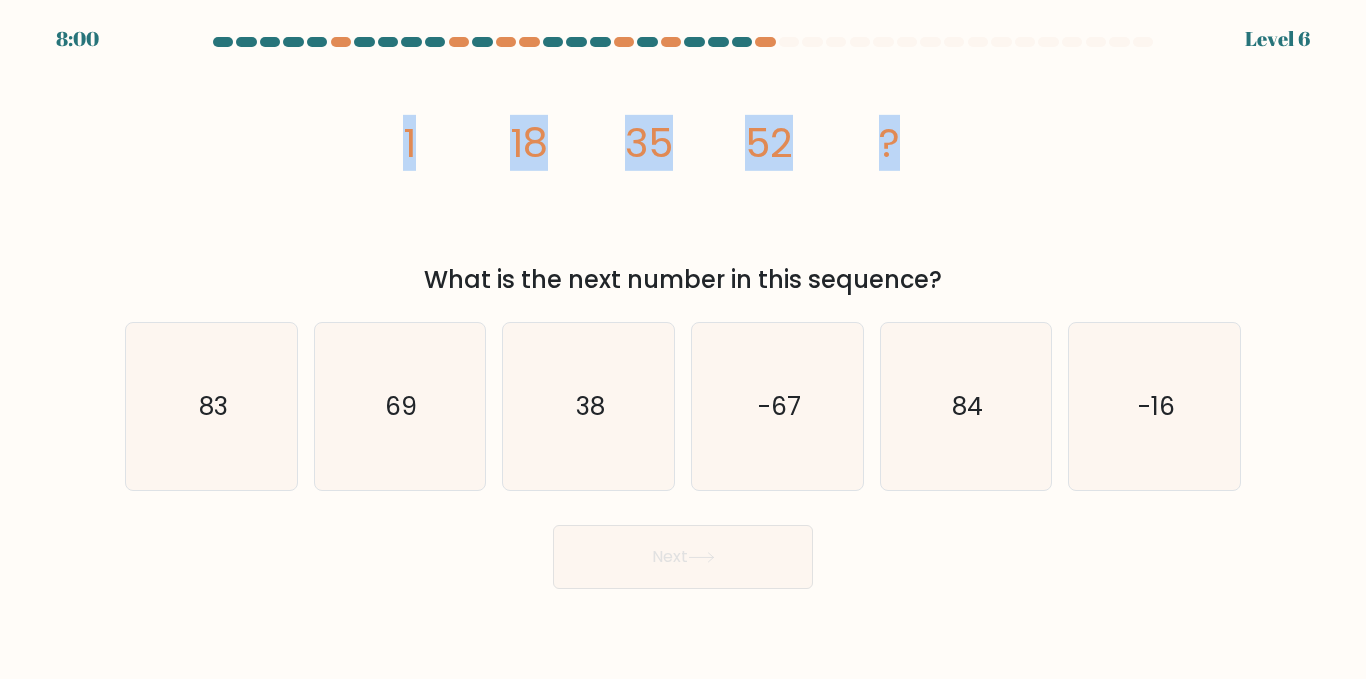 drag, startPoint x: 368, startPoint y: 145, endPoint x: 959, endPoint y: 123, distance: 591.40936 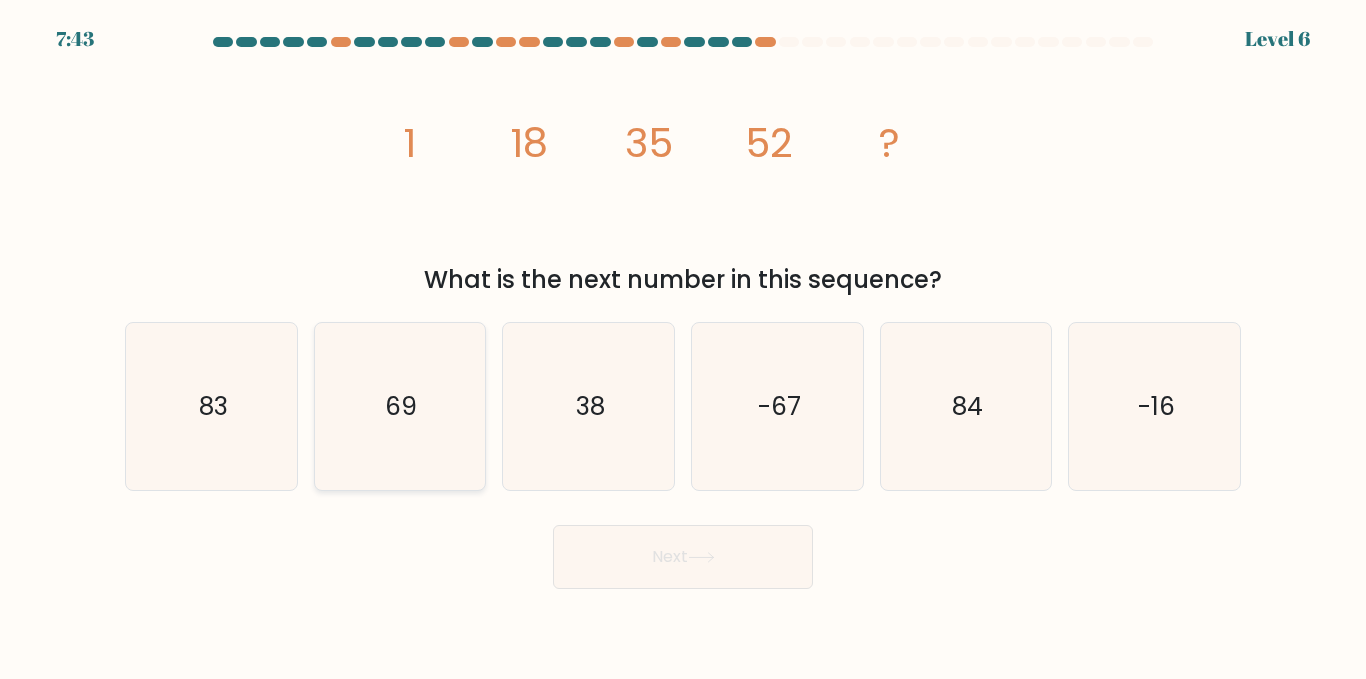 click on "69" 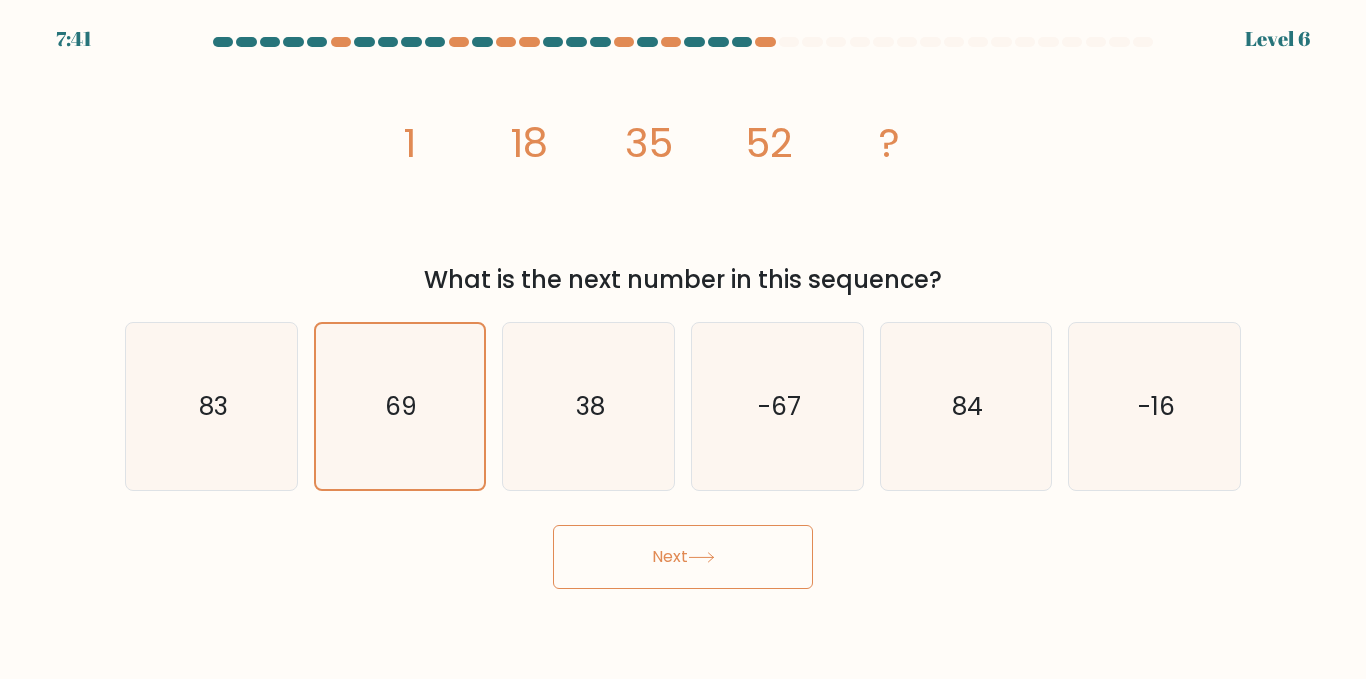 click on "Next" at bounding box center [683, 557] 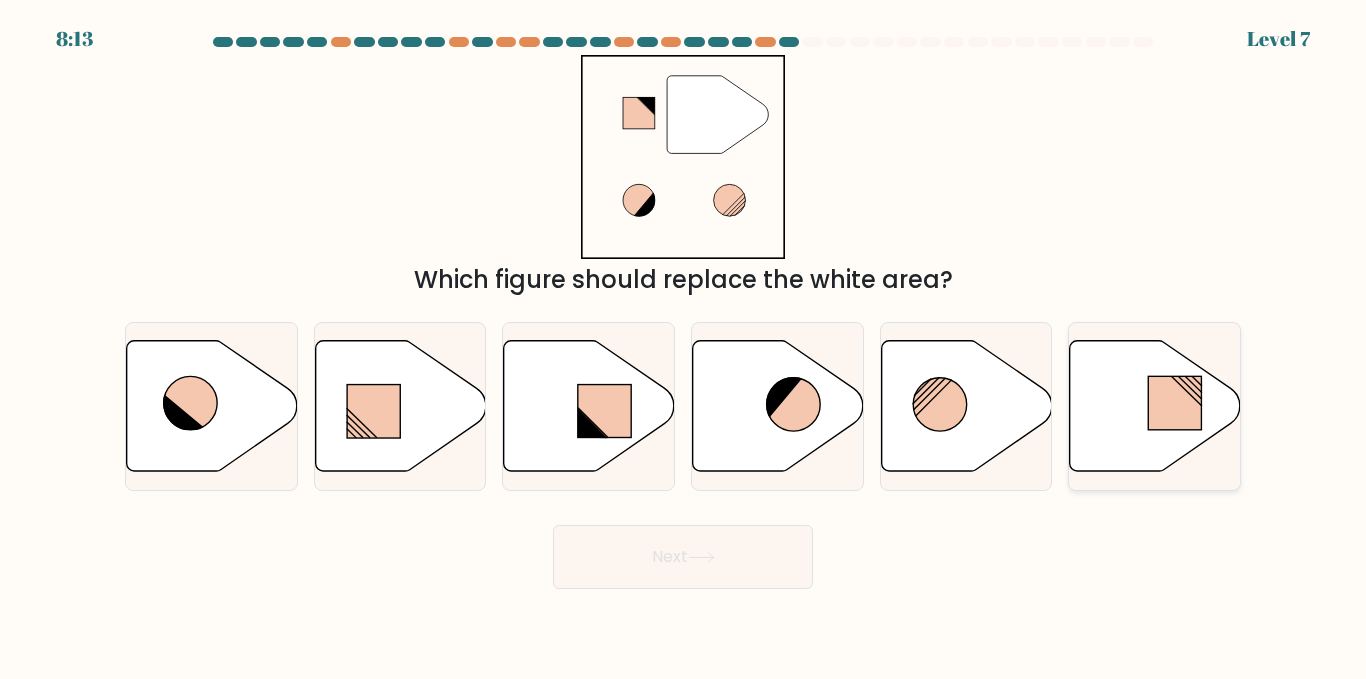 click 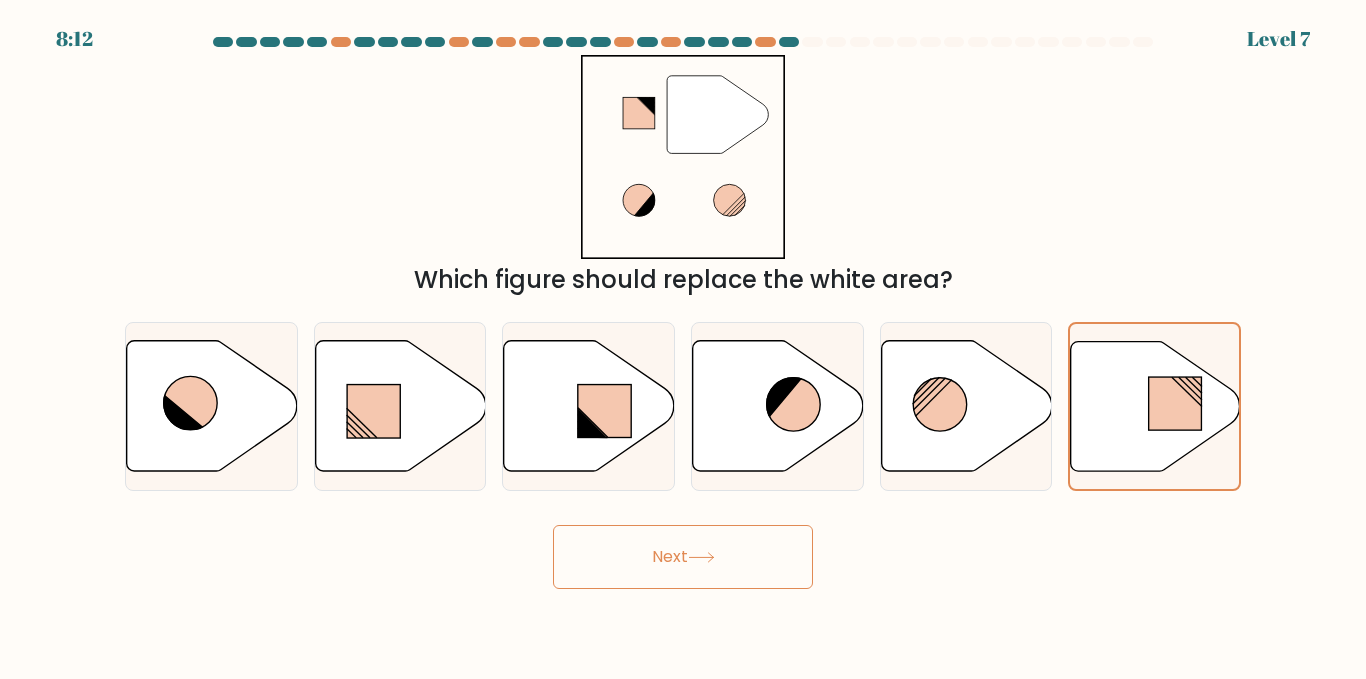 click on "Next" at bounding box center [683, 557] 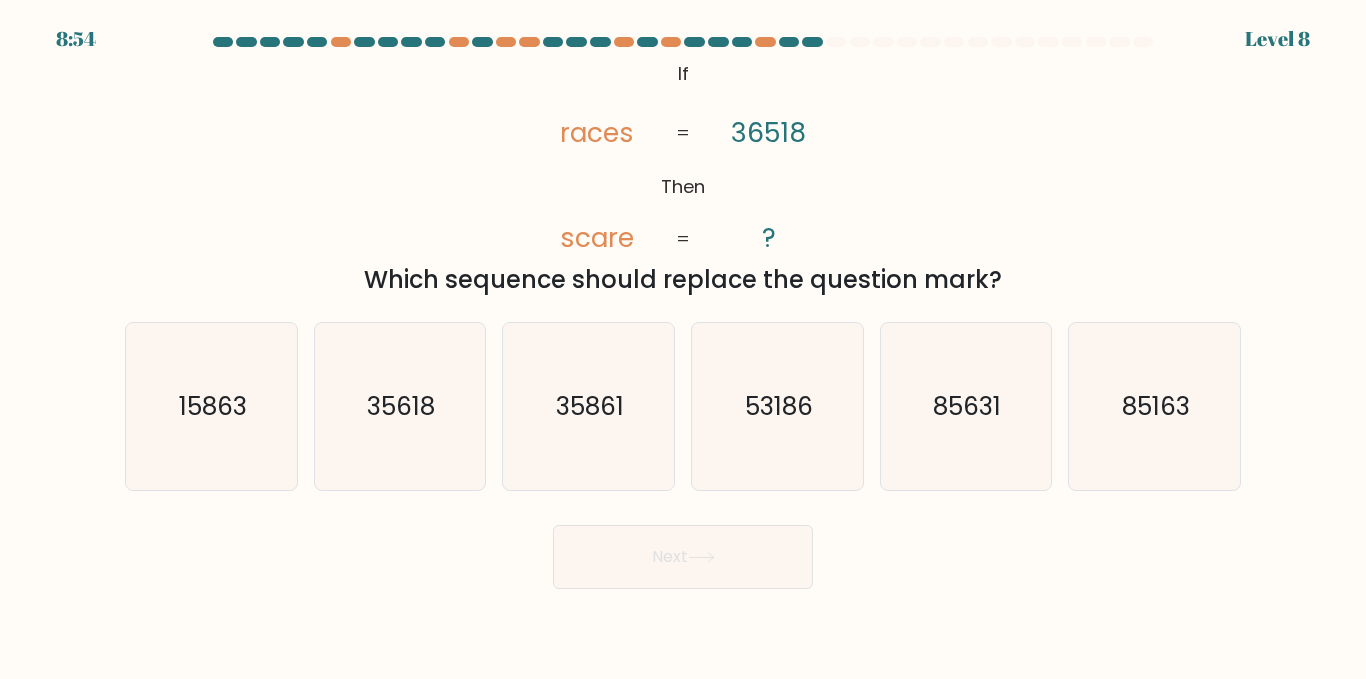 click on "@import url('https://fonts.googleapis.com/css?family=Abril+Fatface:400,100,100italic,300,300italic,400italic,500,500italic,700,700italic,900,900italic');           If       Then       races       scare       36518       ?       =       =" 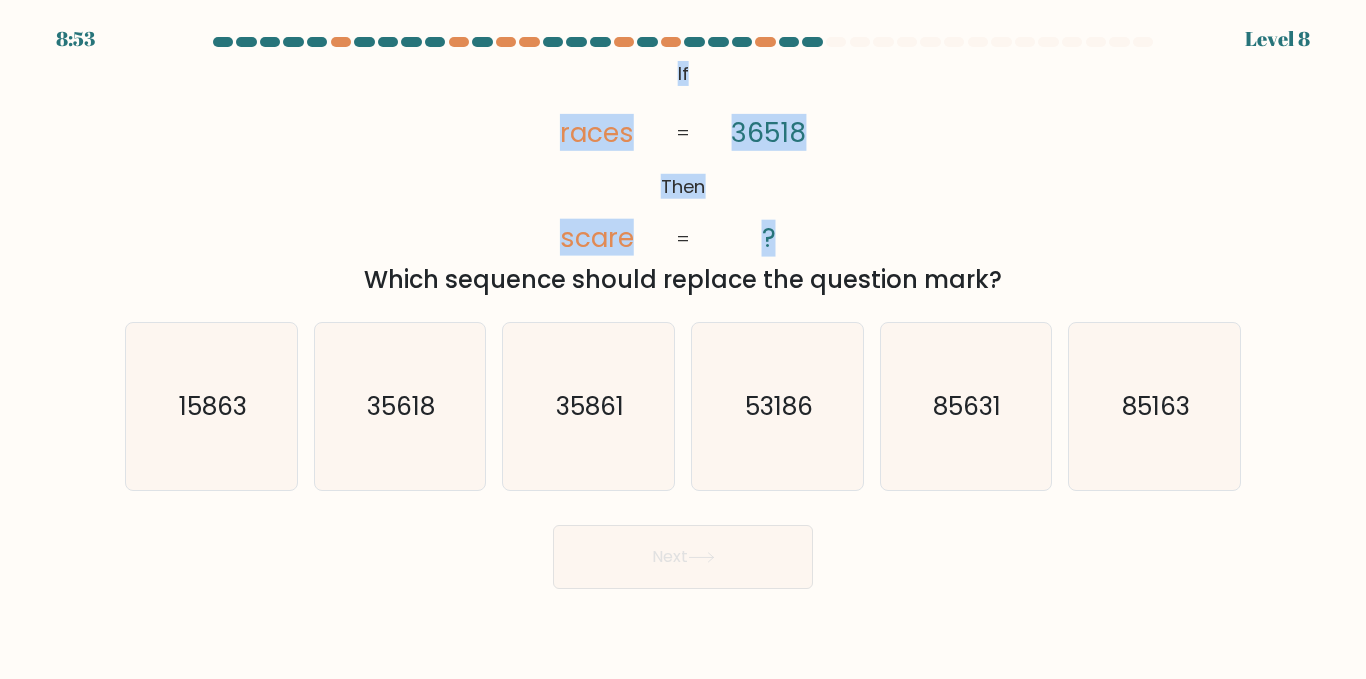 drag, startPoint x: 668, startPoint y: 72, endPoint x: 831, endPoint y: 207, distance: 211.64594 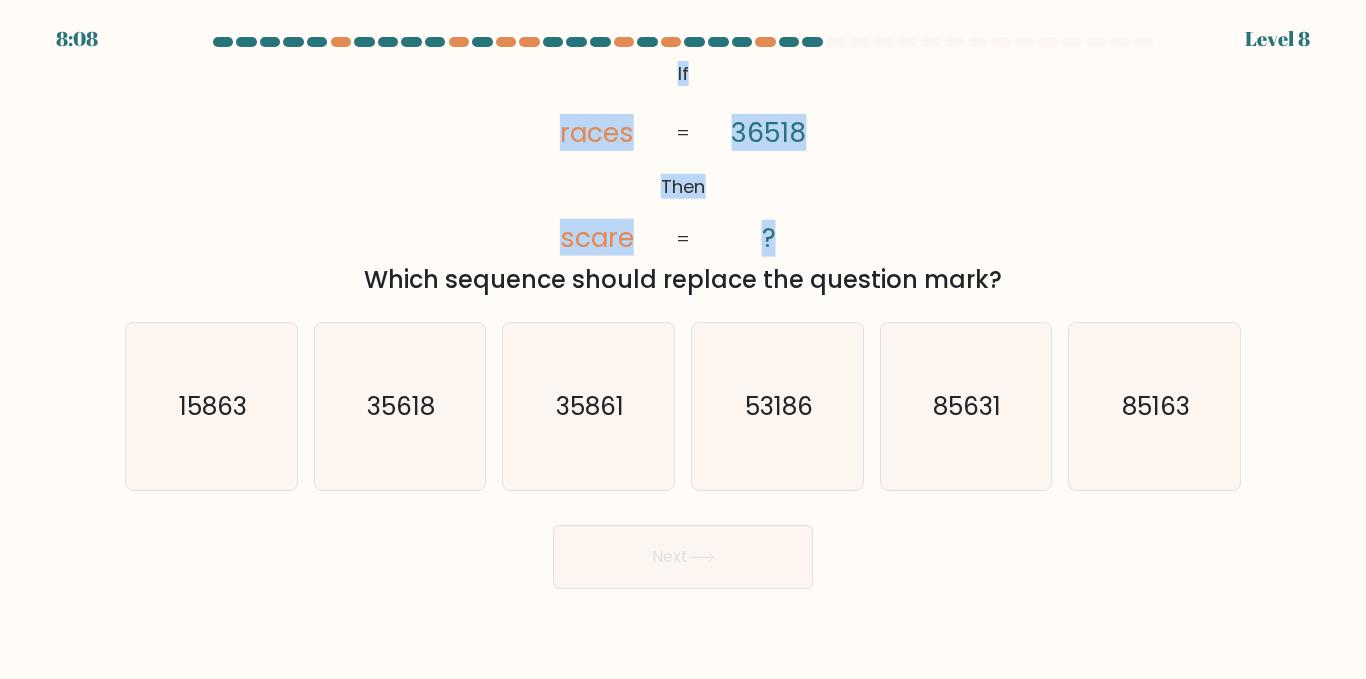 click on "@import url('https://fonts.googleapis.com/css?family=Abril+Fatface:400,100,100italic,300,300italic,400italic,500,500italic,700,700italic,900,900italic');           If       Then       races       scare       36518       ?       =       =
Which sequence should replace the question mark?" at bounding box center (683, 176) 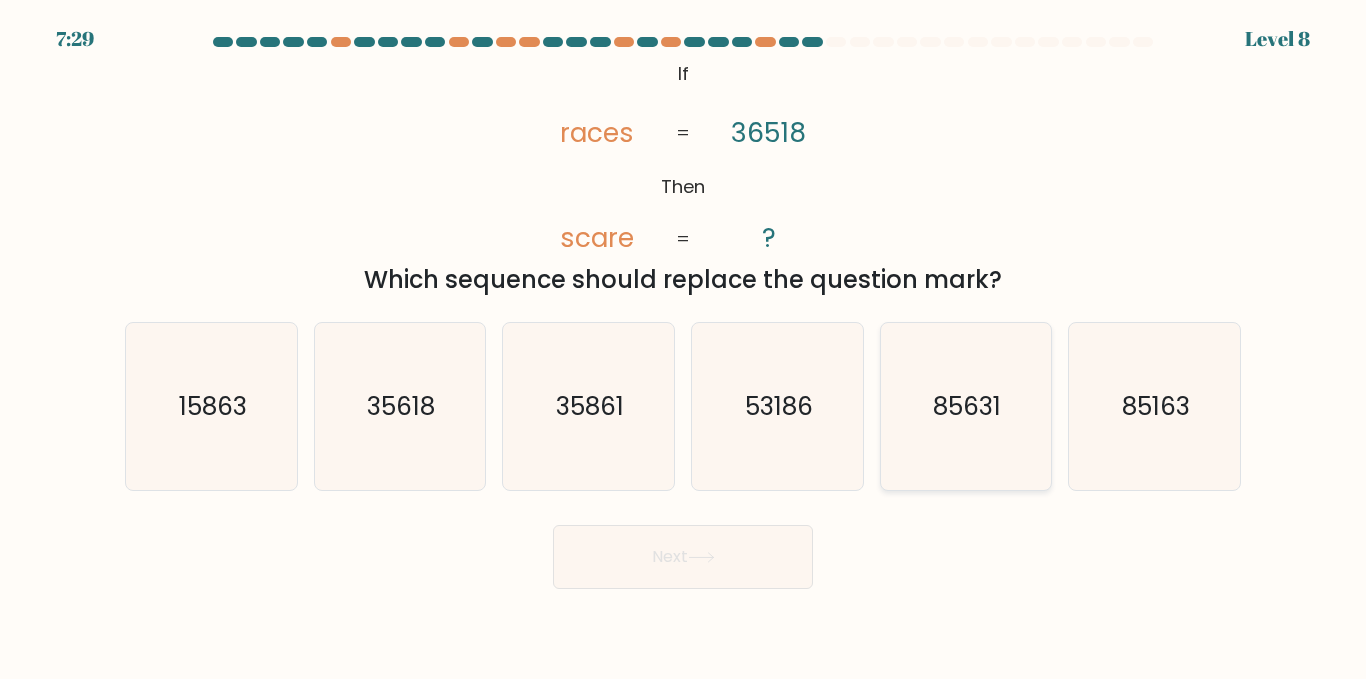 click on "85631" 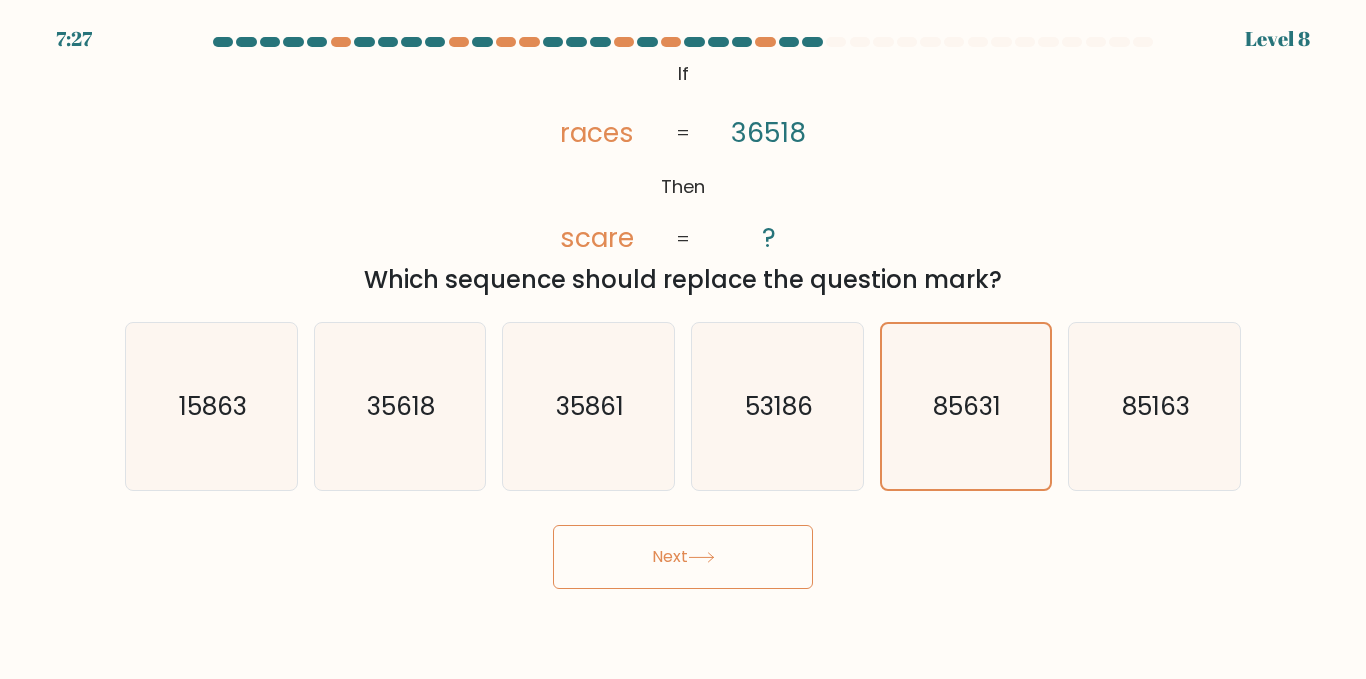 click on "Next" at bounding box center (683, 557) 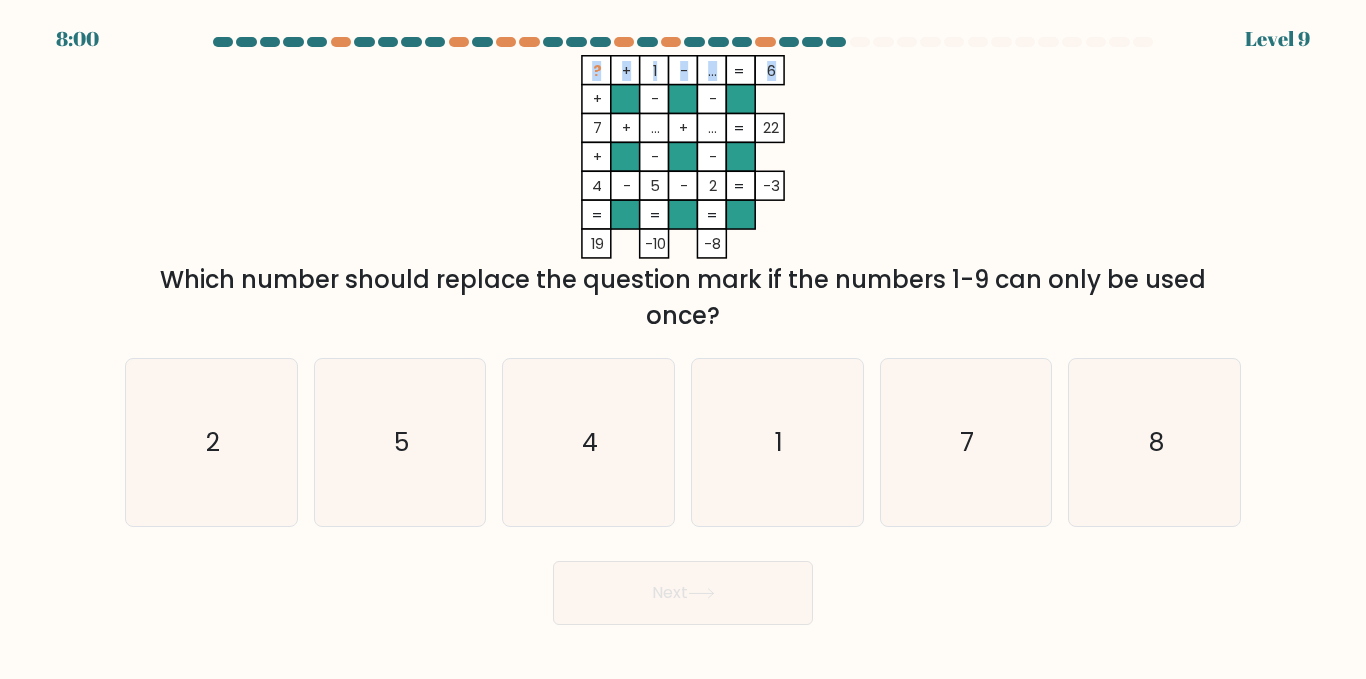 drag, startPoint x: 590, startPoint y: 71, endPoint x: 774, endPoint y: 71, distance: 184 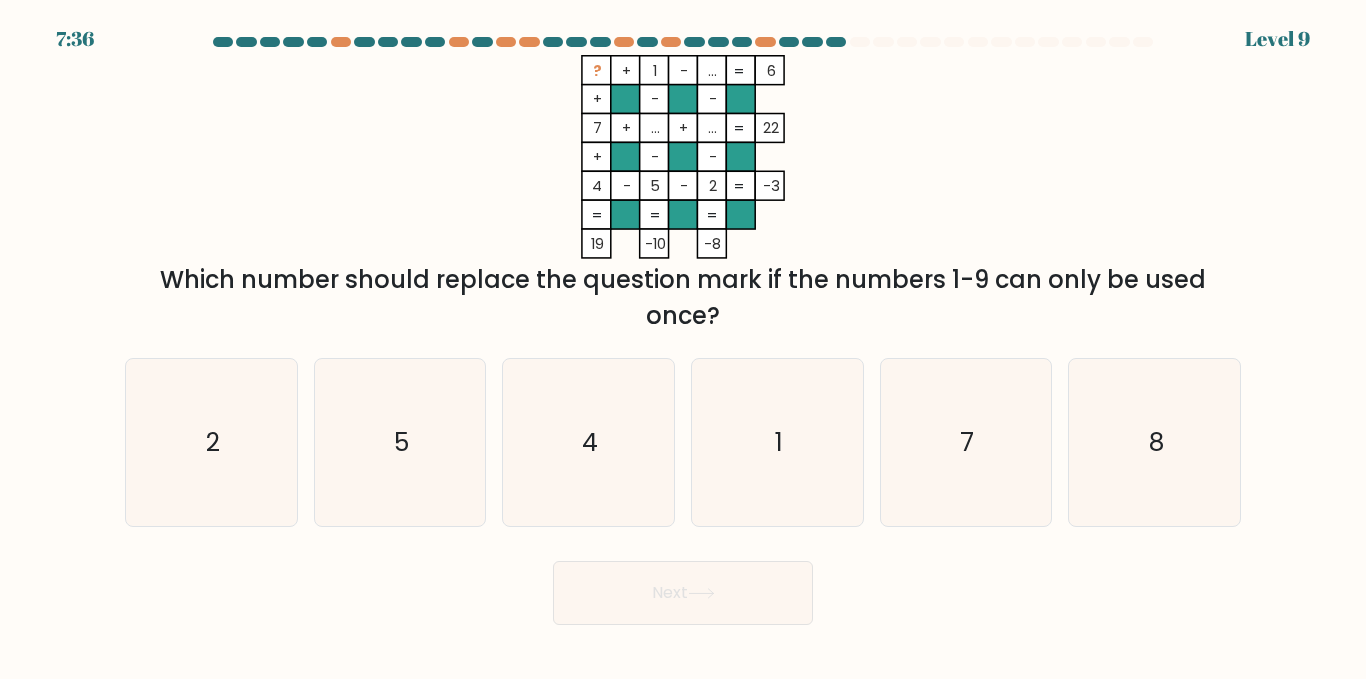 click on "?    +    1    -    ...    6    +    -    -    7    +    ...    +    ...    22    +    -    -    4    -    5    -    2    =   -3    =   =   =   =   19    -10    -8    =" 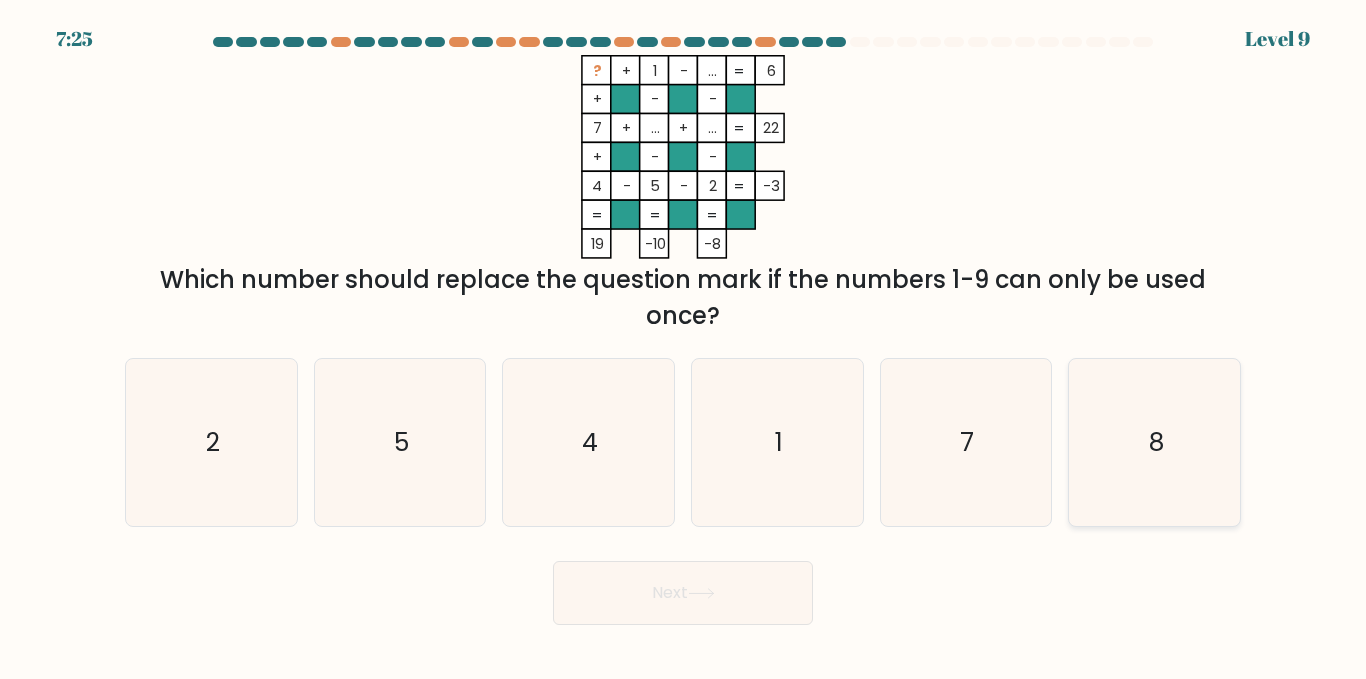click on "8" 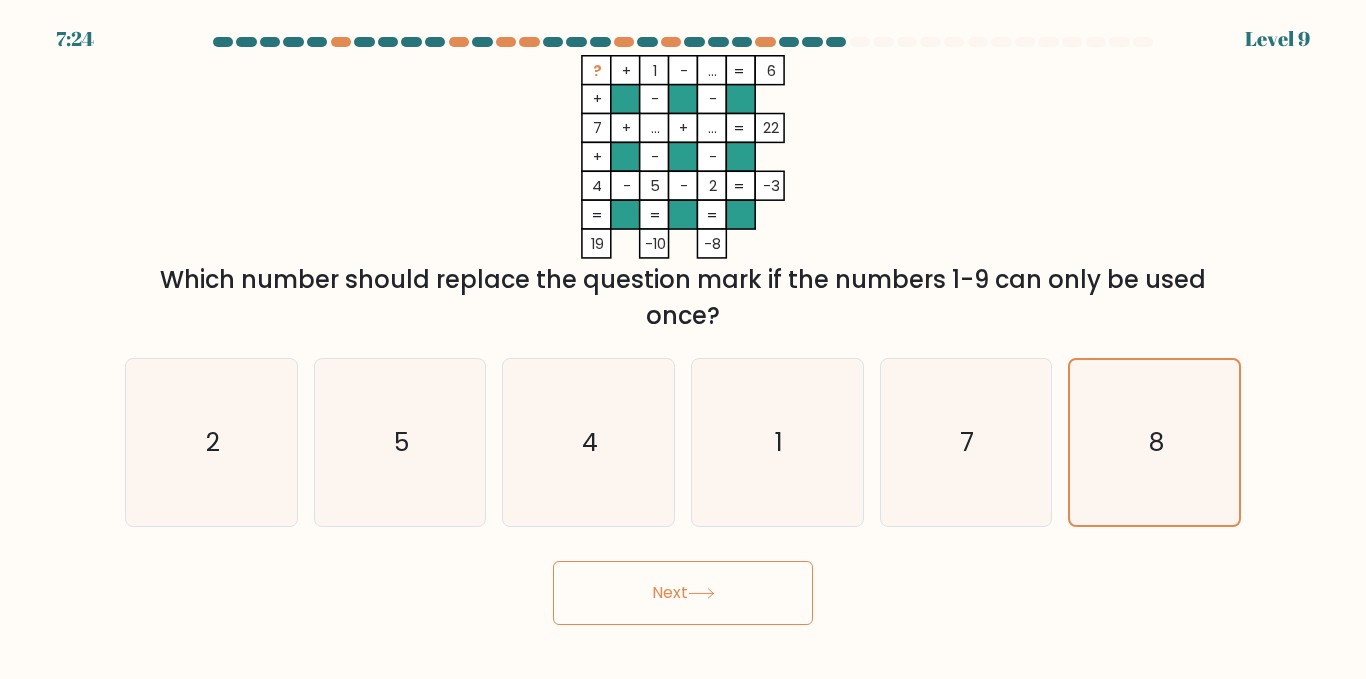 click on "Next" at bounding box center [683, 593] 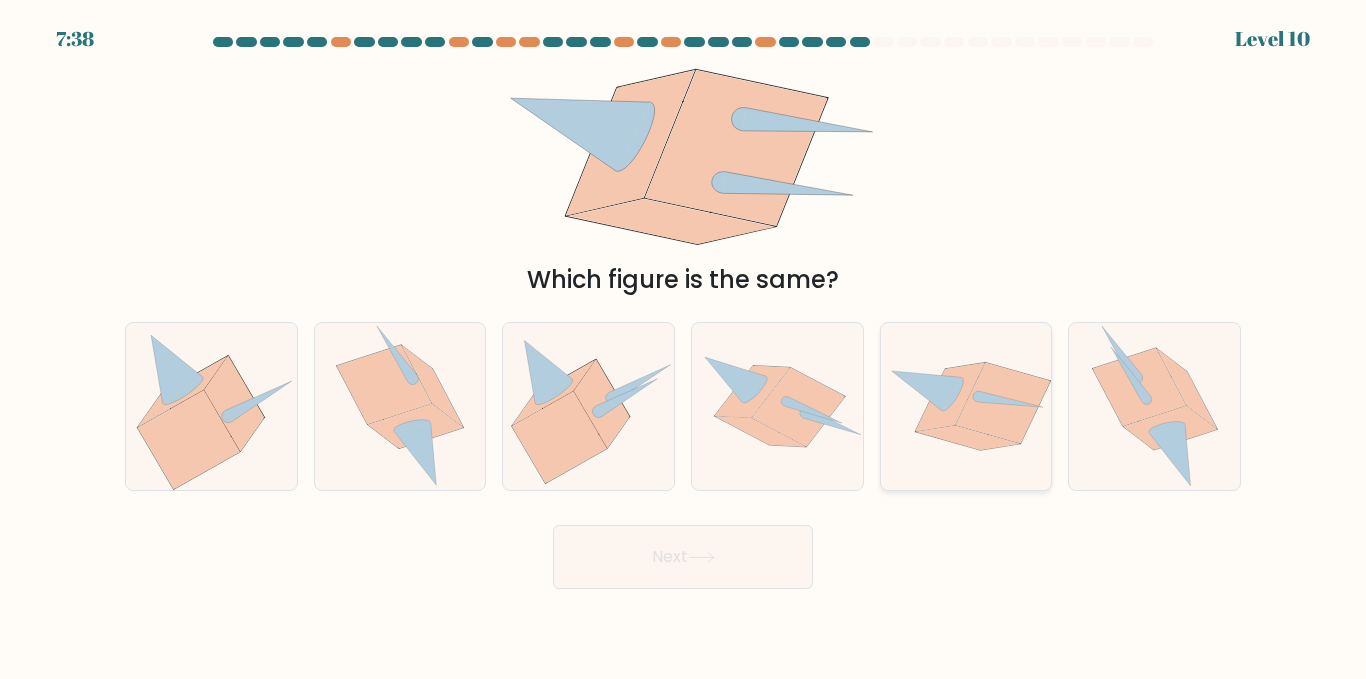 click 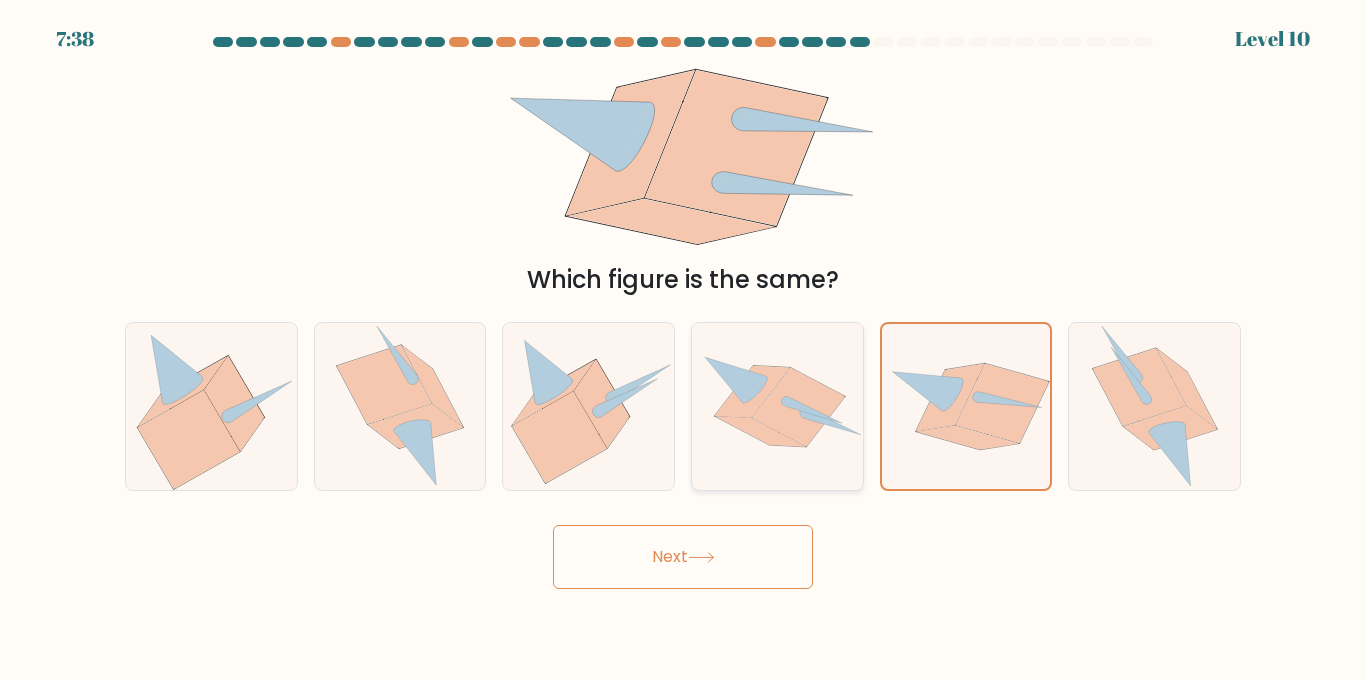 click 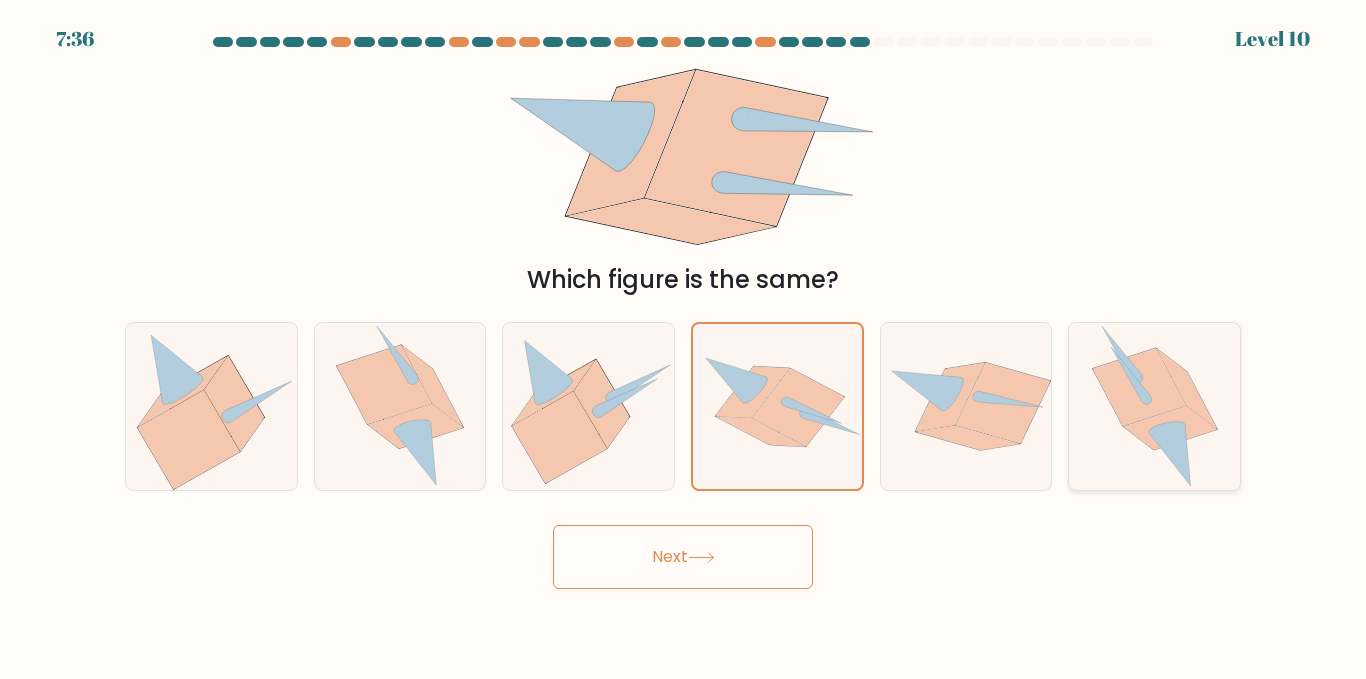 click 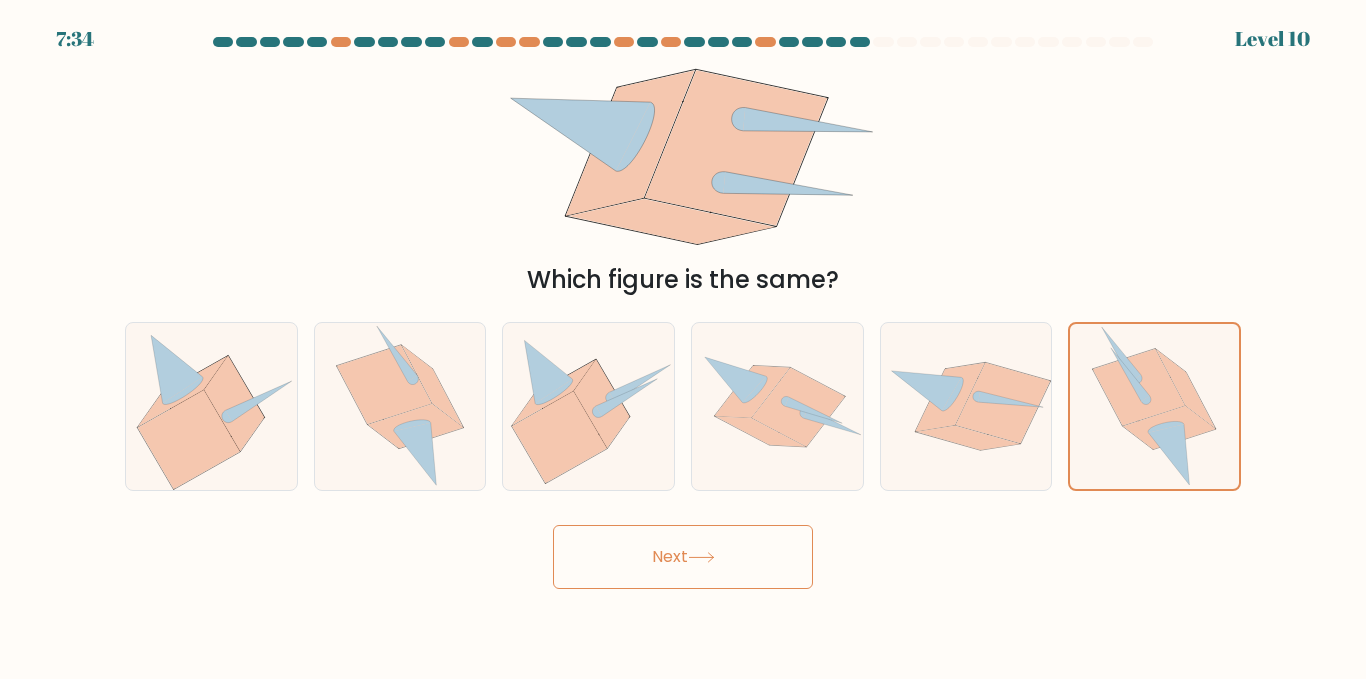 click on "Next" at bounding box center (683, 557) 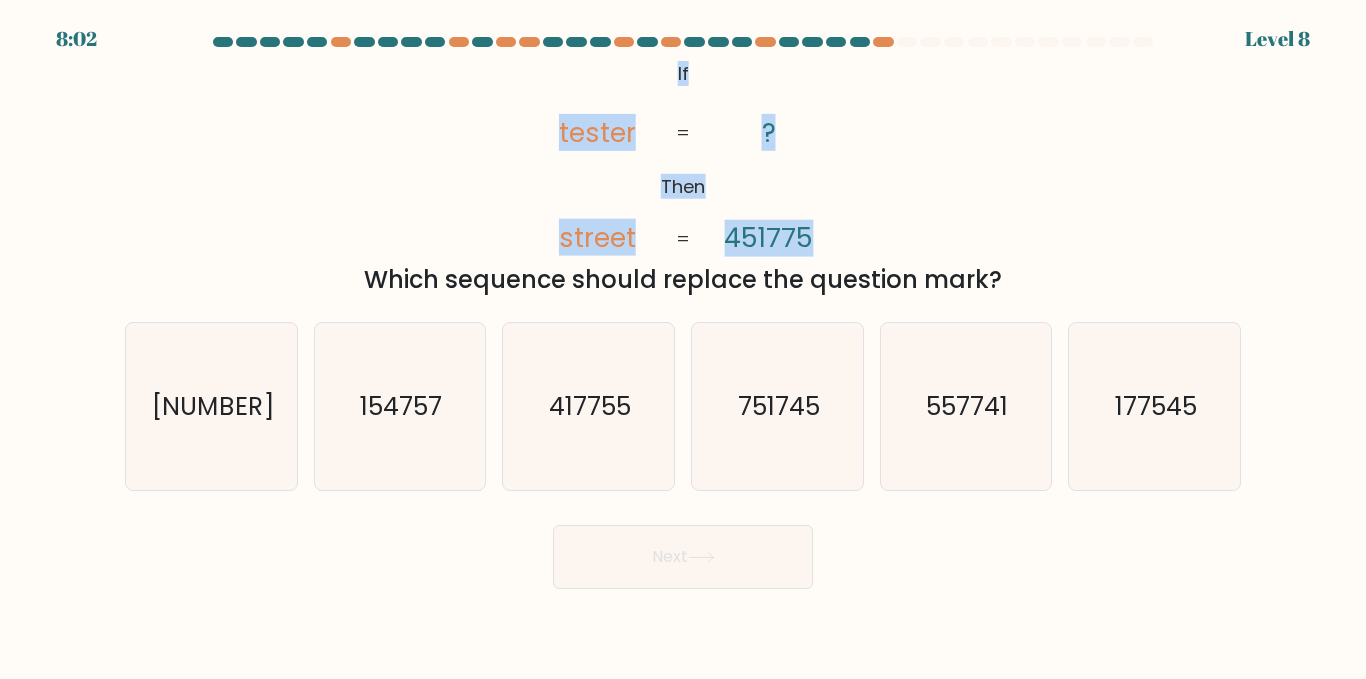 drag, startPoint x: 674, startPoint y: 69, endPoint x: 845, endPoint y: 241, distance: 242.53865 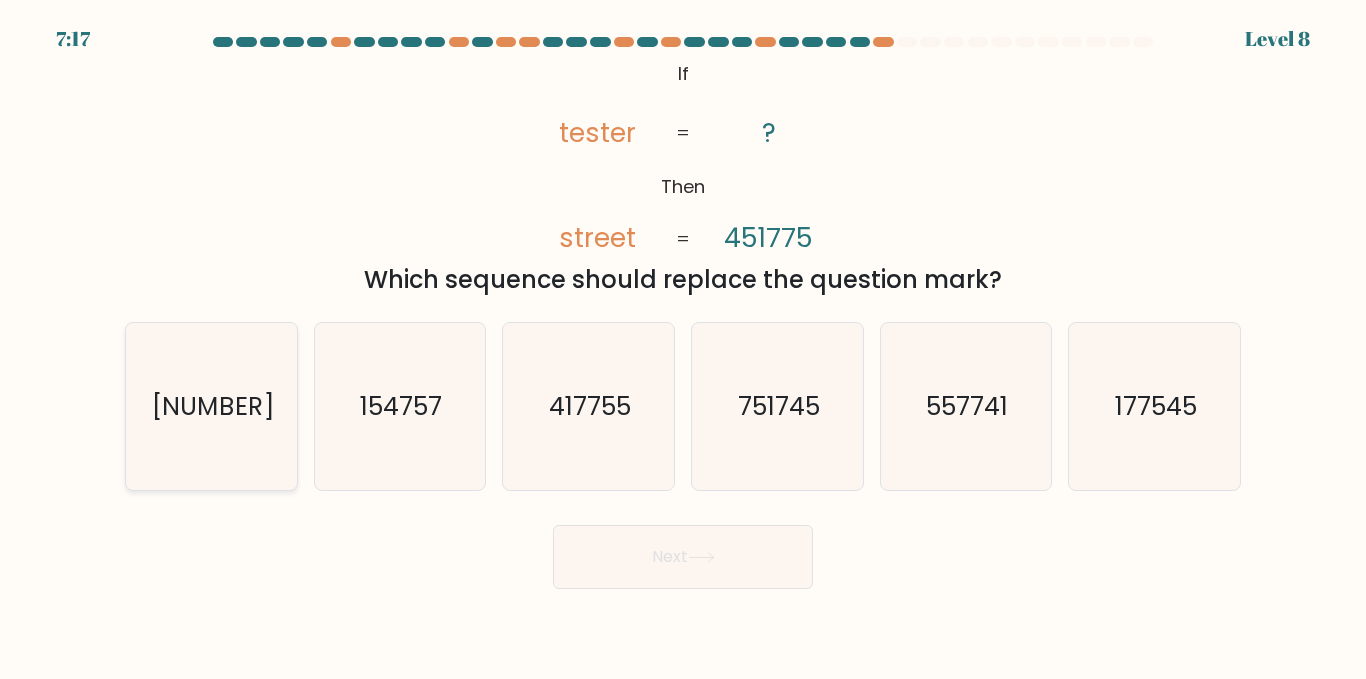 click on "574571" 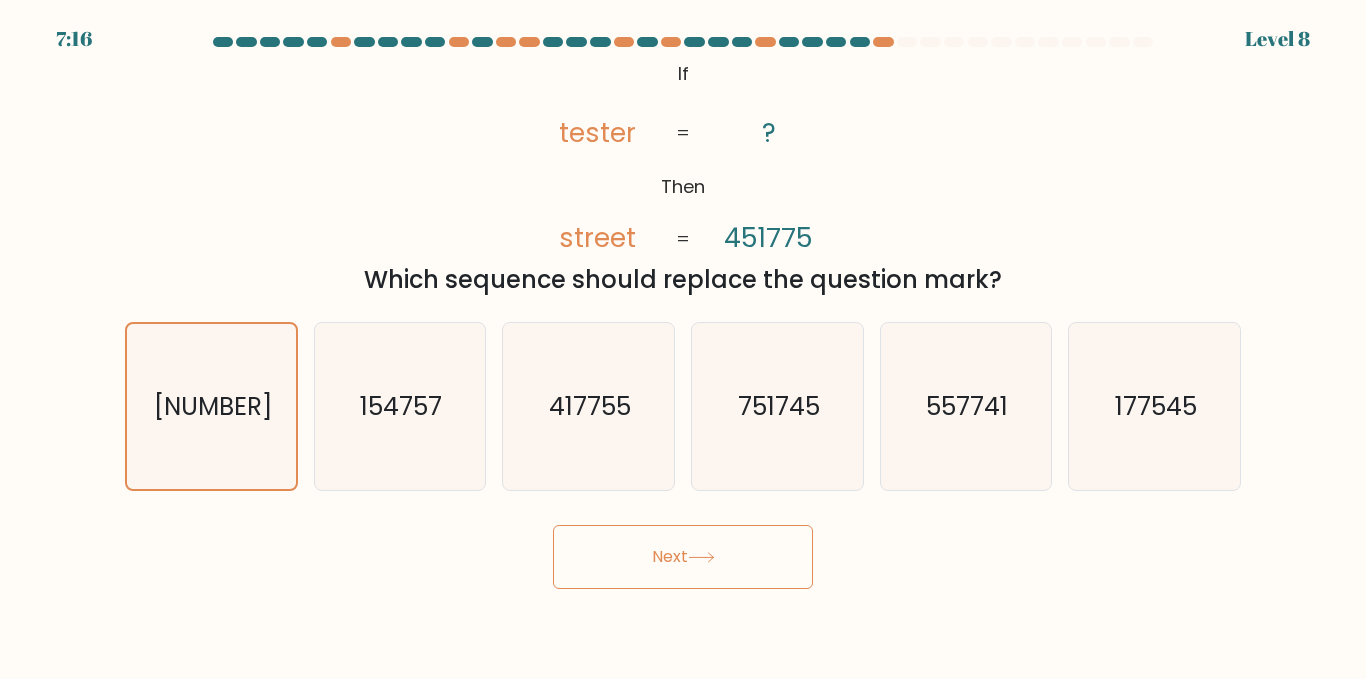 click on "Next" at bounding box center [683, 557] 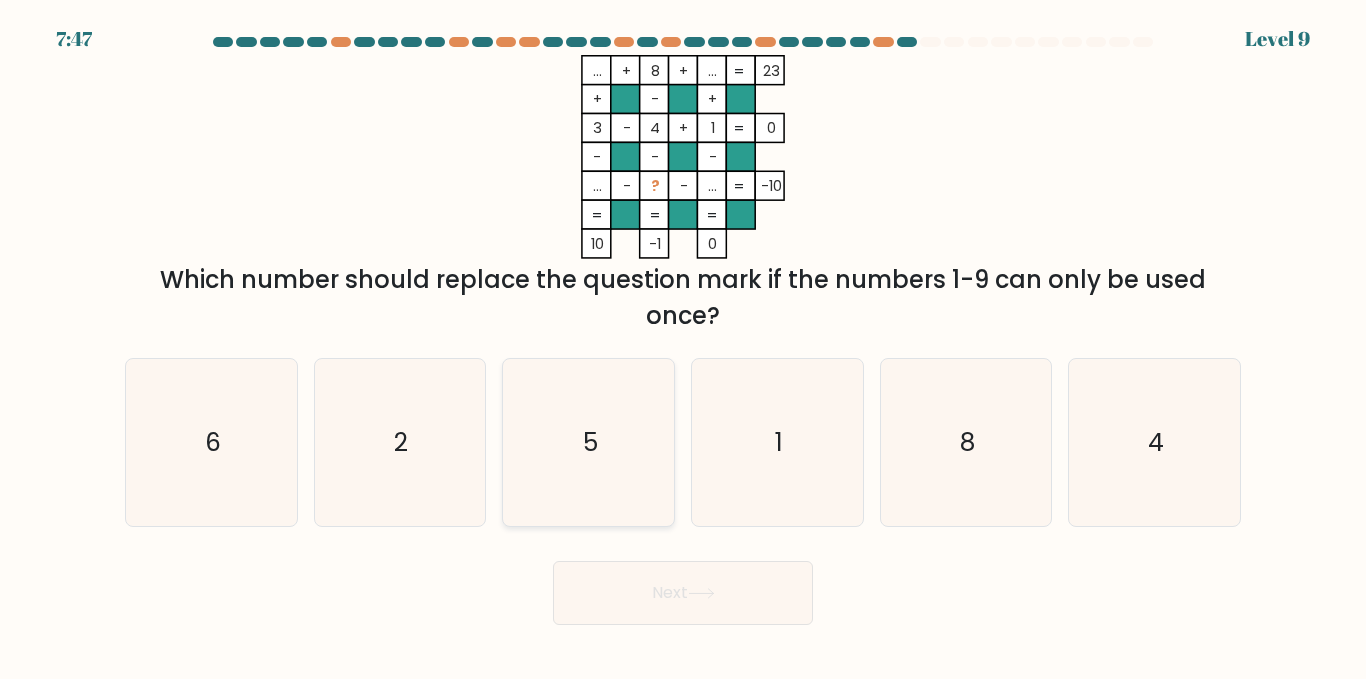 click on "5" 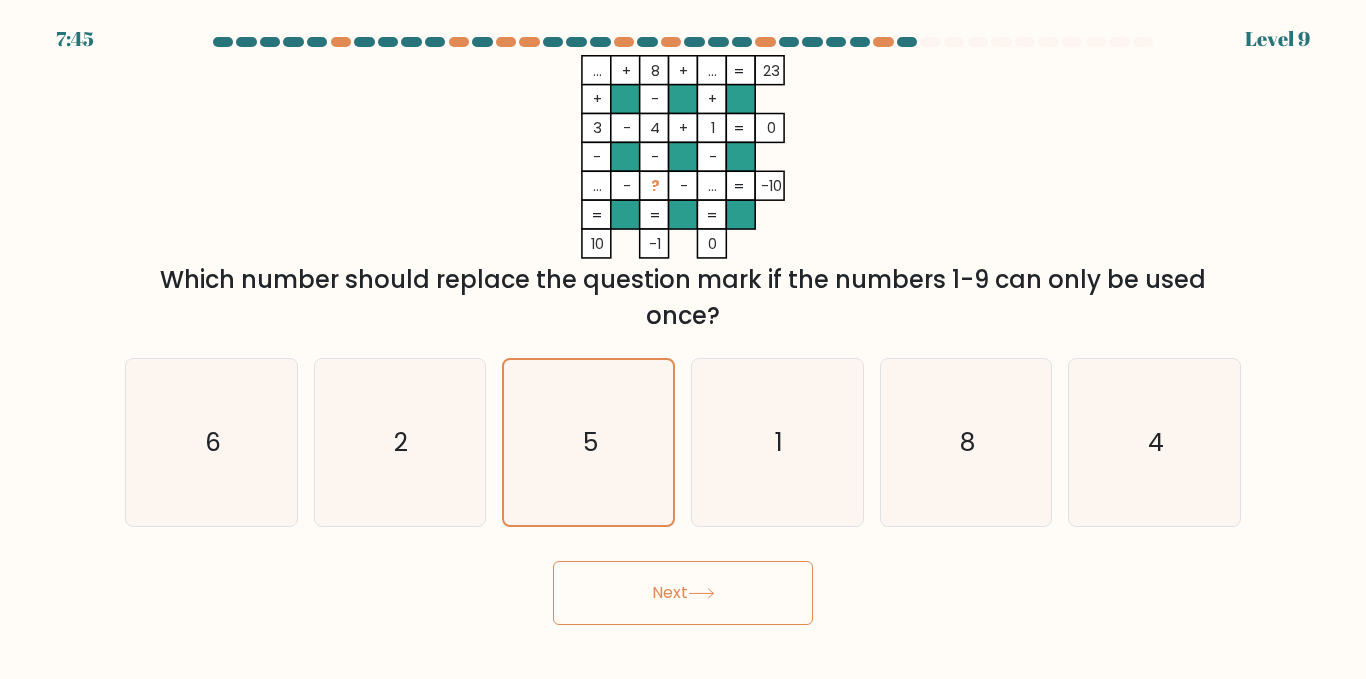 click on "Next" at bounding box center (683, 593) 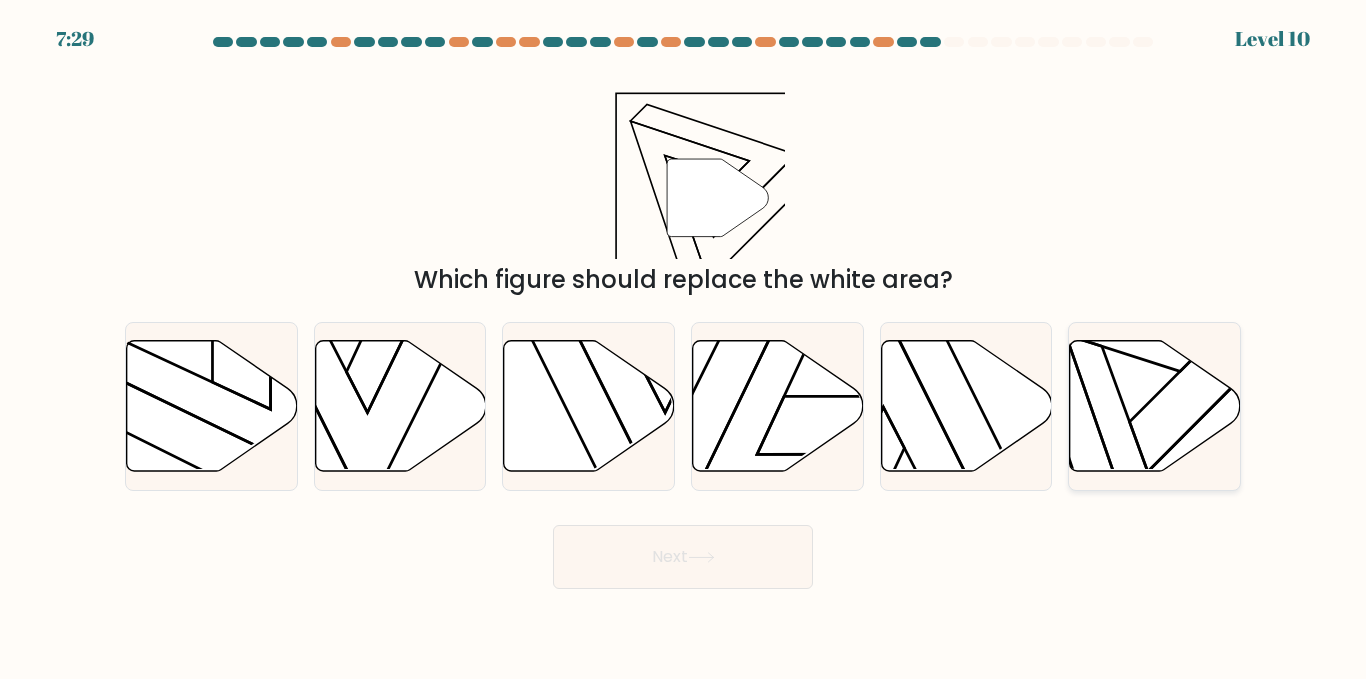 click 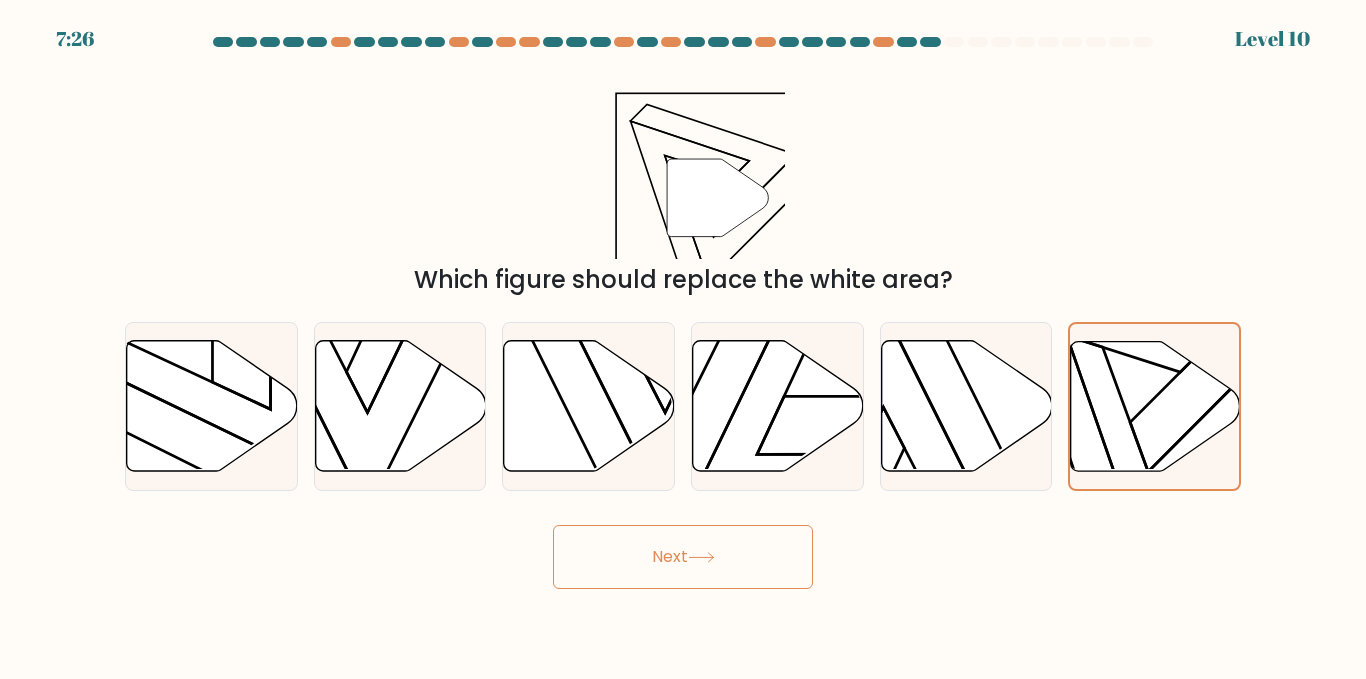 click on "Next" at bounding box center [683, 557] 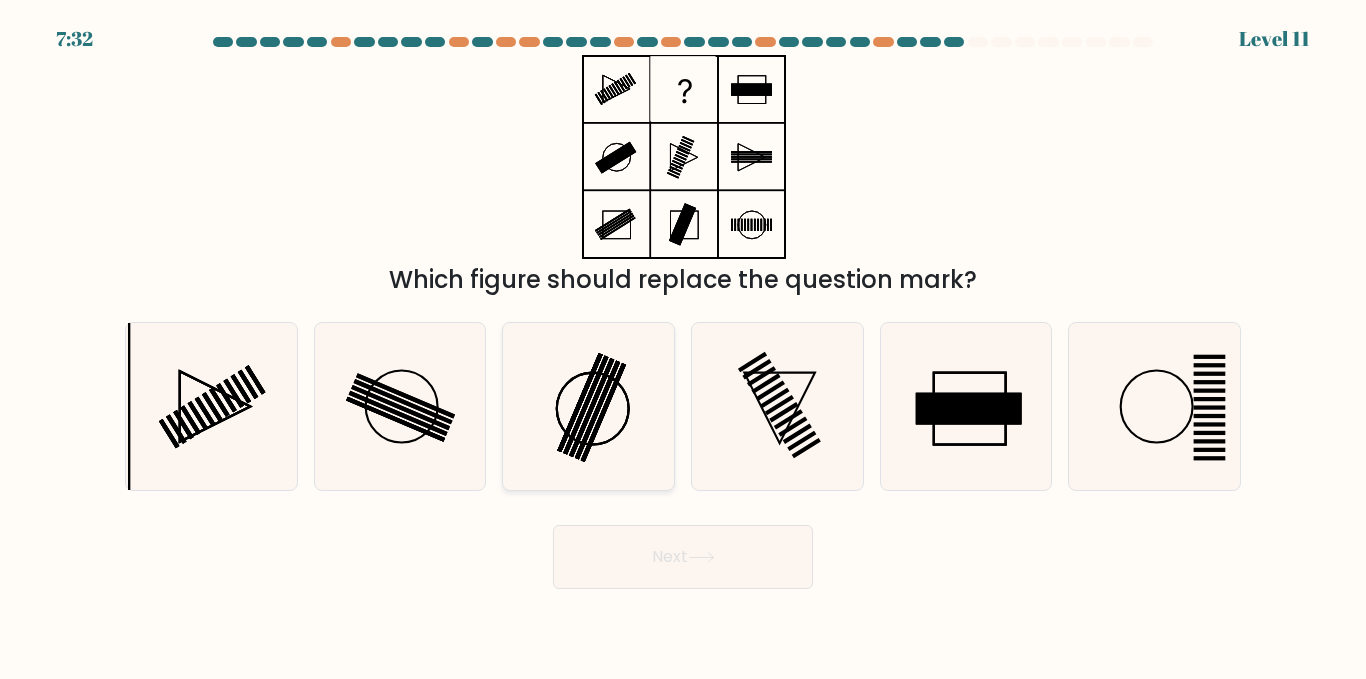 click 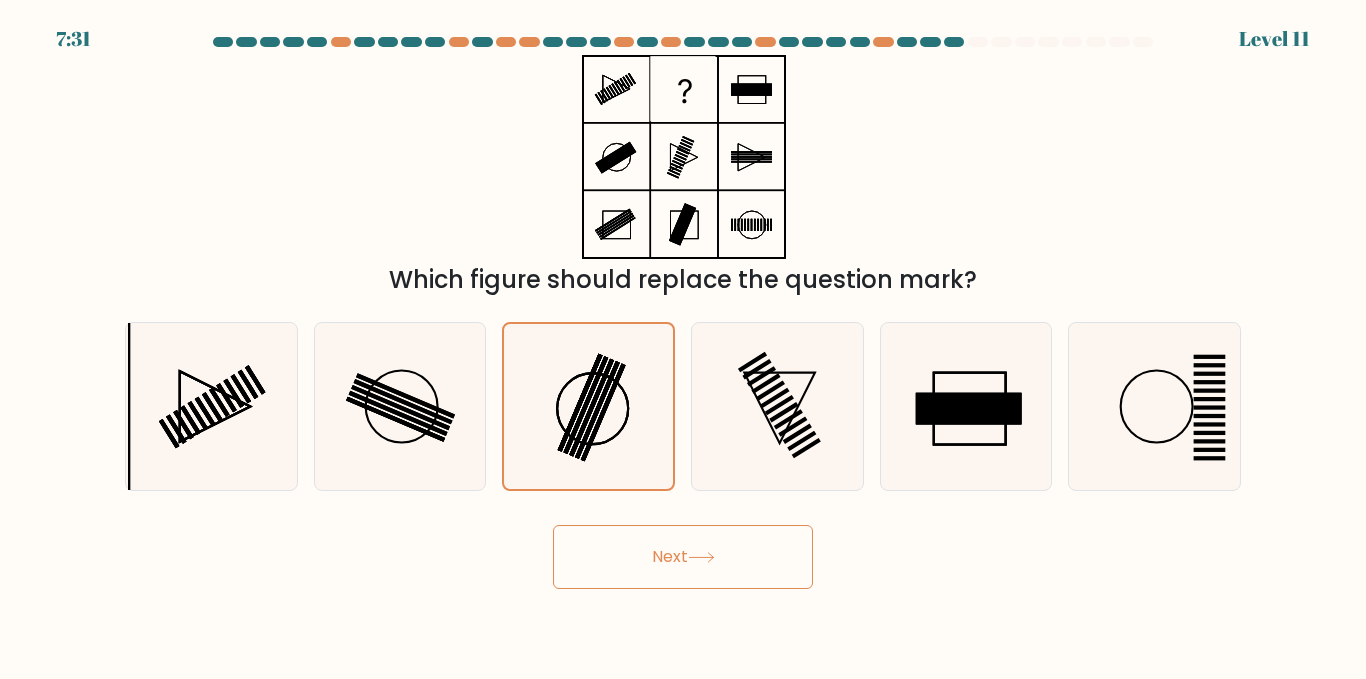 click on "Next" at bounding box center [683, 557] 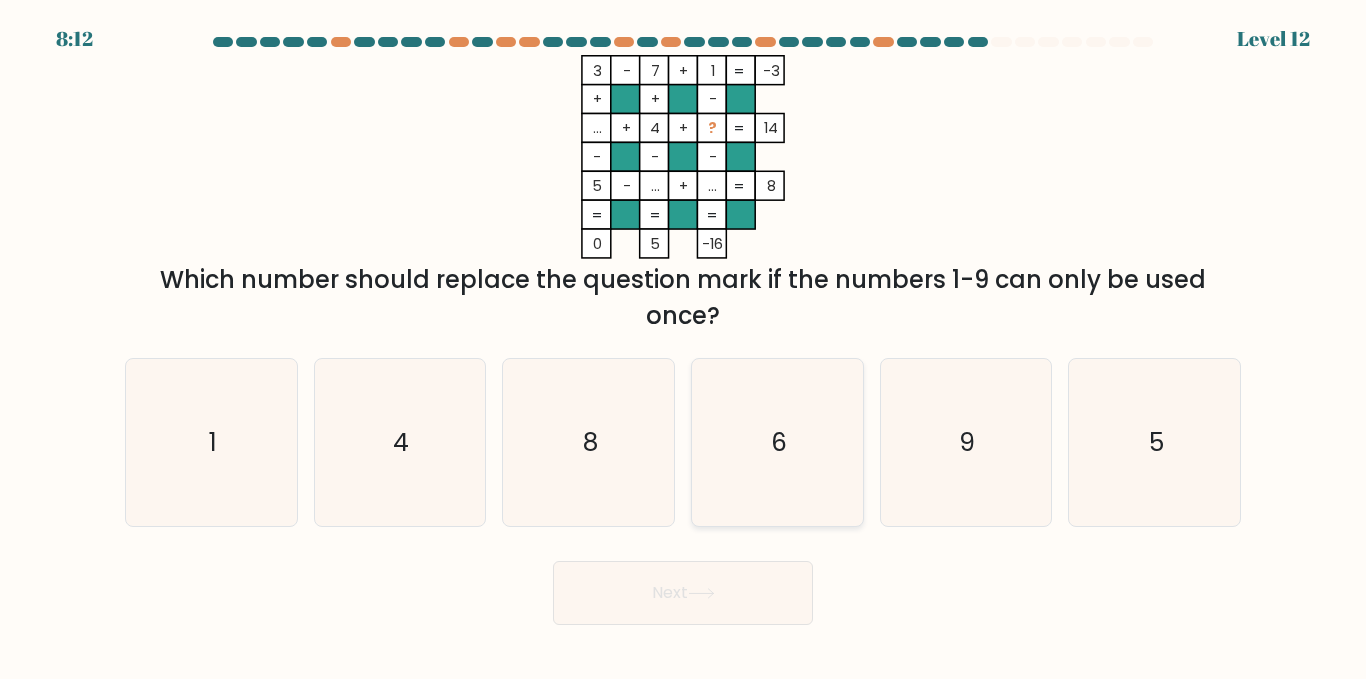 click on "6" 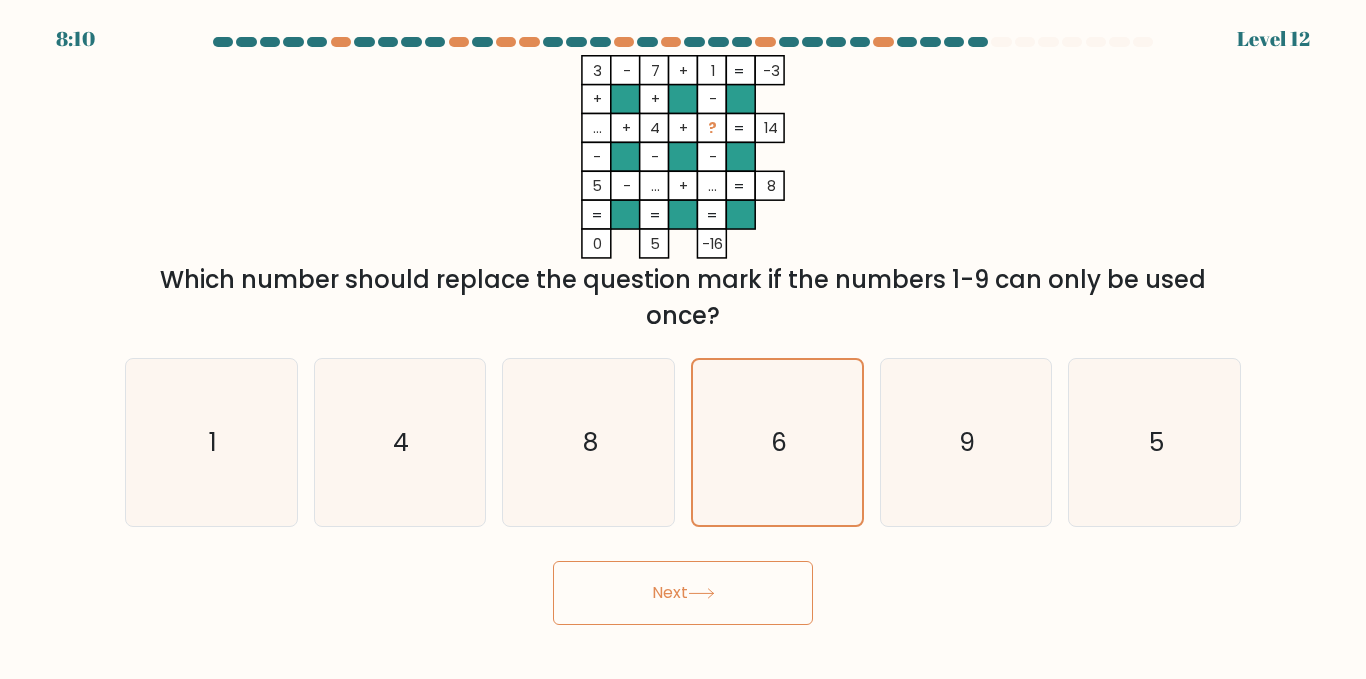 click on "Next" at bounding box center (683, 593) 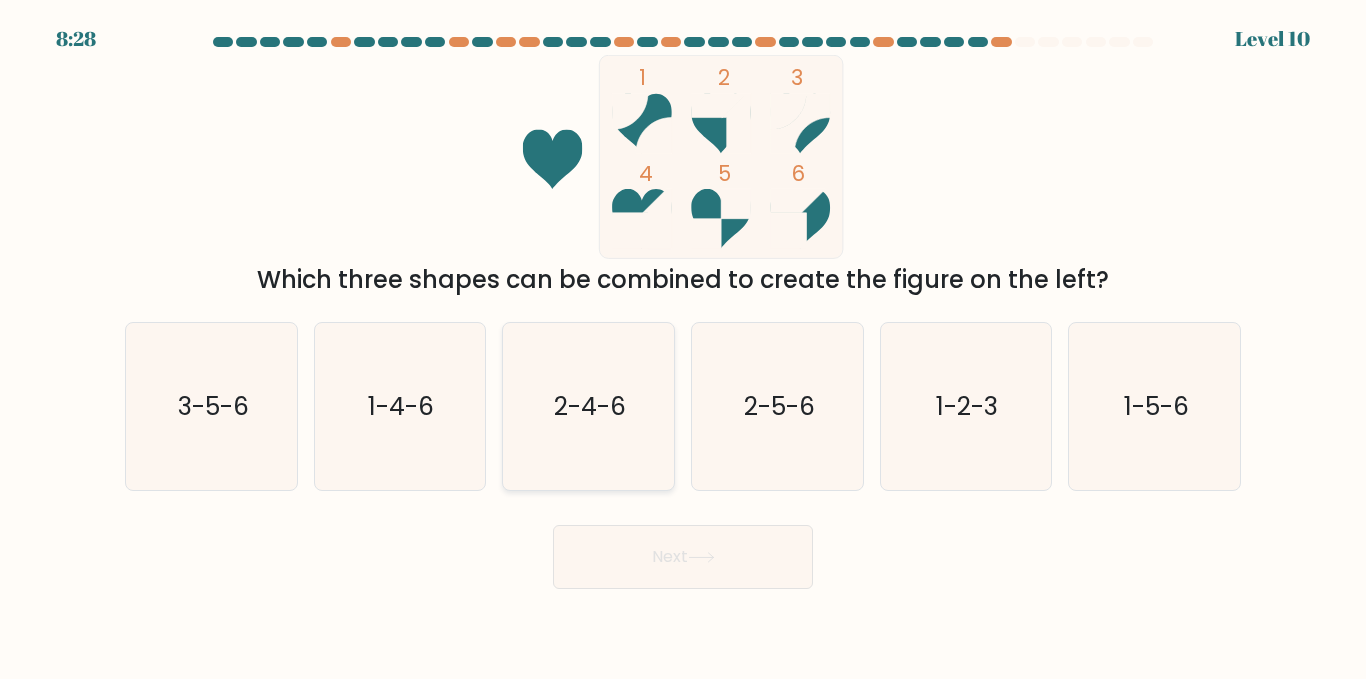 click on "2-4-6" 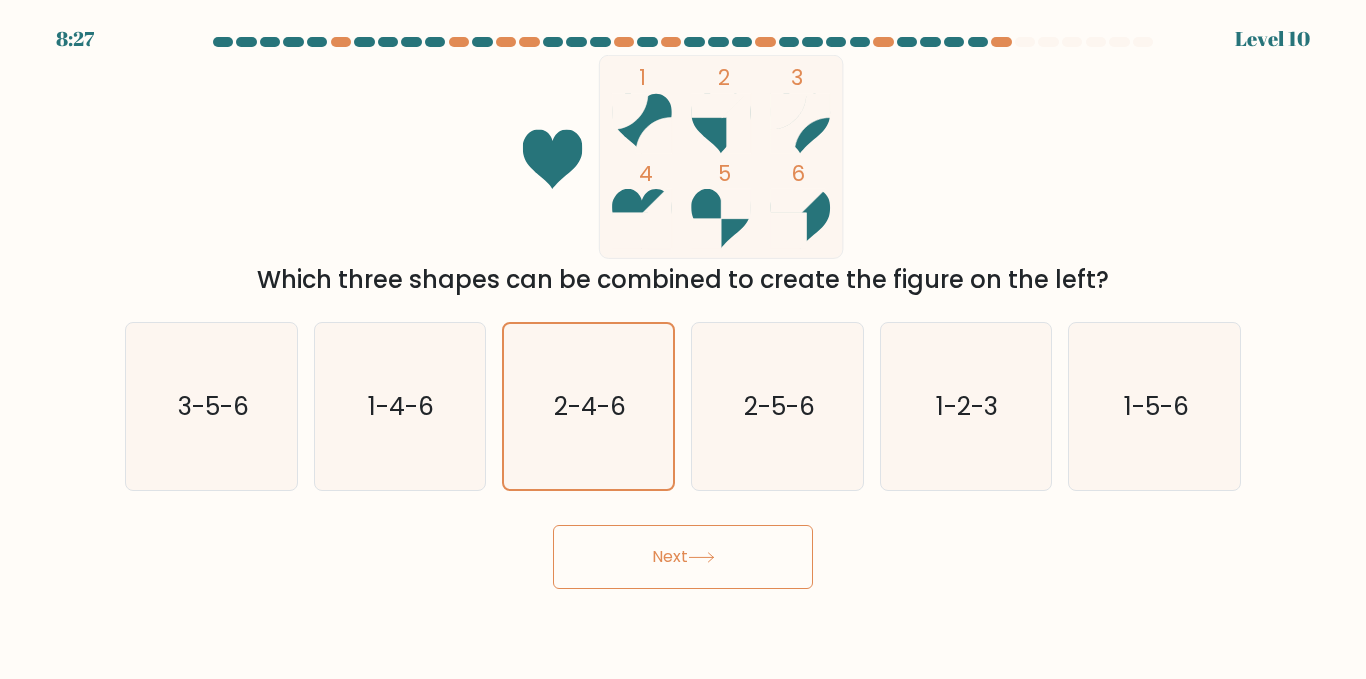 click on "Next" at bounding box center (683, 557) 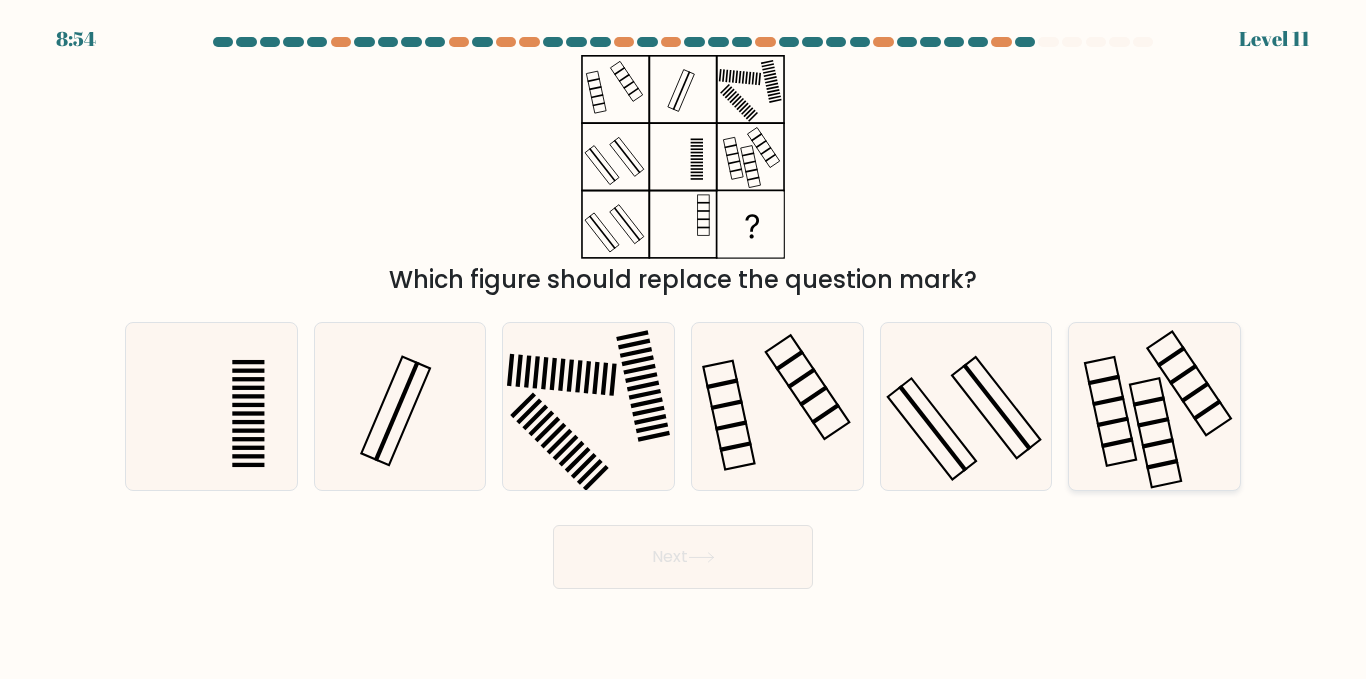 click 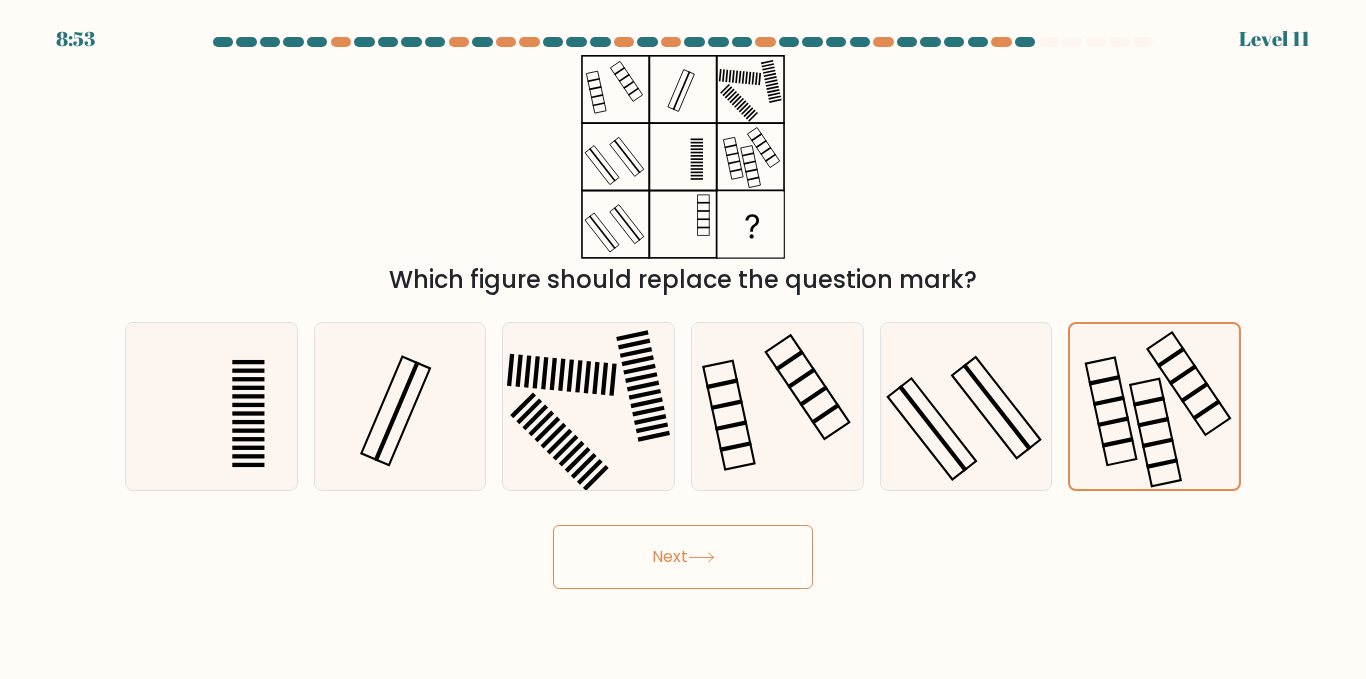 click 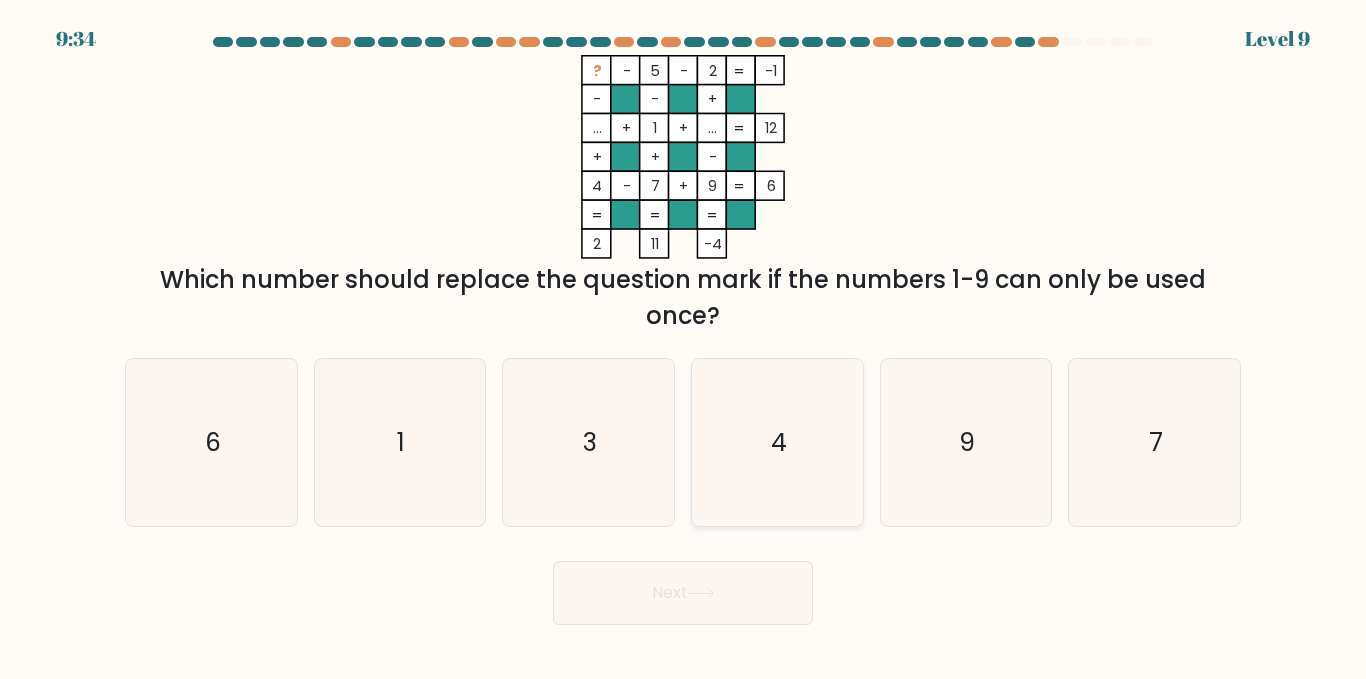 click on "4" 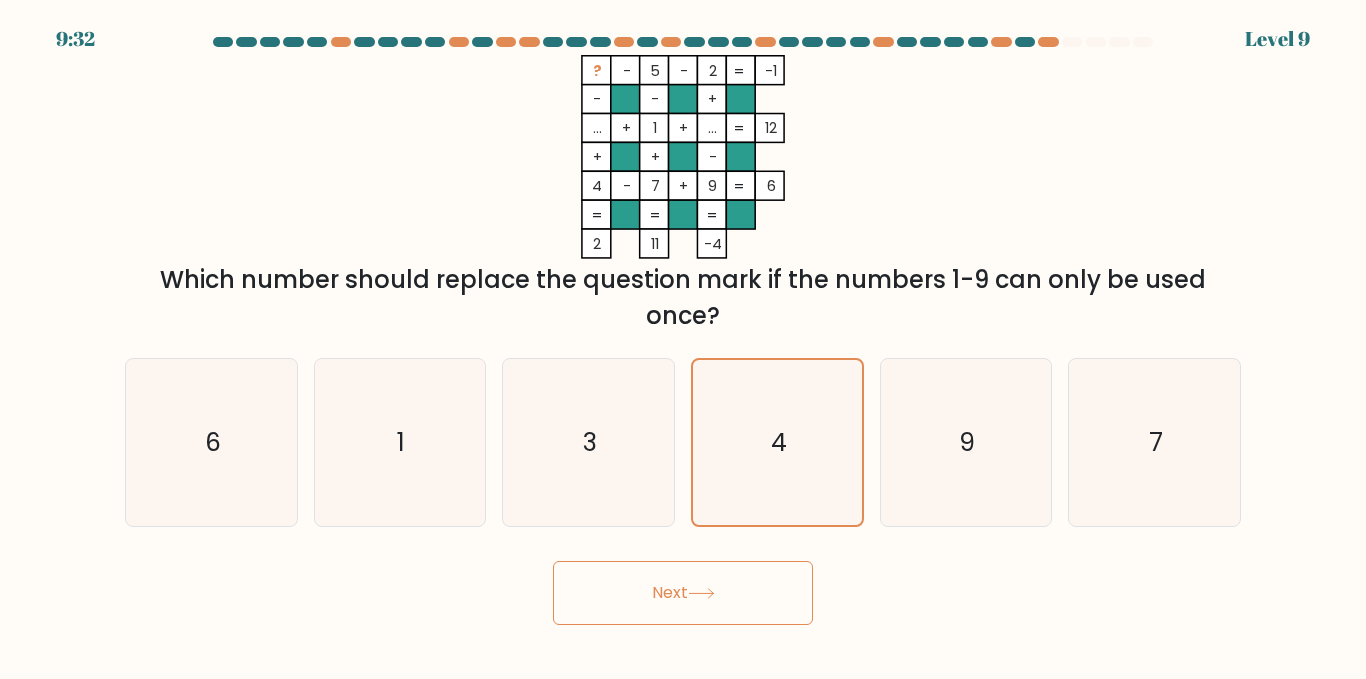 click on "Next" at bounding box center (683, 593) 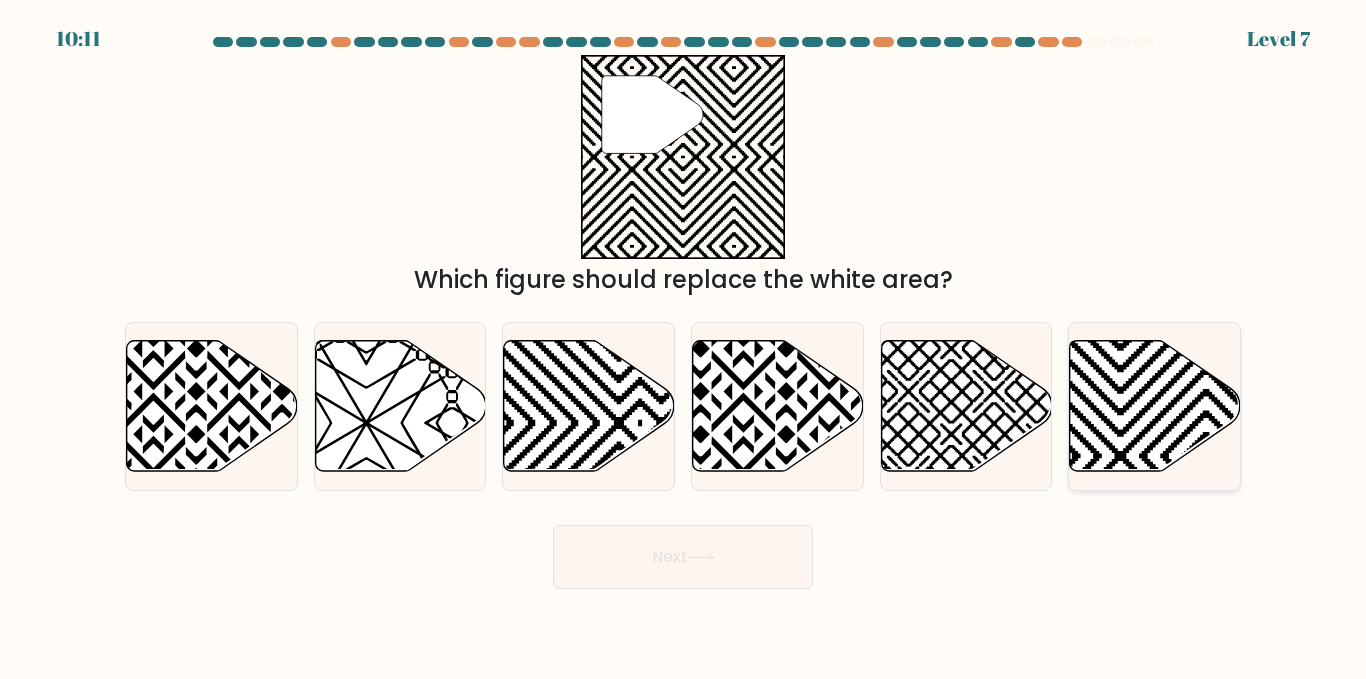 click 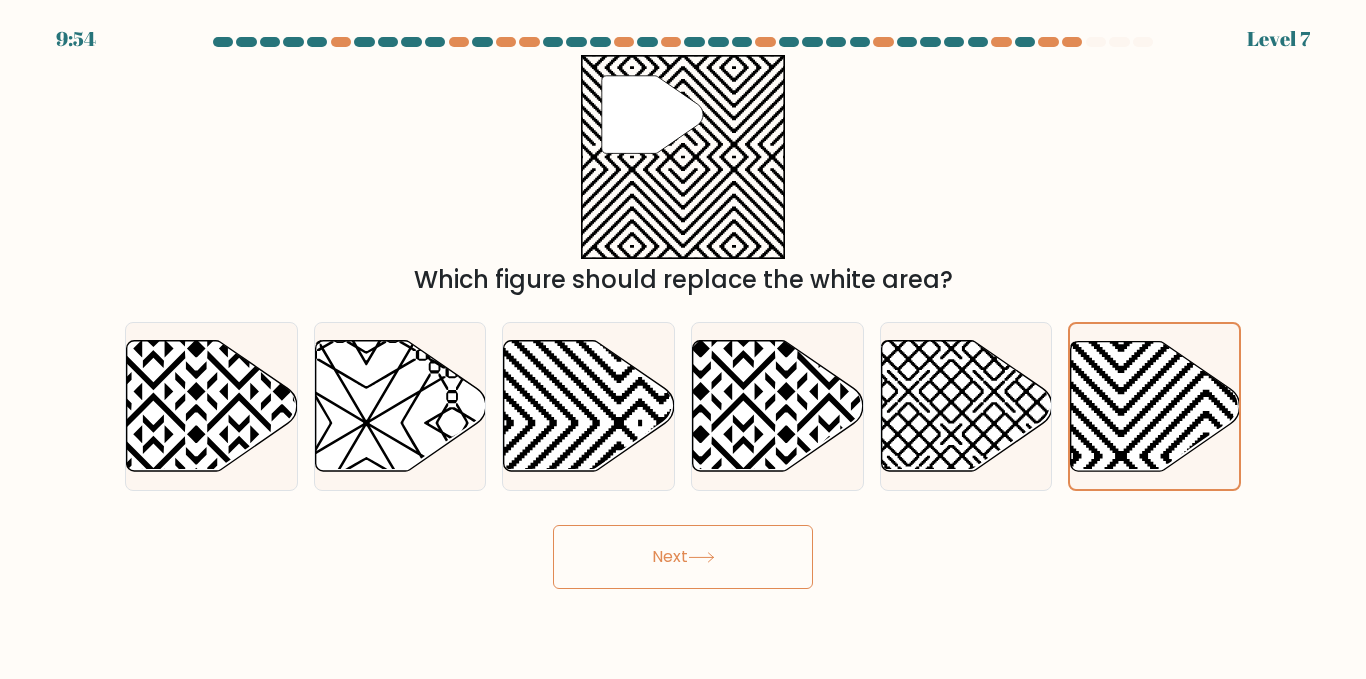 click on "Next" at bounding box center [683, 557] 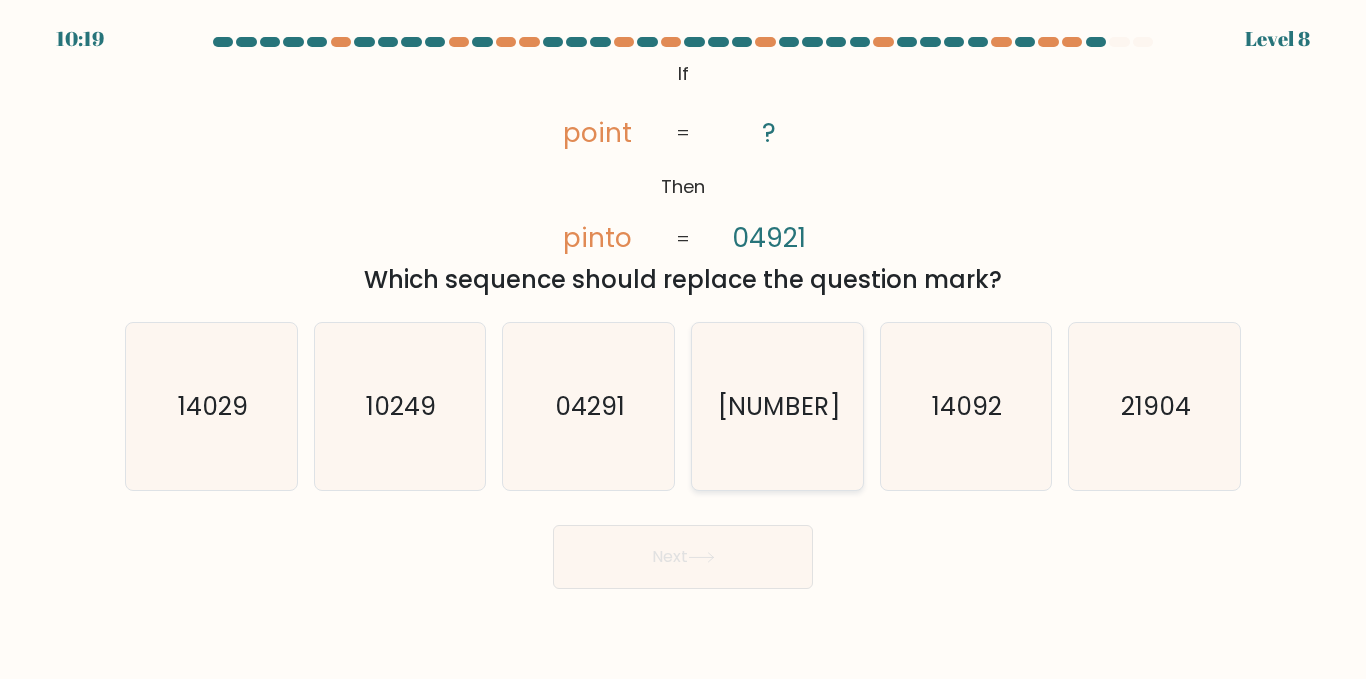 click on "01492" 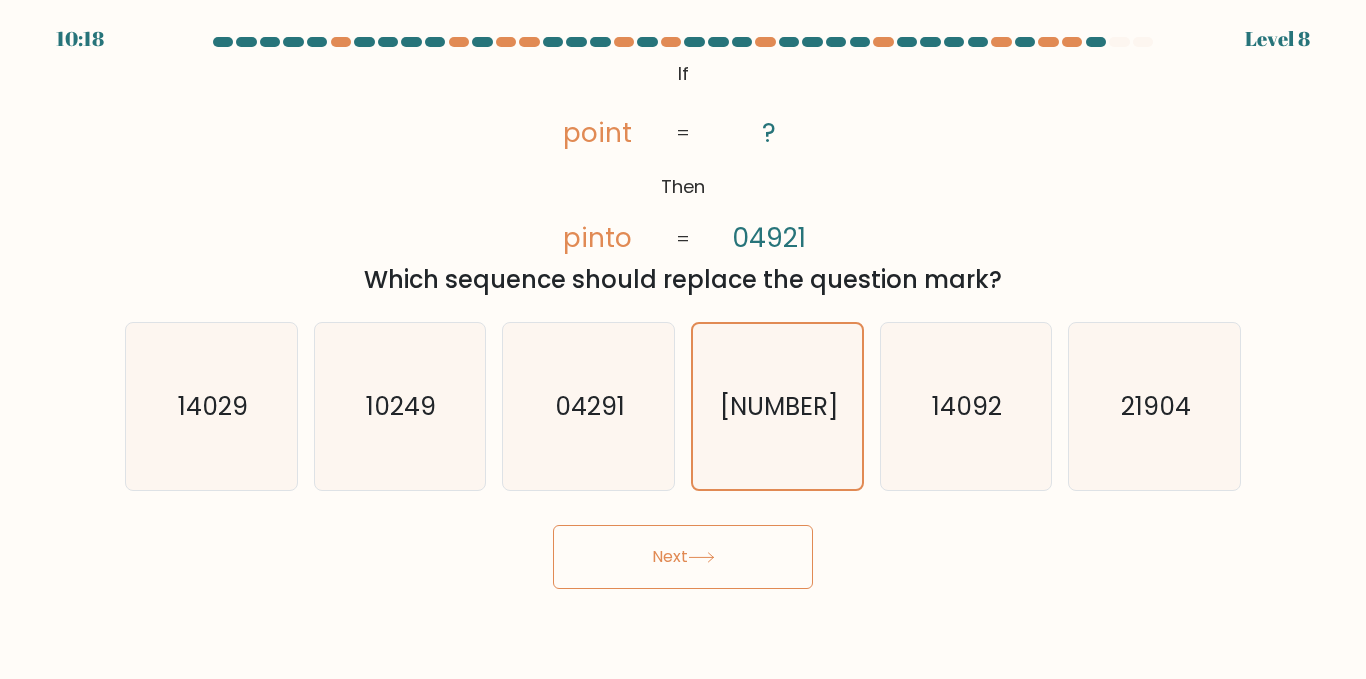 click on "Next" at bounding box center [683, 557] 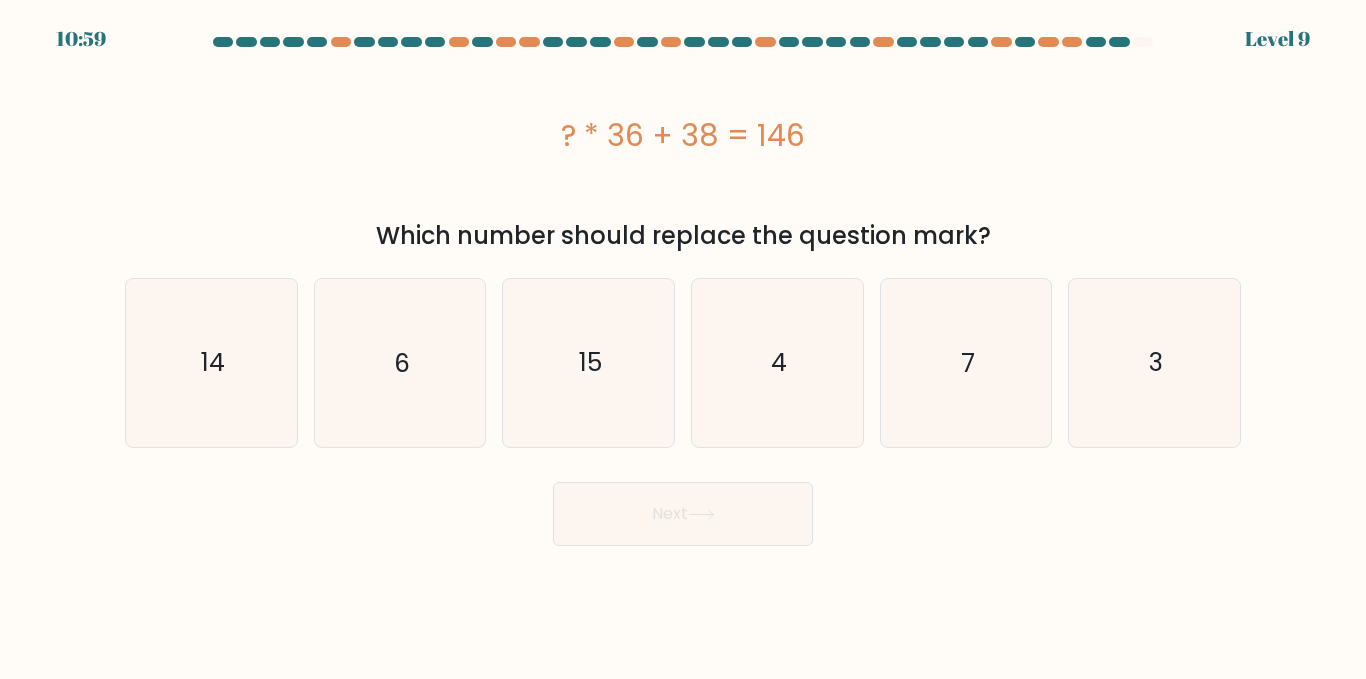 drag, startPoint x: 546, startPoint y: 126, endPoint x: 837, endPoint y: 143, distance: 291.49615 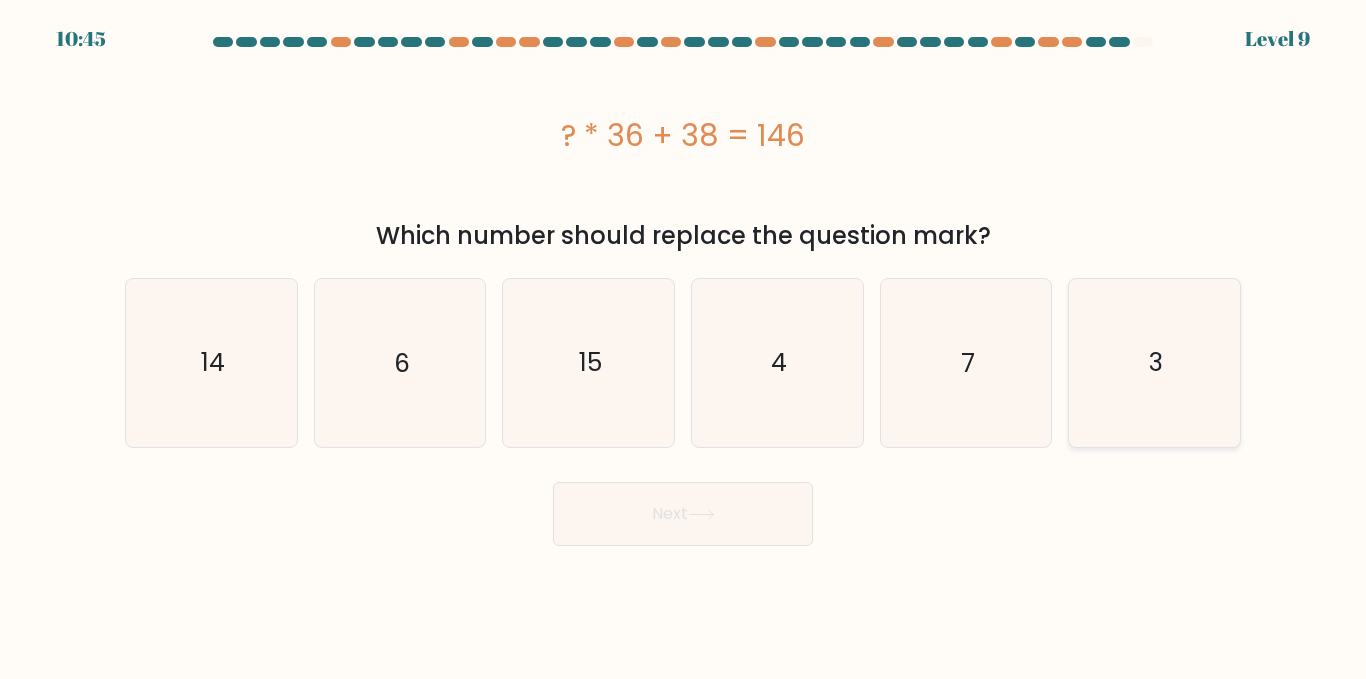 click on "3" 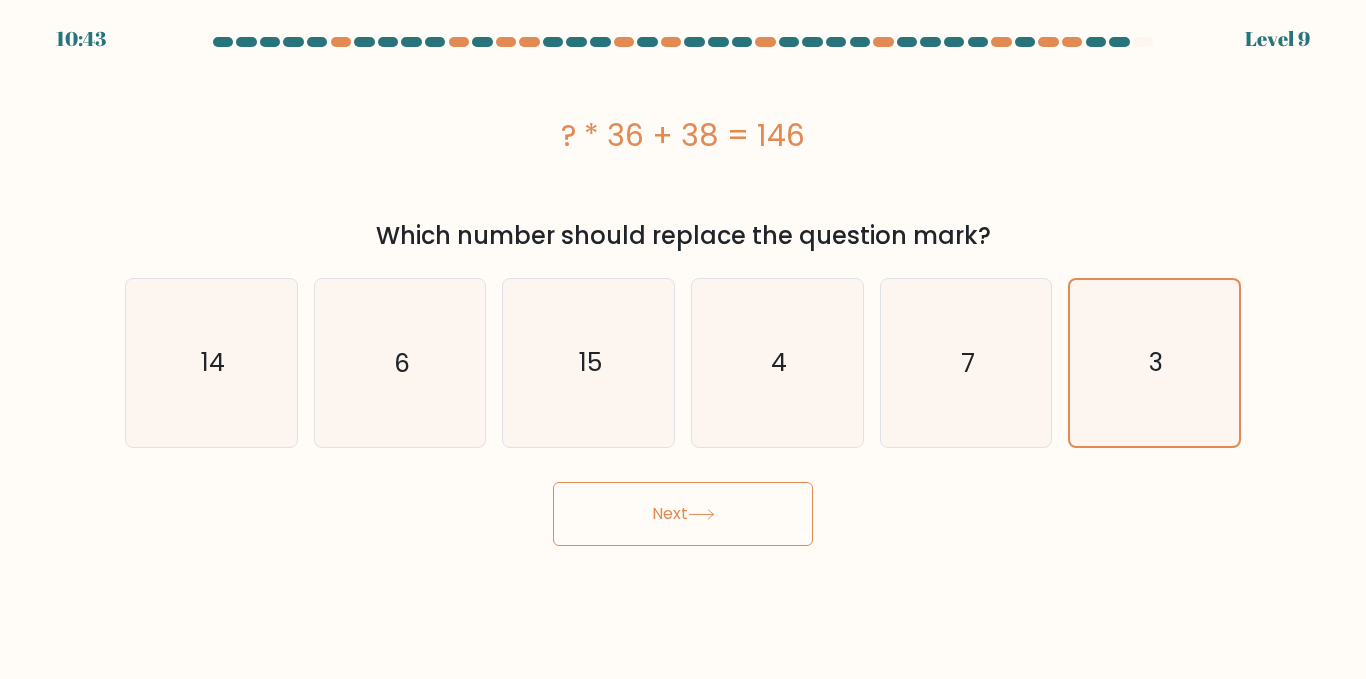 click 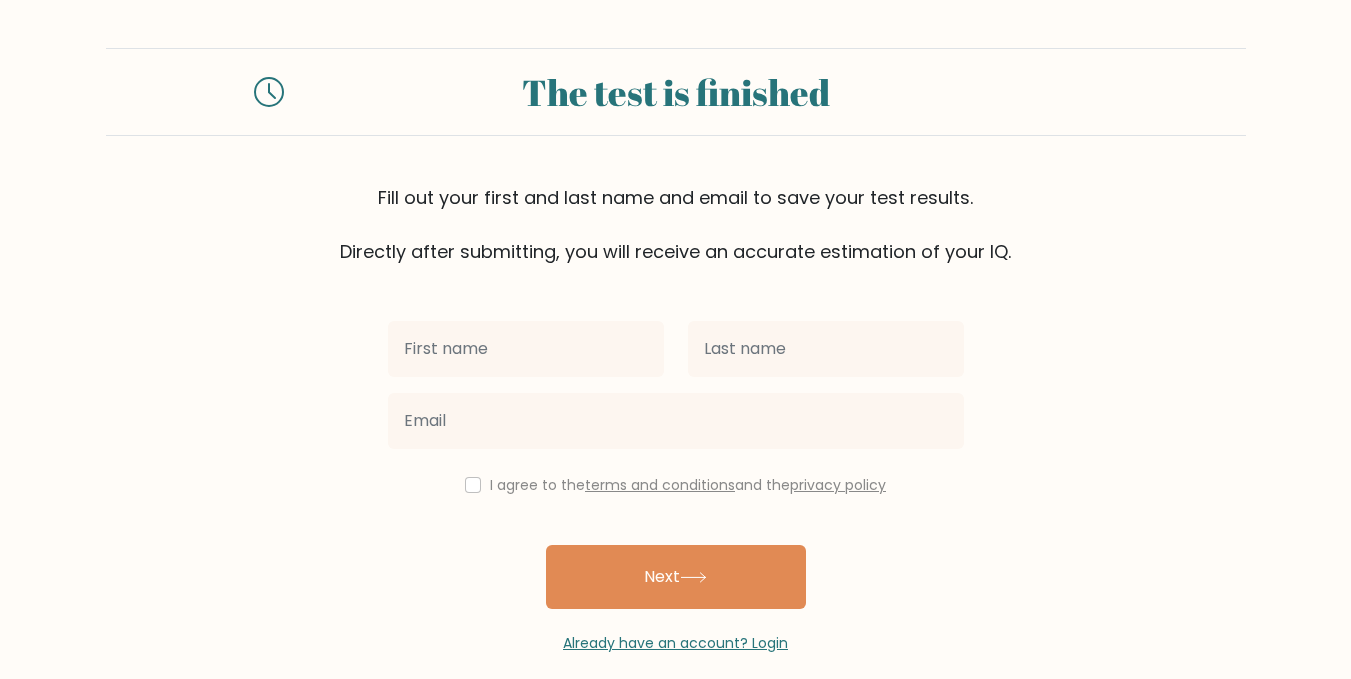 scroll, scrollTop: 0, scrollLeft: 0, axis: both 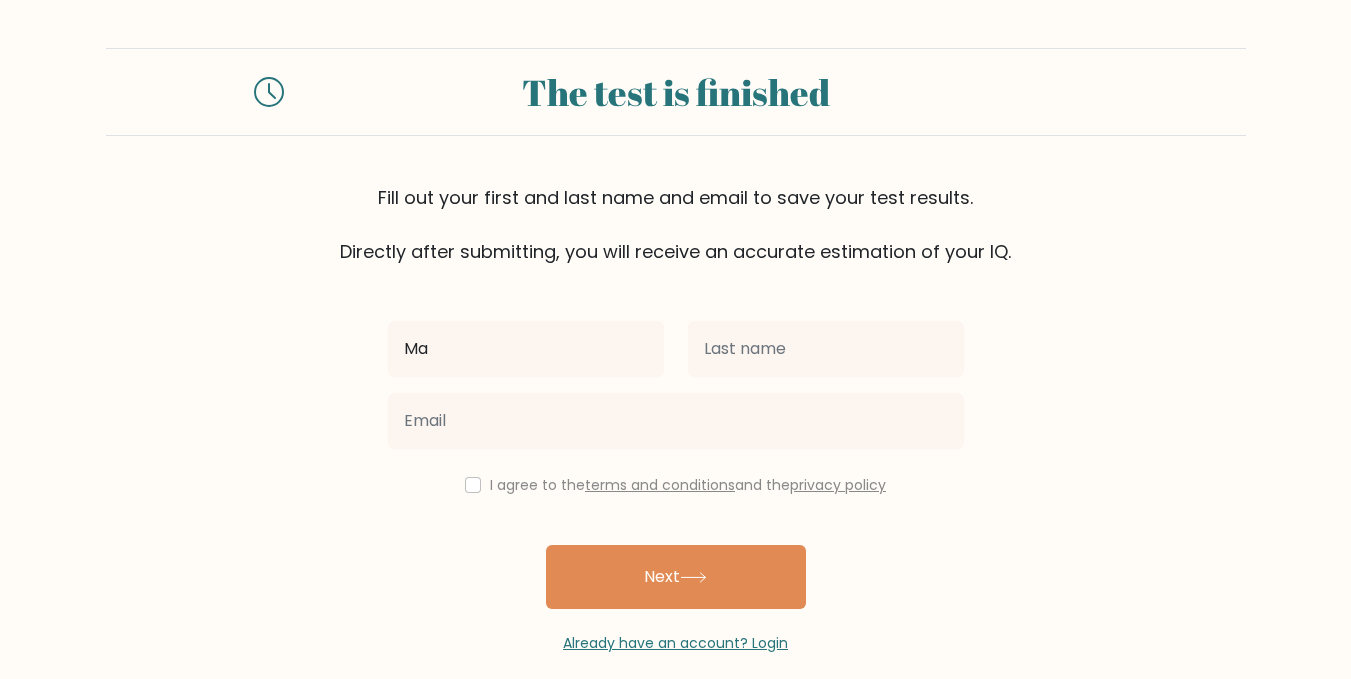 type on "Marnelli" 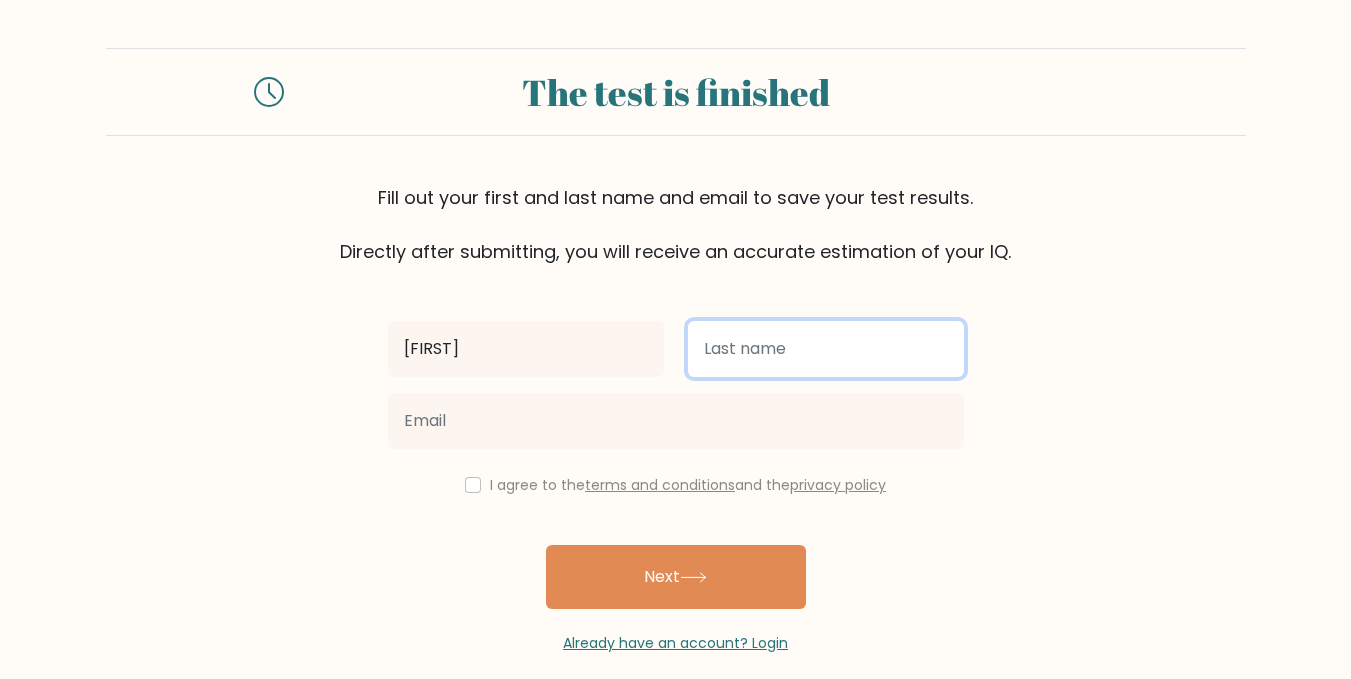 click at bounding box center [826, 349] 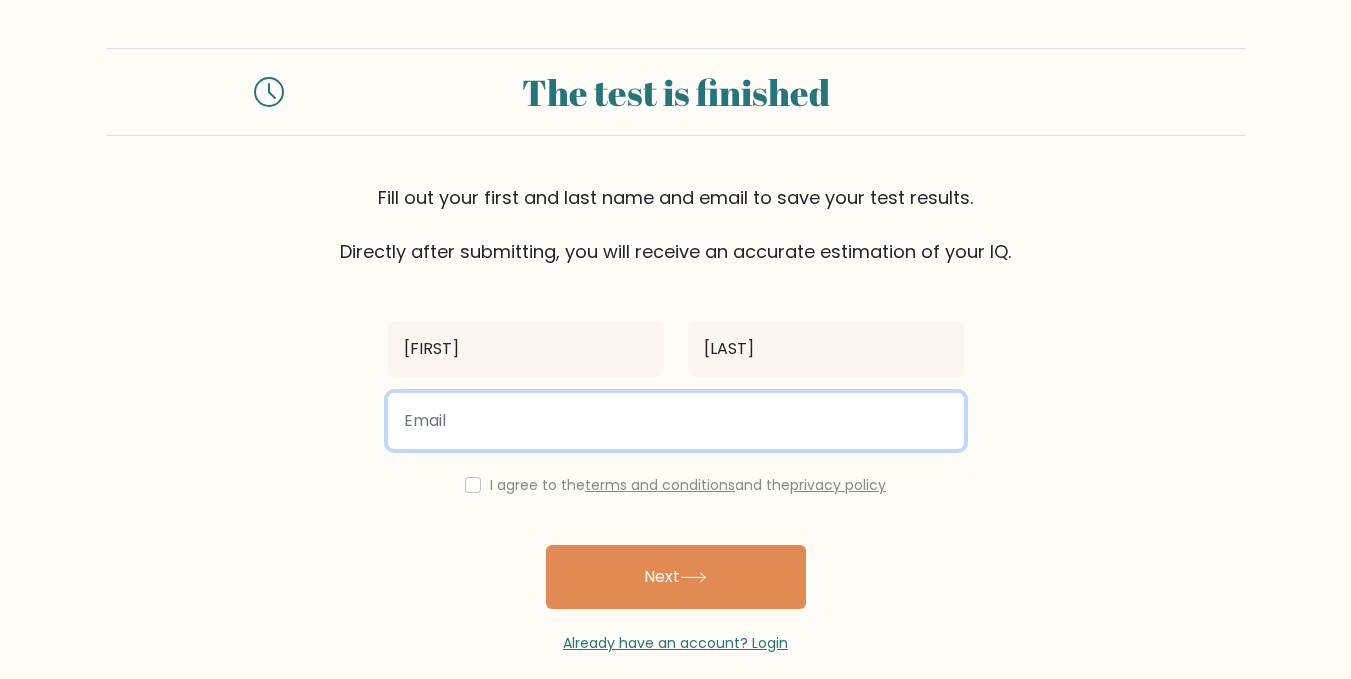 click at bounding box center (676, 421) 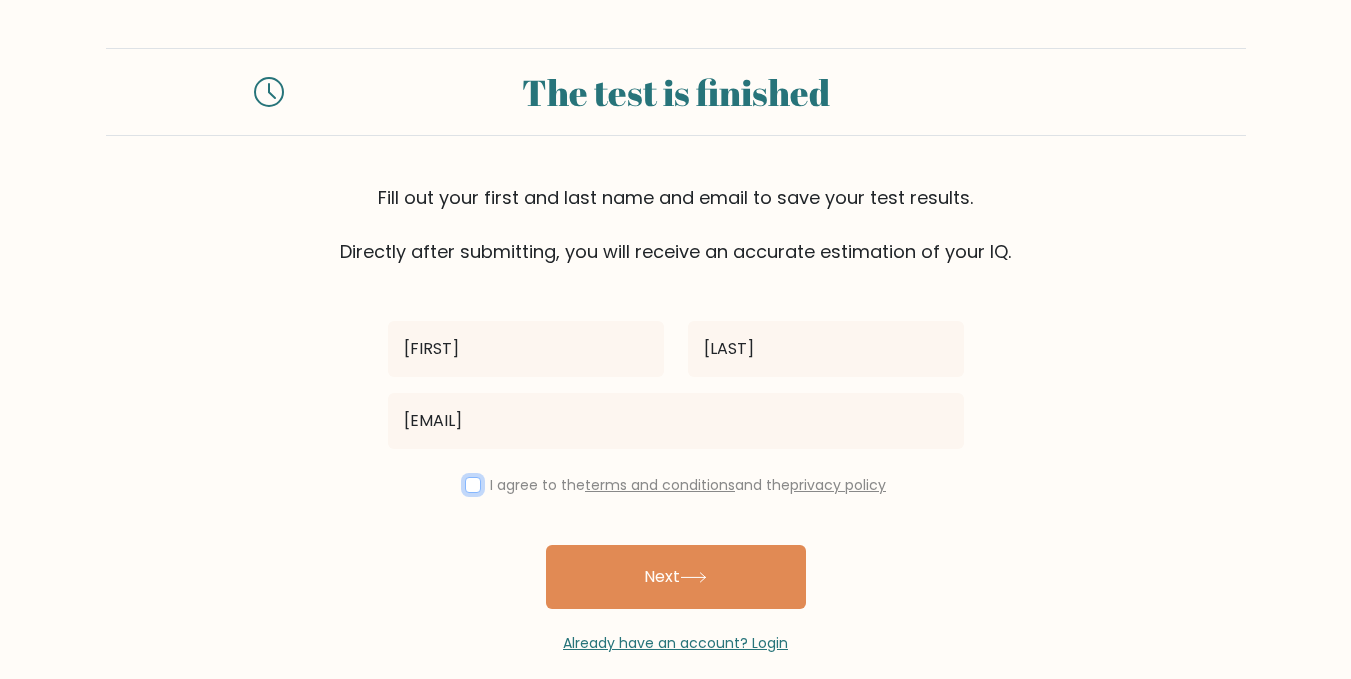 click at bounding box center (473, 485) 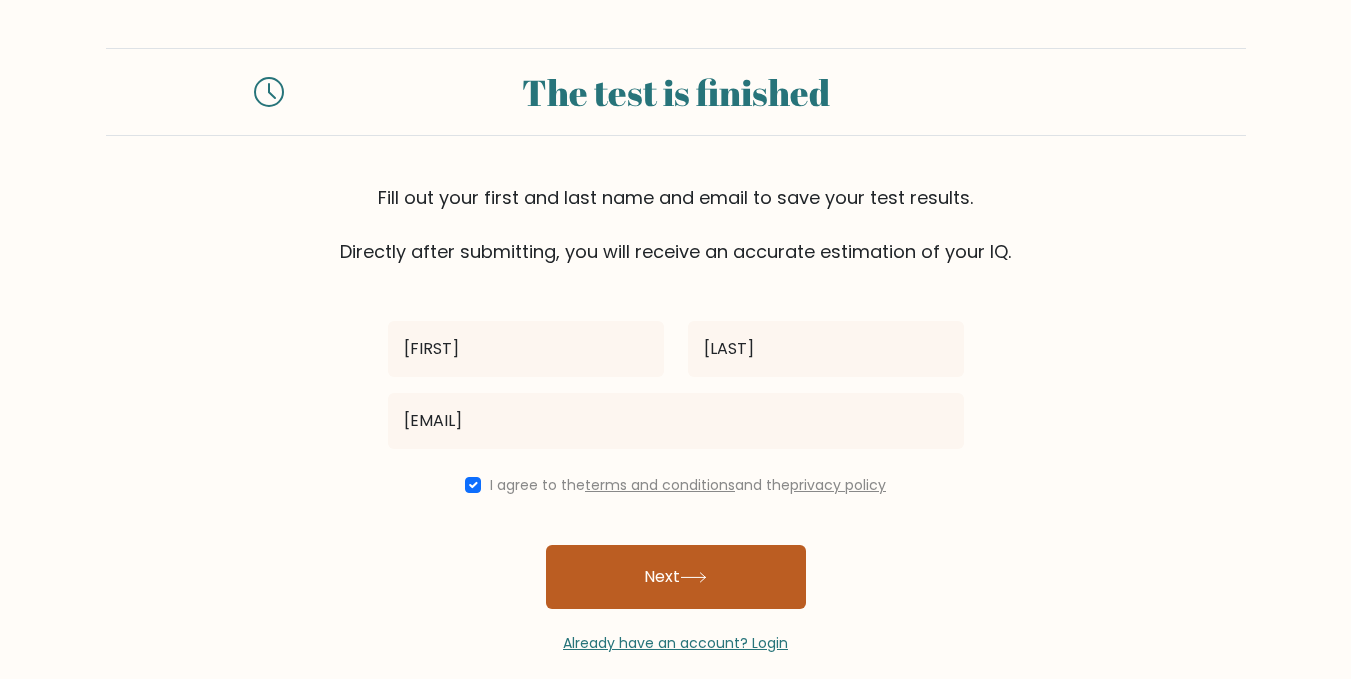 click on "Next" at bounding box center (676, 577) 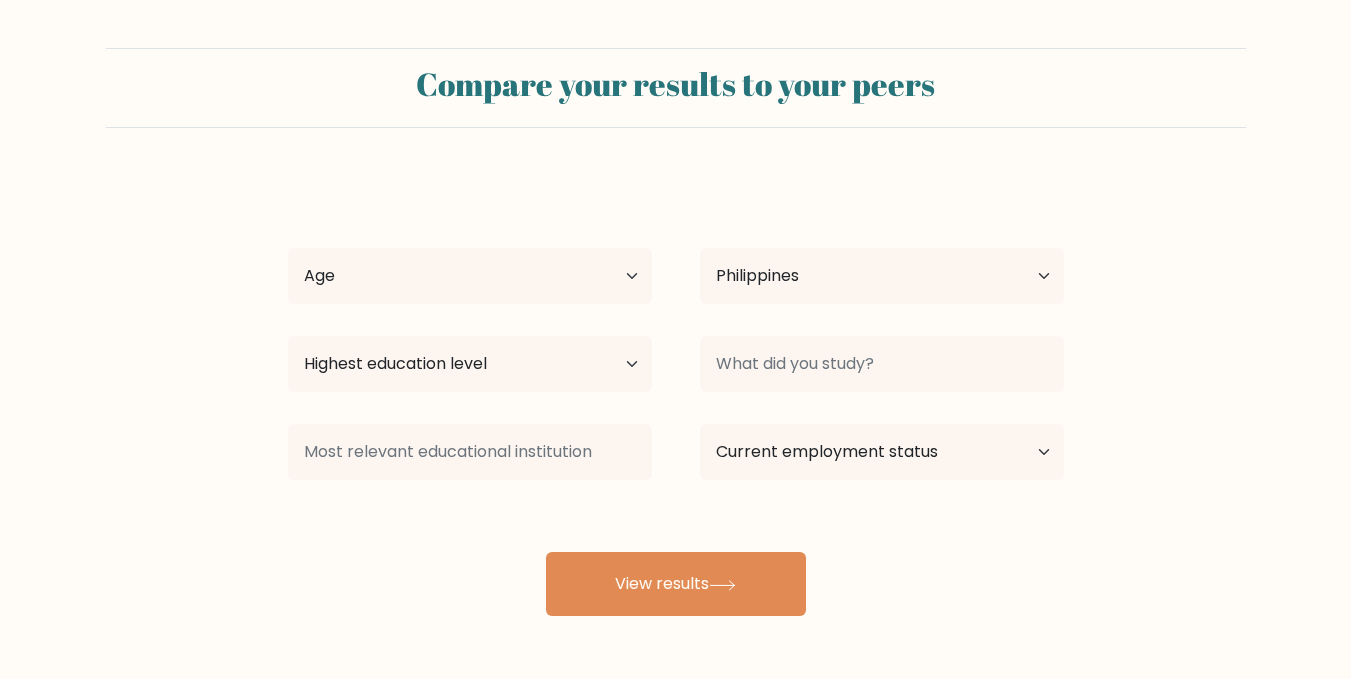 select on "PH" 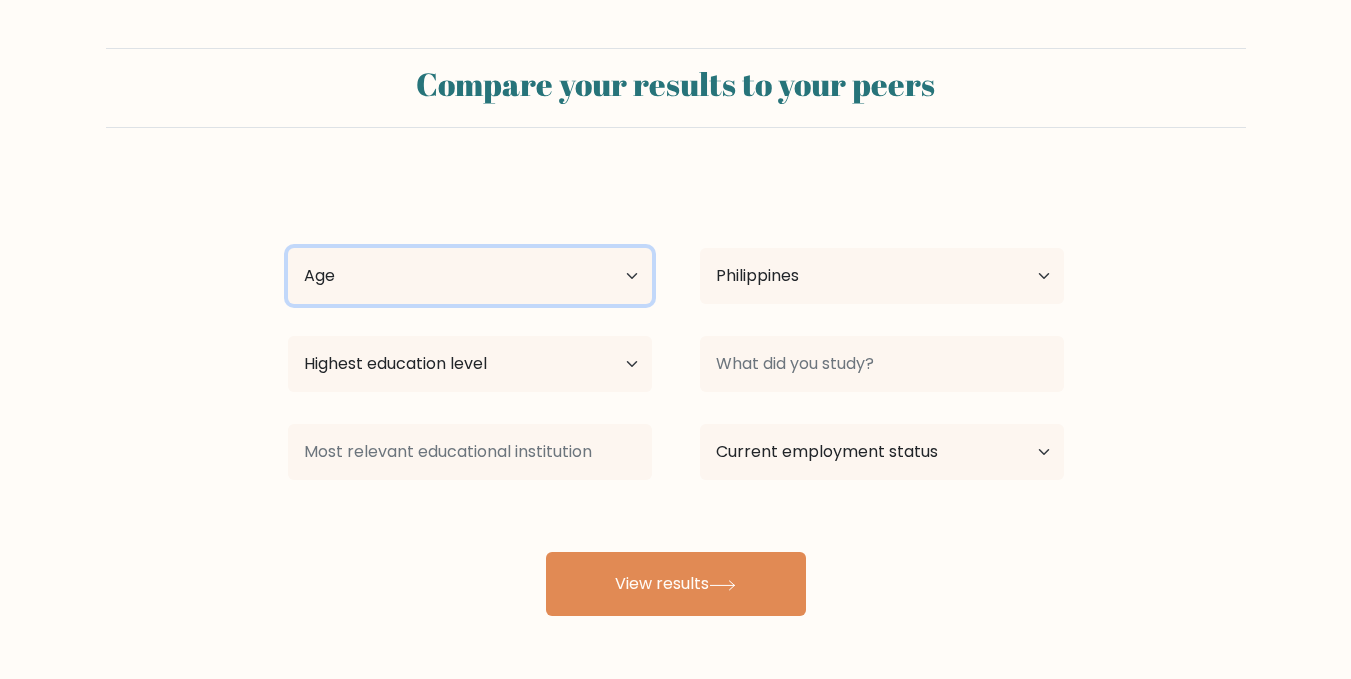 click on "Age
Under 18 years old
18-24 years old
25-34 years old
35-44 years old
45-54 years old
55-64 years old
65 years old and above" at bounding box center [470, 276] 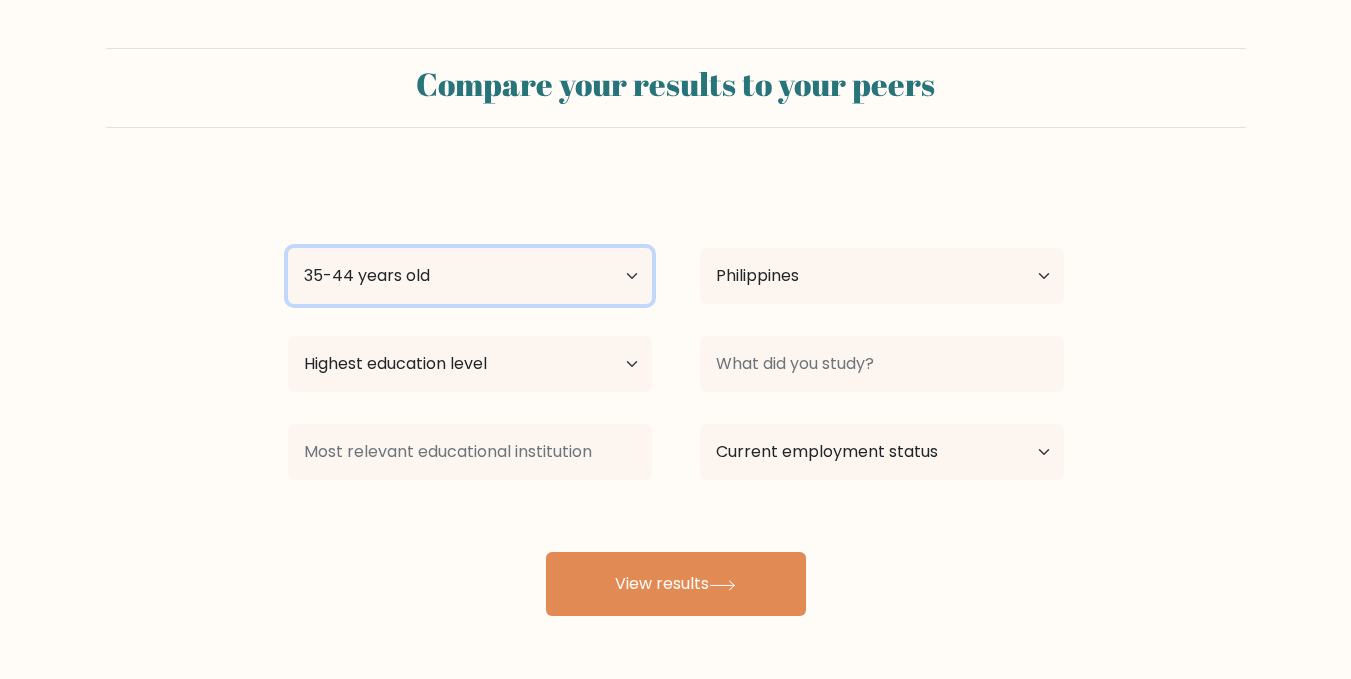 click on "Age
Under 18 years old
18-24 years old
25-34 years old
35-44 years old
45-54 years old
55-64 years old
65 years old and above" at bounding box center (470, 276) 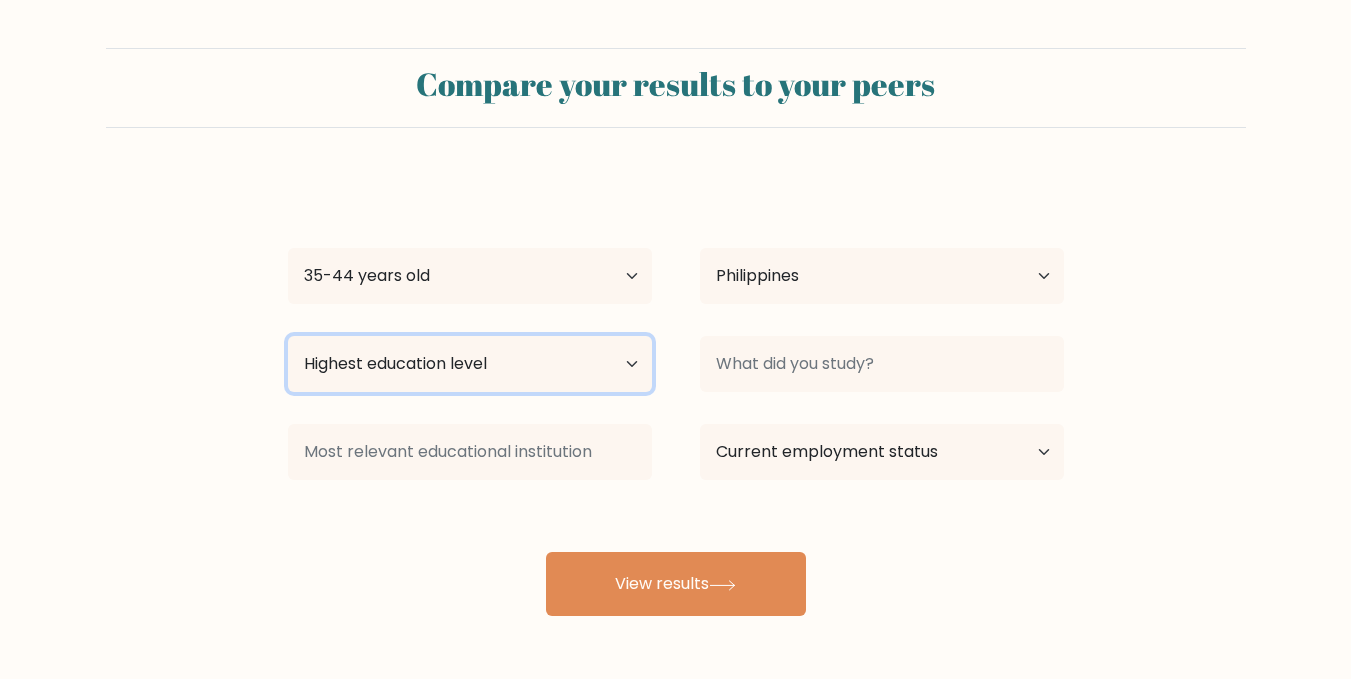 click on "Highest education level
No schooling
Primary
Lower Secondary
Upper Secondary
Occupation Specific
Bachelor's degree
Master's degree
Doctoral degree" at bounding box center (470, 364) 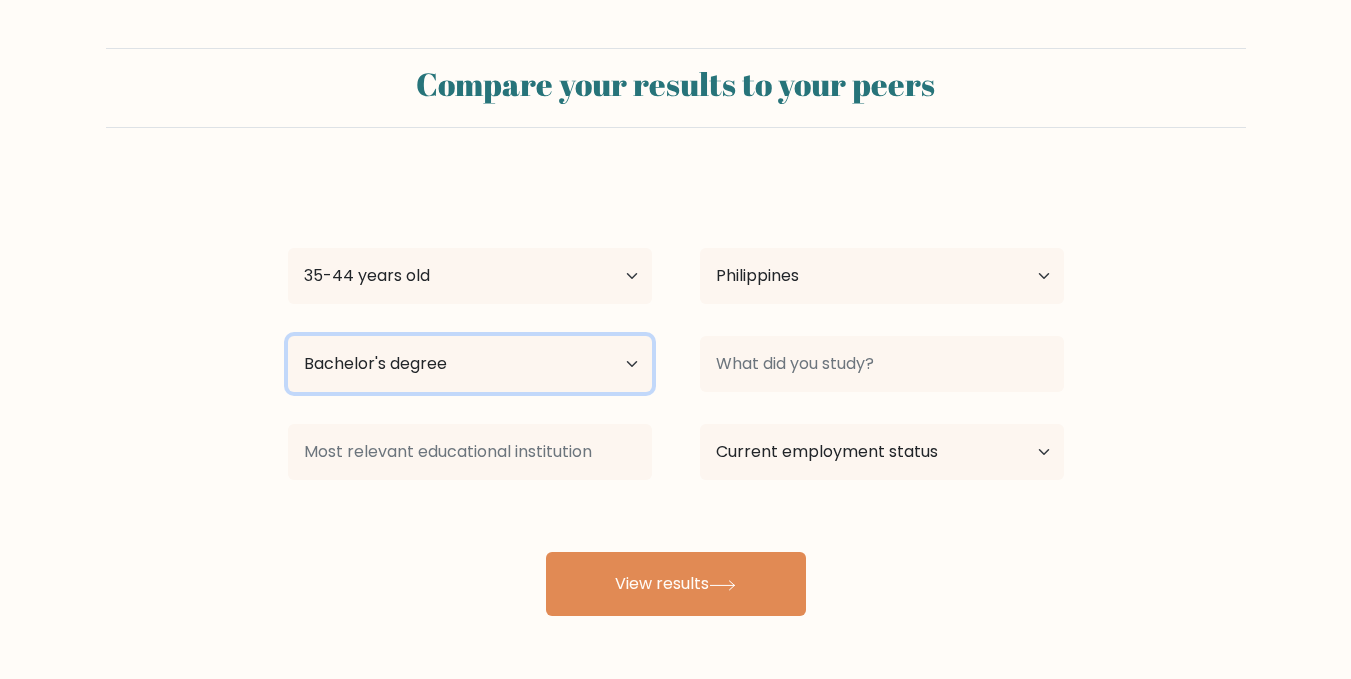 click on "Highest education level
No schooling
Primary
Lower Secondary
Upper Secondary
Occupation Specific
Bachelor's degree
Master's degree
Doctoral degree" at bounding box center (470, 364) 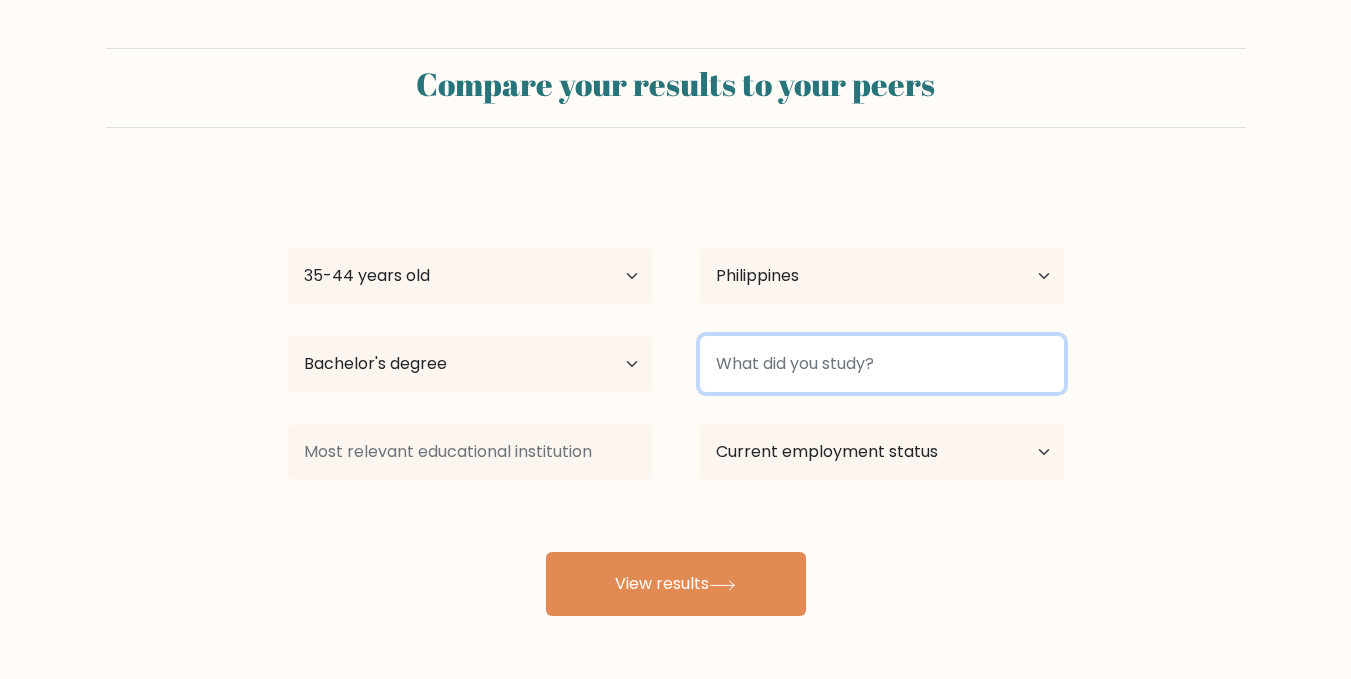 click at bounding box center (882, 364) 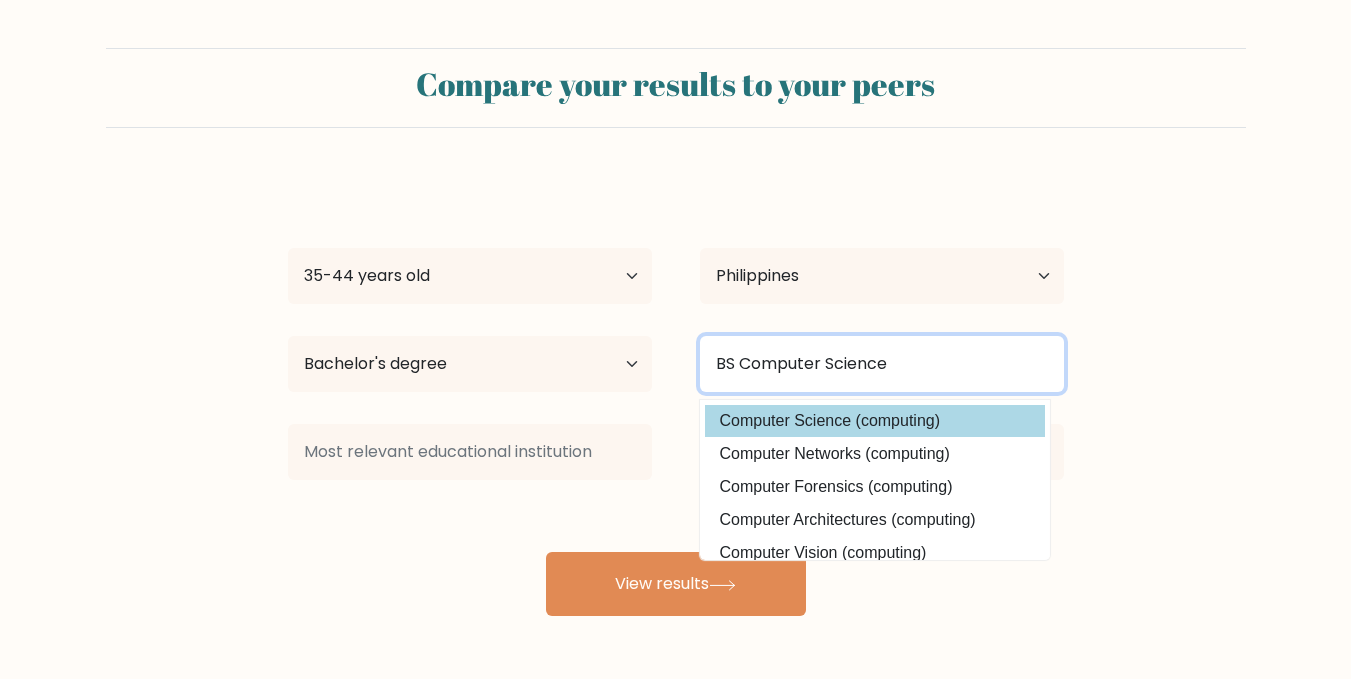 type on "BS Computer Science" 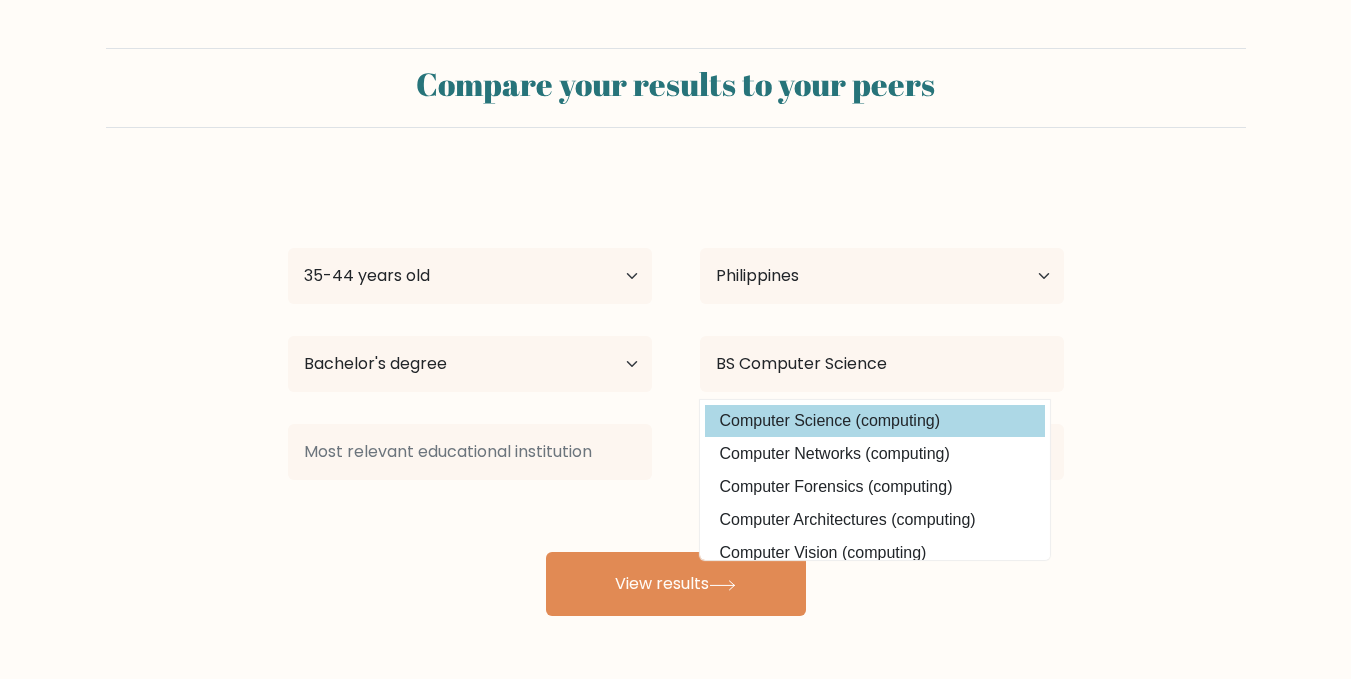 click on "Marnelli
Reyes
Age
Under 18 years old
18-24 years old
25-34 years old
35-44 years old
45-54 years old
55-64 years old
65 years old and above
Country
Afghanistan
Albania
Algeria
American Samoa
Andorra
Angola
Anguilla
Antarctica
Antigua and Barbuda
Argentina
Armenia
Aruba
Australia
Austria
Azerbaijan
Bahamas
Bahrain
Bangladesh
Barbados
Belarus
Belgium
Belize
Benin
Bermuda
Bhutan
Bolivia
Bonaire, Sint Eustatius and Saba
Bosnia and Herzegovina
Botswana
Bouvet Island
Brazil
Brunei" at bounding box center (676, 396) 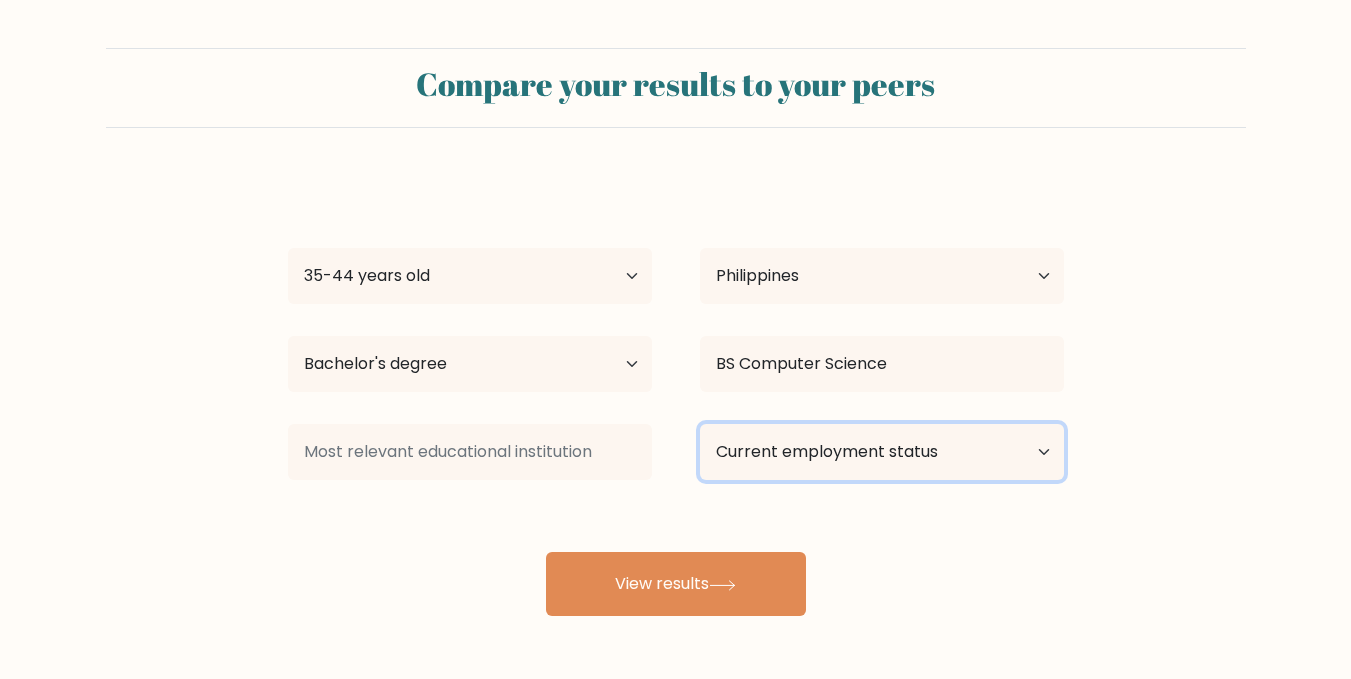 click on "Current employment status
Employed
Student
Retired
Other / prefer not to answer" at bounding box center [882, 452] 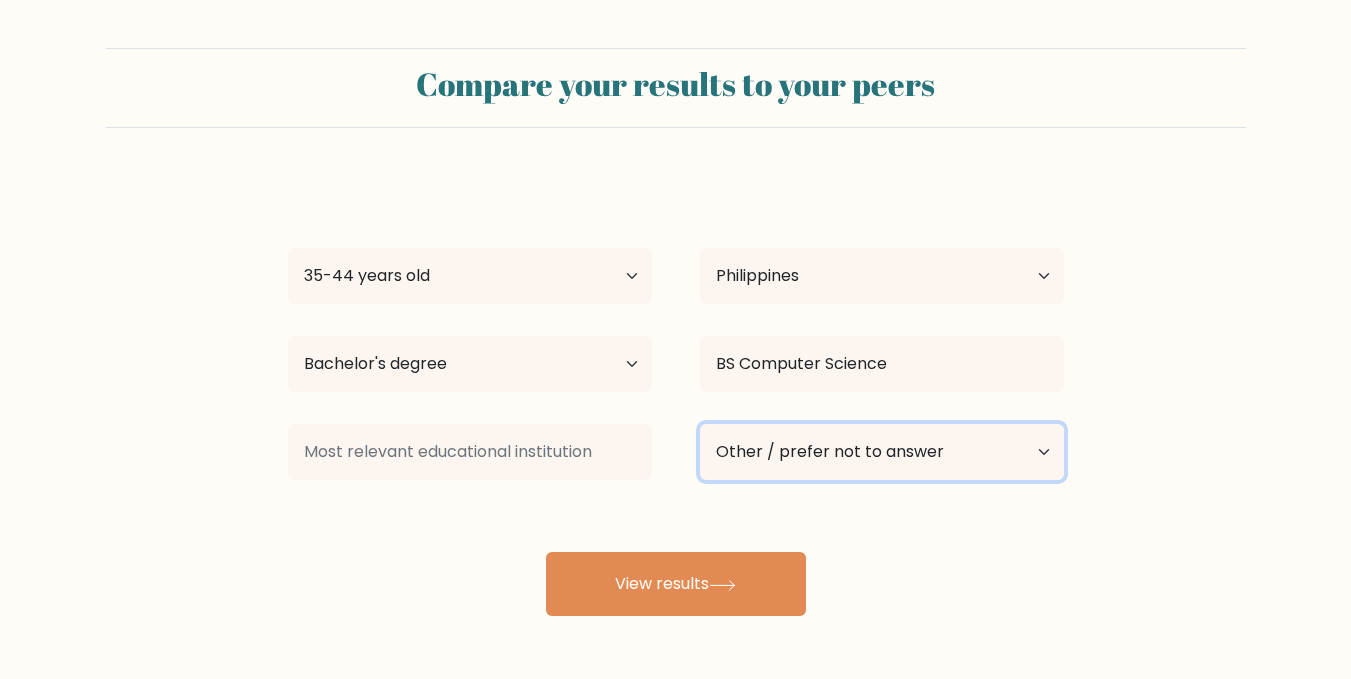 click on "Current employment status
Employed
Student
Retired
Other / prefer not to answer" at bounding box center (882, 452) 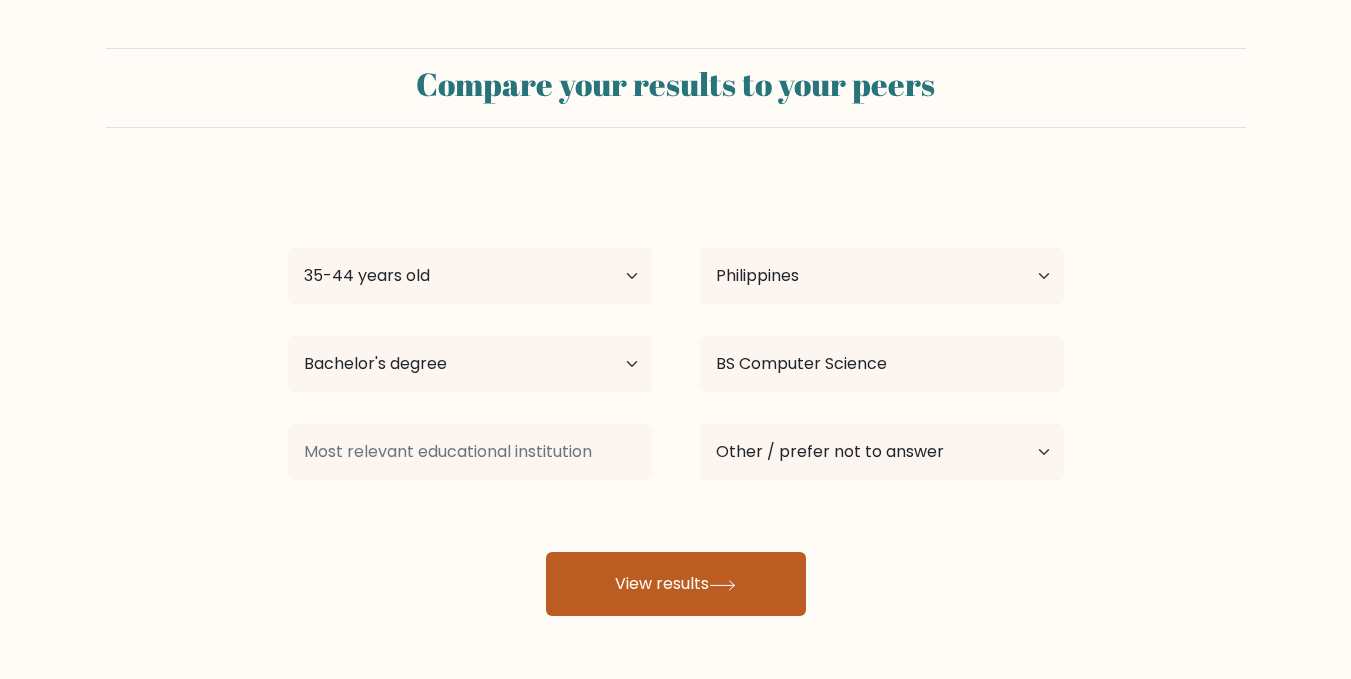 click on "View results" at bounding box center (676, 584) 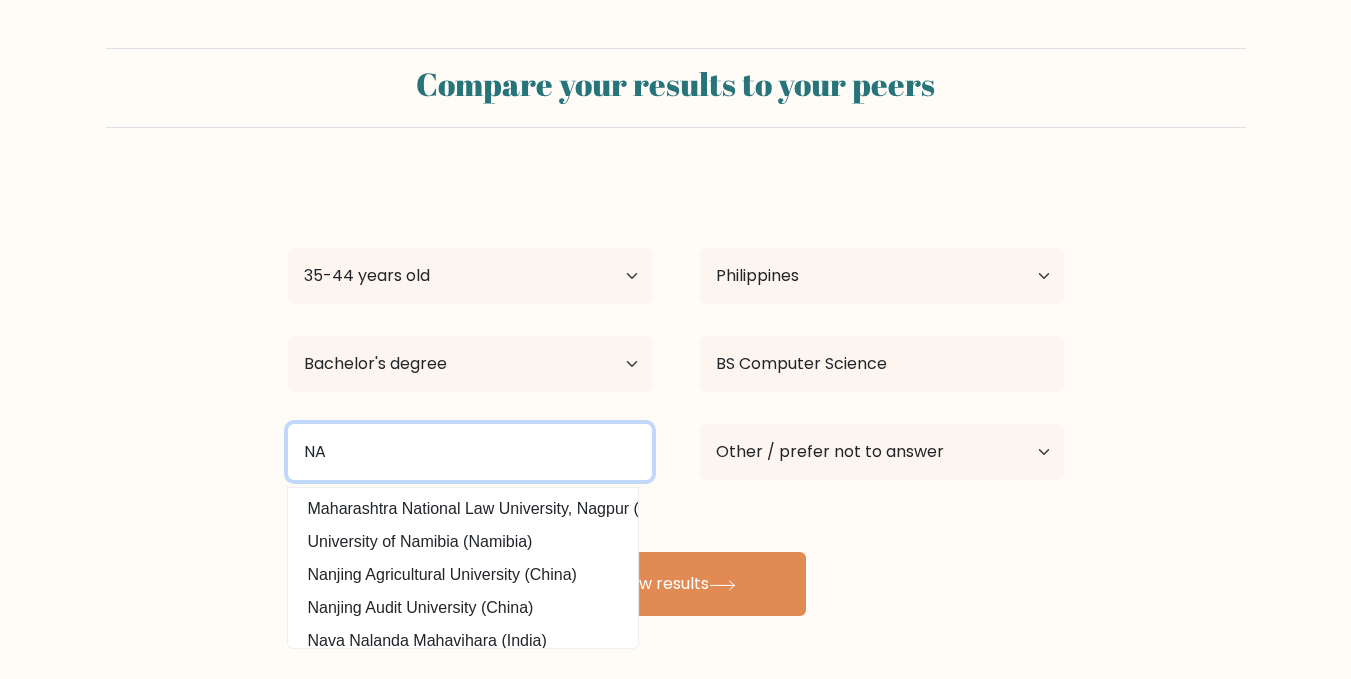type on "N" 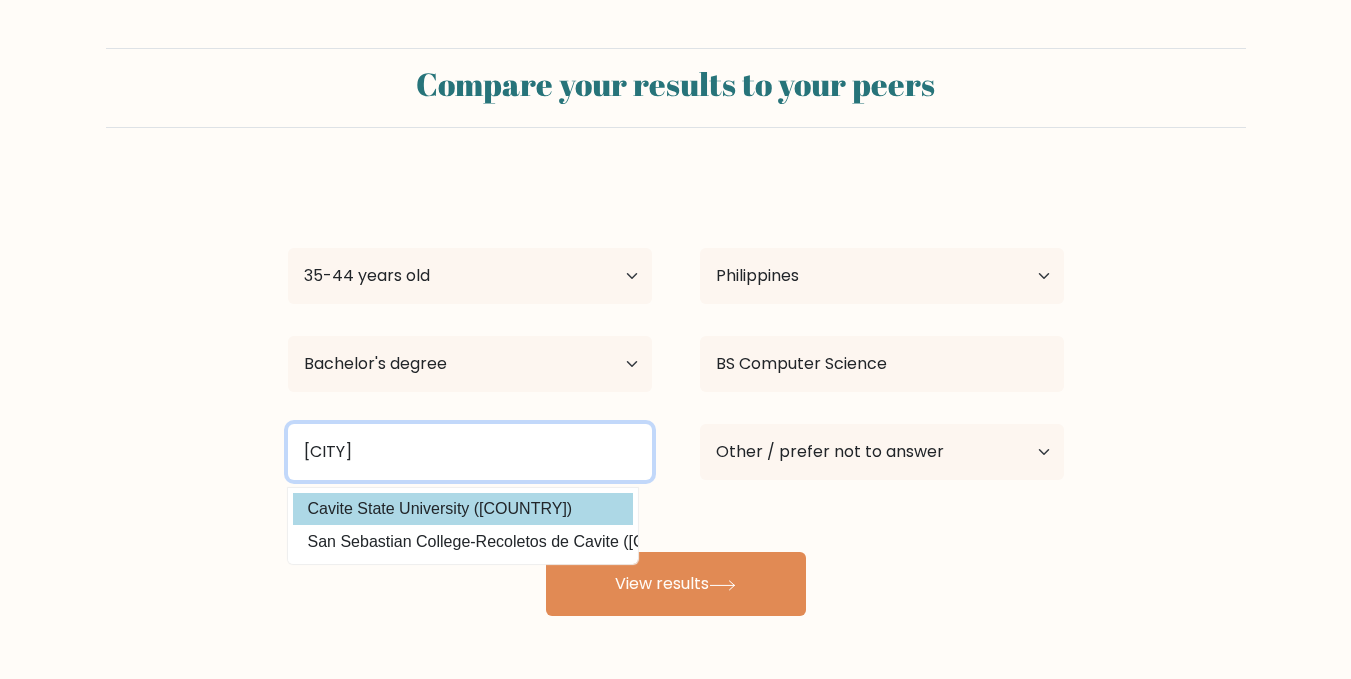 type on "Cavite" 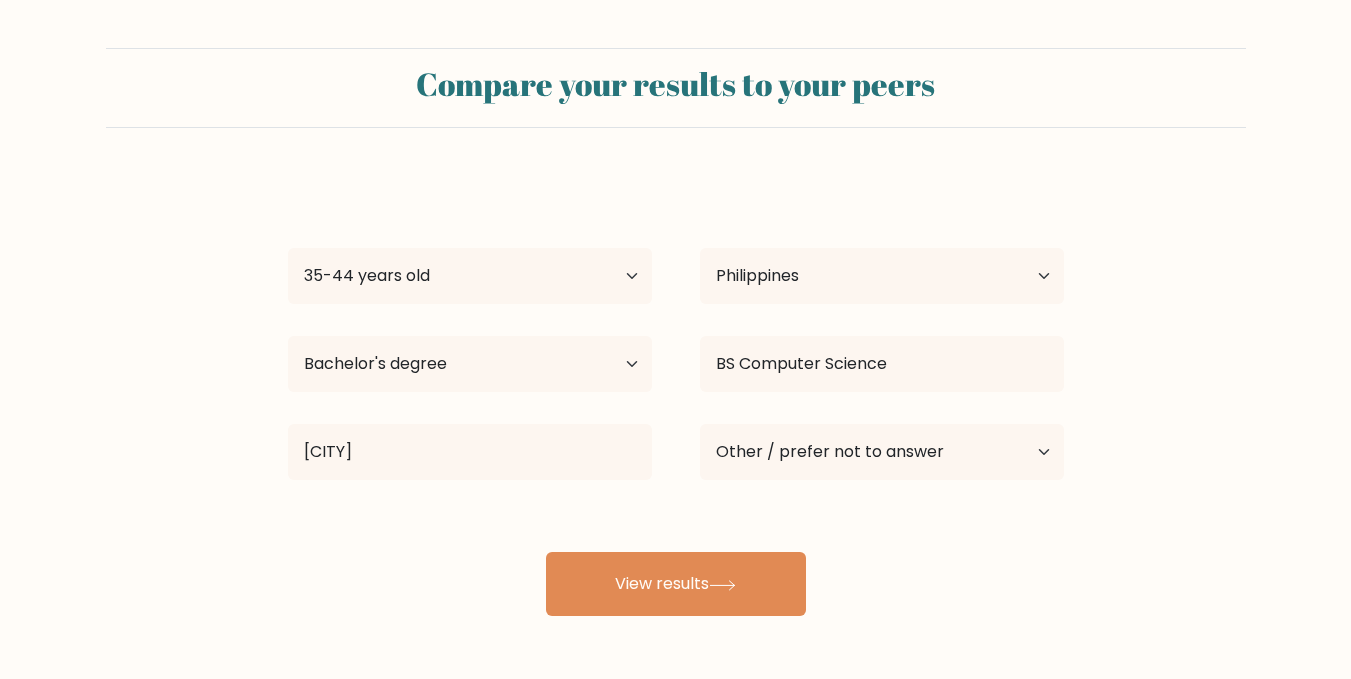 click on "Marnelli
Reyes
Age
Under 18 years old
18-24 years old
25-34 years old
35-44 years old
45-54 years old
55-64 years old
65 years old and above
Country
Afghanistan
Albania
Algeria
American Samoa
Andorra
Angola
Anguilla
Antarctica
Antigua and Barbuda
Argentina
Armenia
Aruba
Australia
Austria
Azerbaijan
Bahamas
Bahrain
Bangladesh
Barbados
Belarus
Belgium
Belize
Benin
Bermuda
Bhutan
Bolivia
Bonaire, Sint Eustatius and Saba
Bosnia and Herzegovina
Botswana
Bouvet Island
Brazil
Brunei" at bounding box center (676, 396) 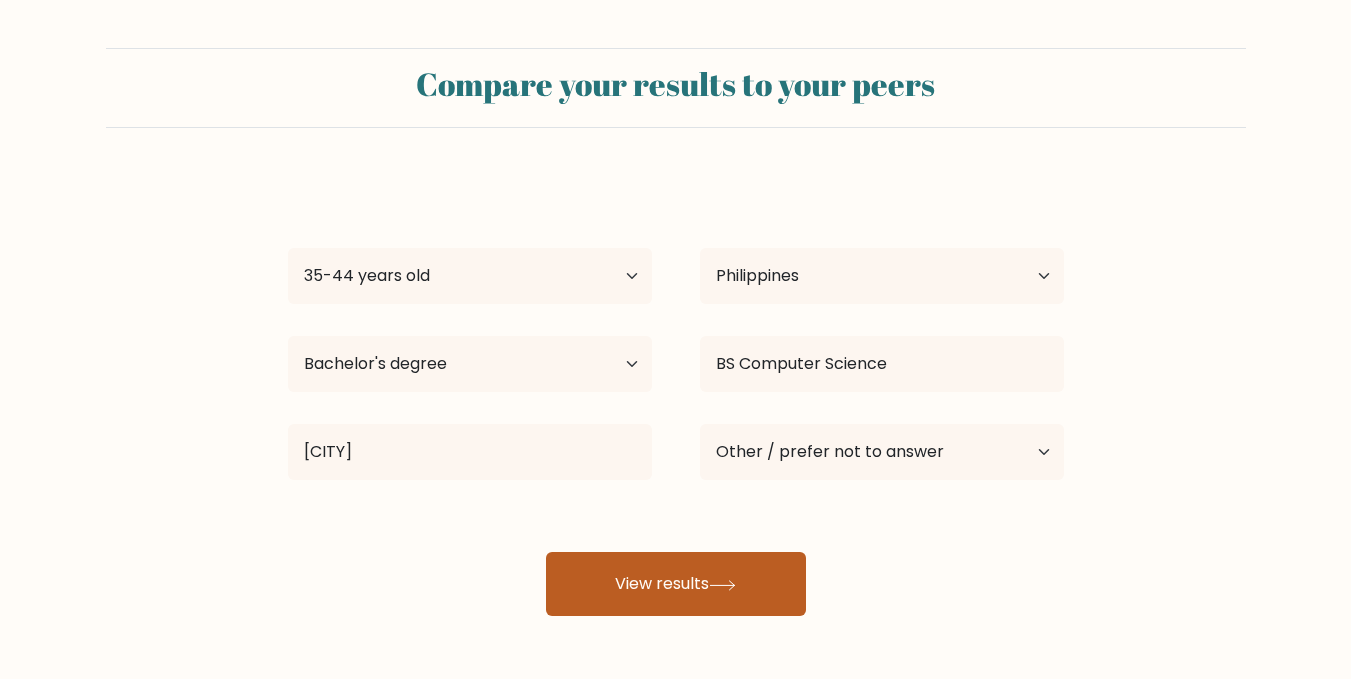 click on "View results" at bounding box center [676, 584] 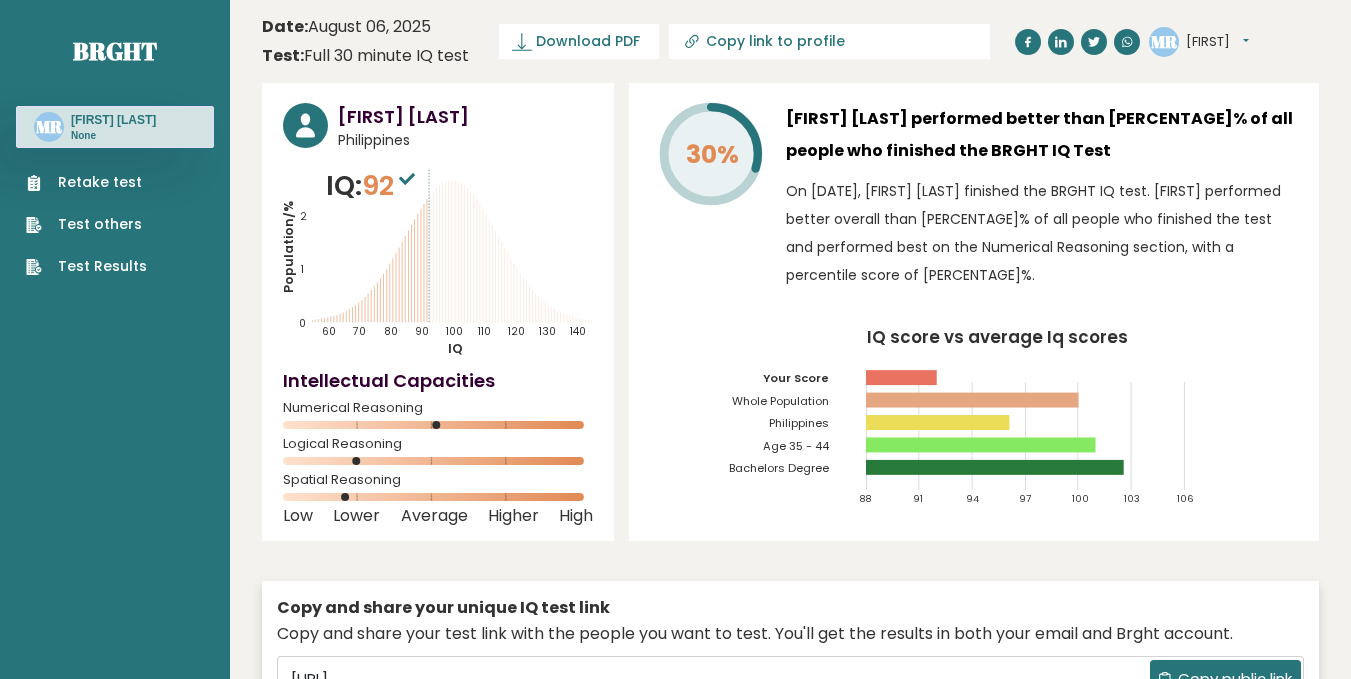 scroll, scrollTop: 0, scrollLeft: 0, axis: both 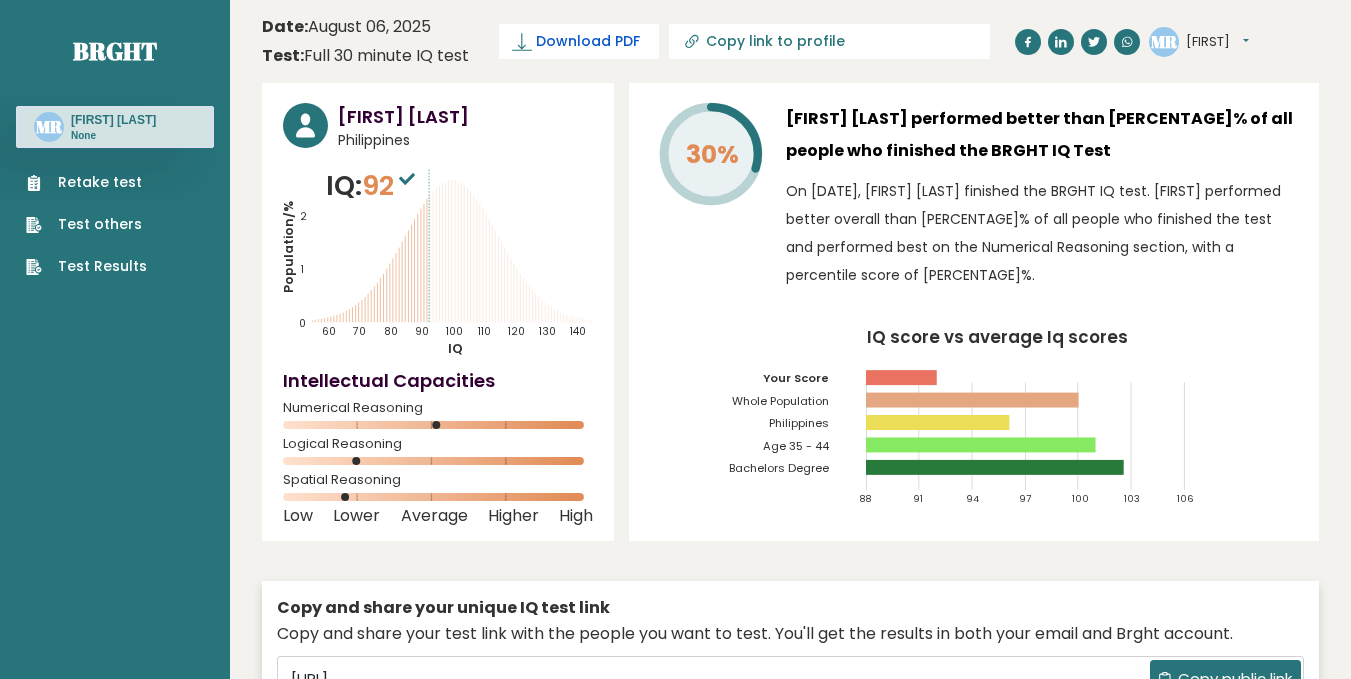 click on "Download PDF" at bounding box center [588, 41] 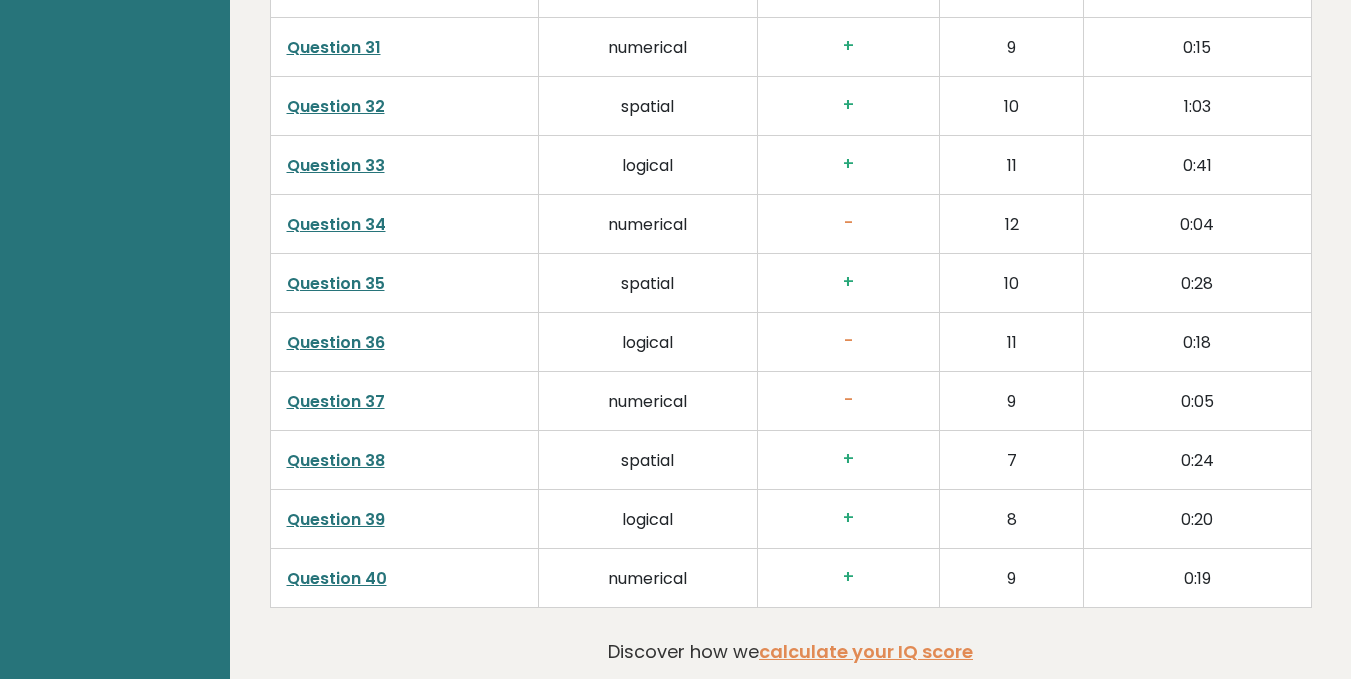 scroll, scrollTop: 5086, scrollLeft: 0, axis: vertical 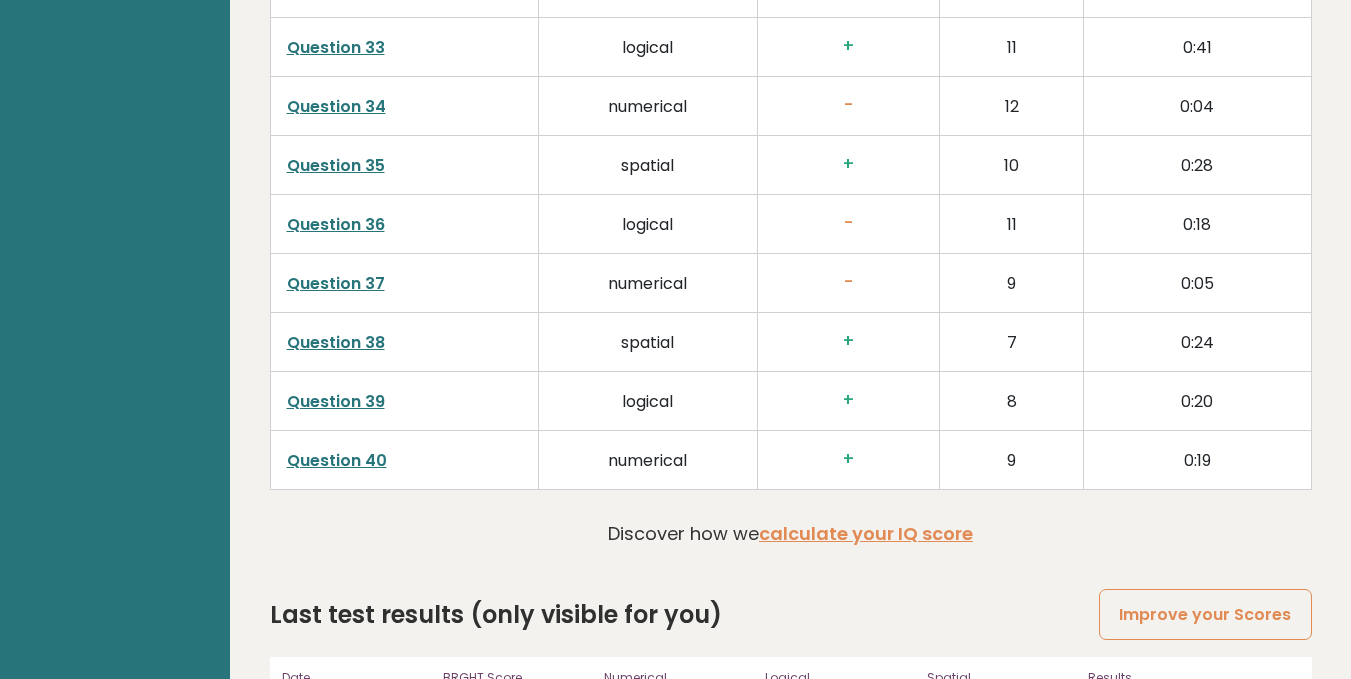 click on "View results" at bounding box center (1150, 718) 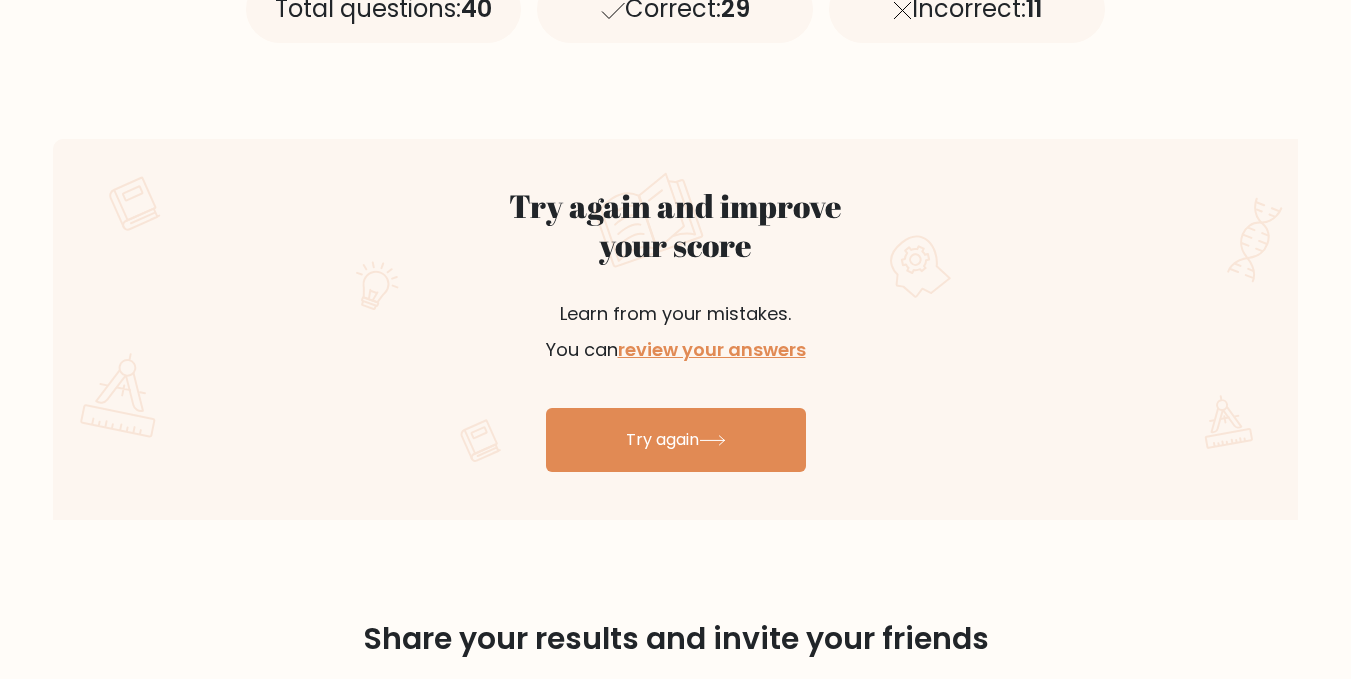 scroll, scrollTop: 1015, scrollLeft: 0, axis: vertical 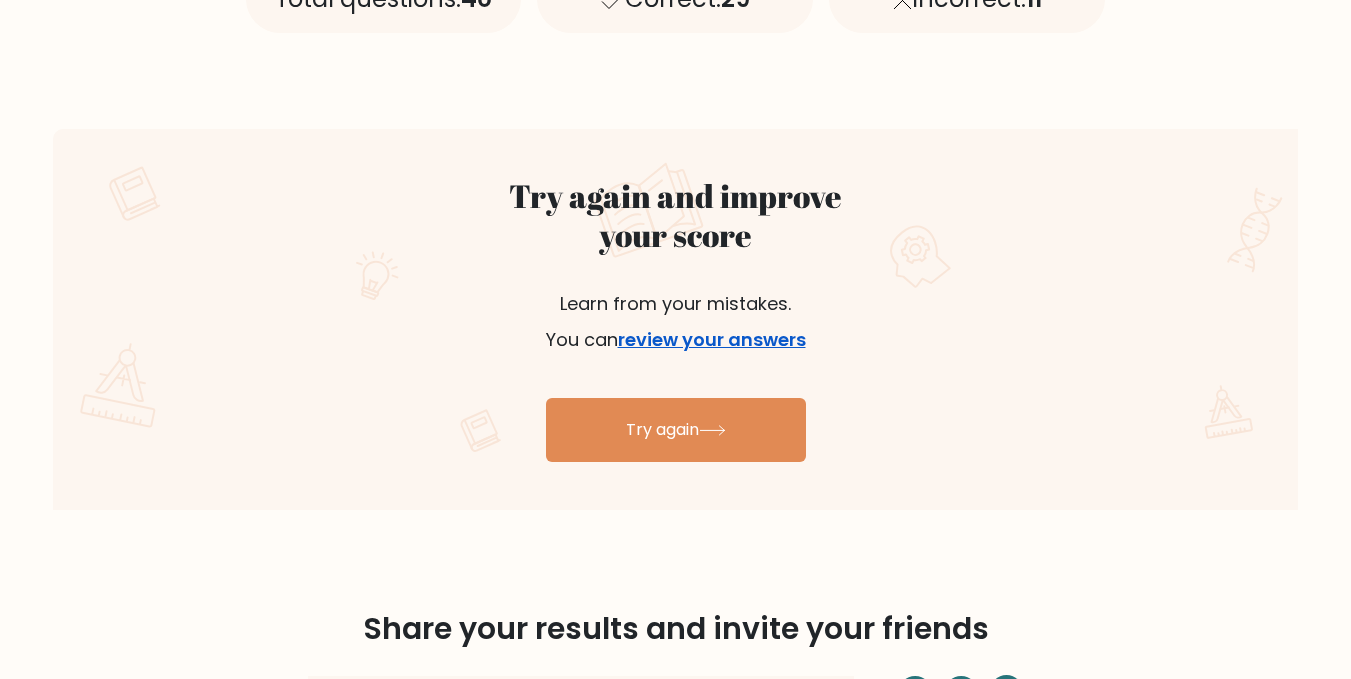 click on "review your answers" at bounding box center (712, 339) 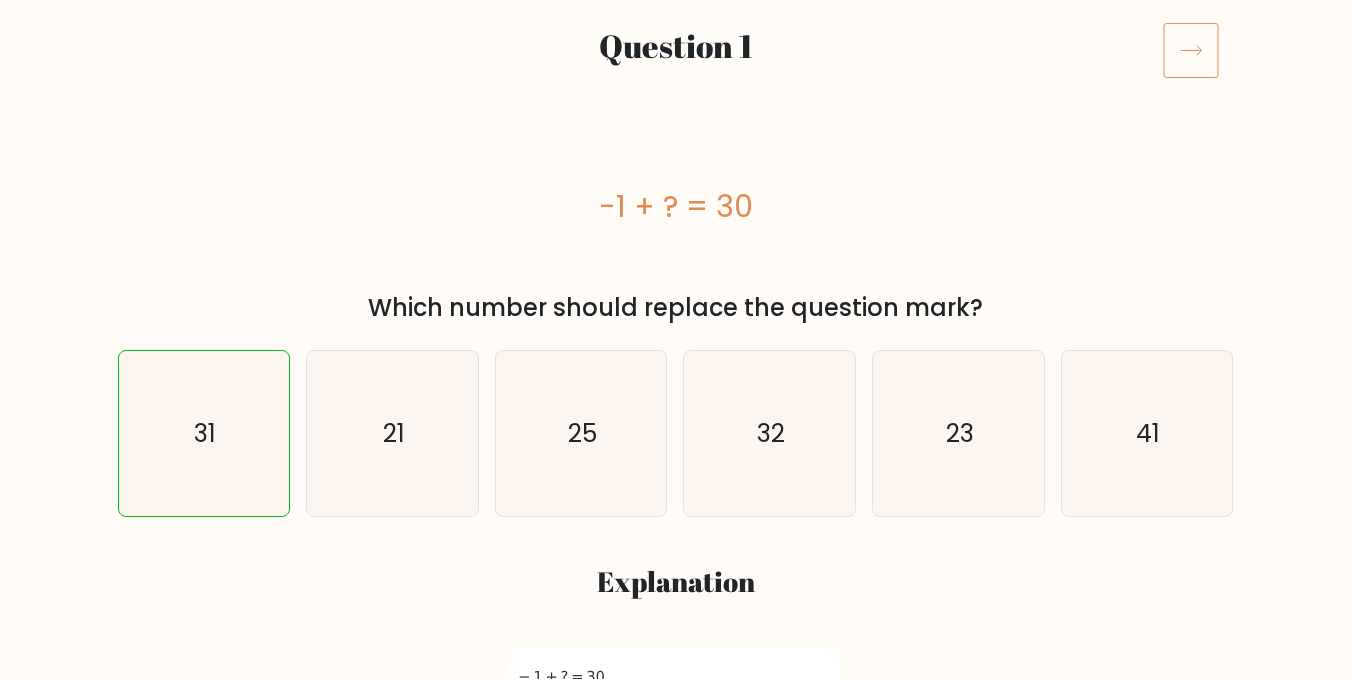 scroll, scrollTop: 0, scrollLeft: 0, axis: both 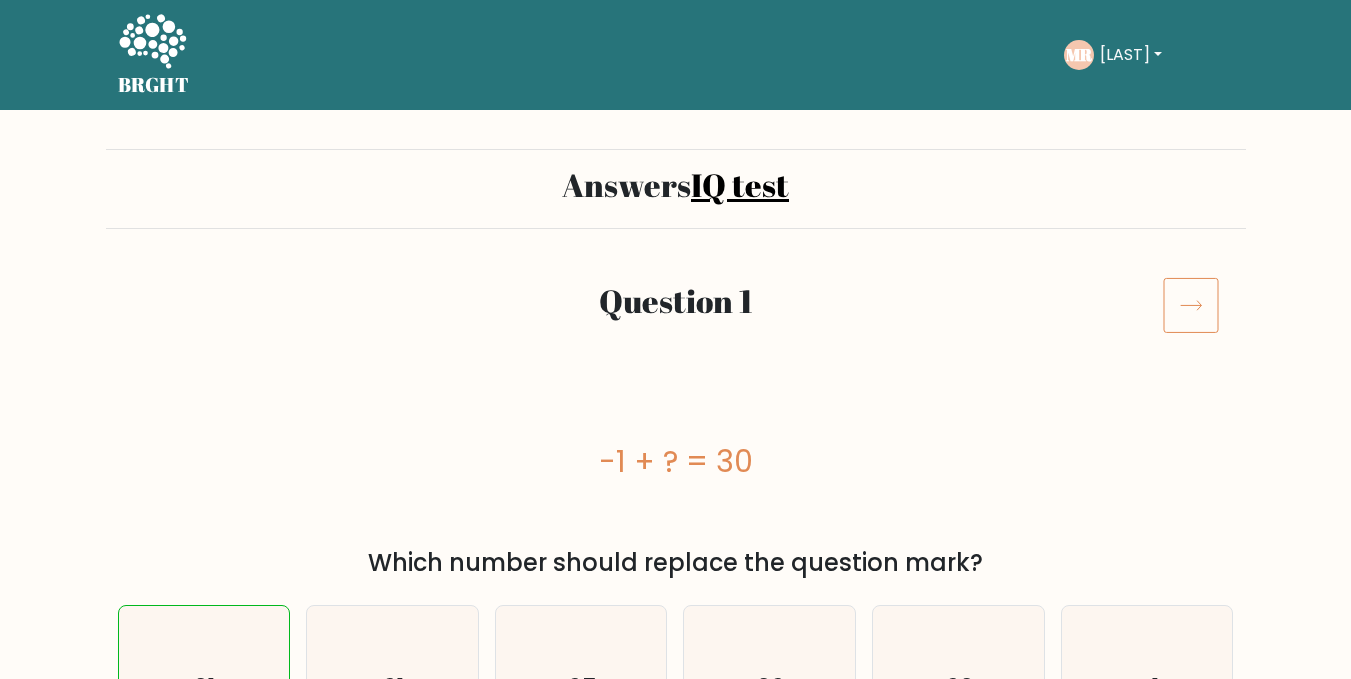 click on "[LAST]" at bounding box center (1131, 55) 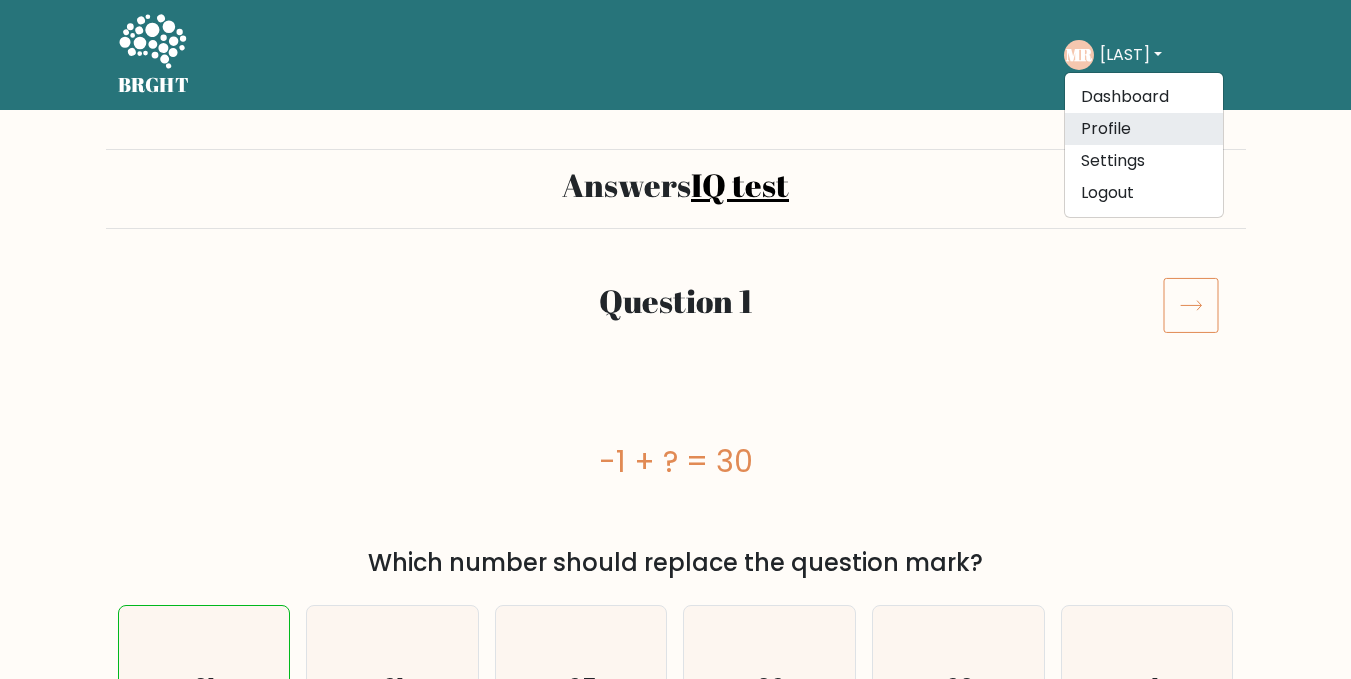 click on "Profile" at bounding box center [1144, 129] 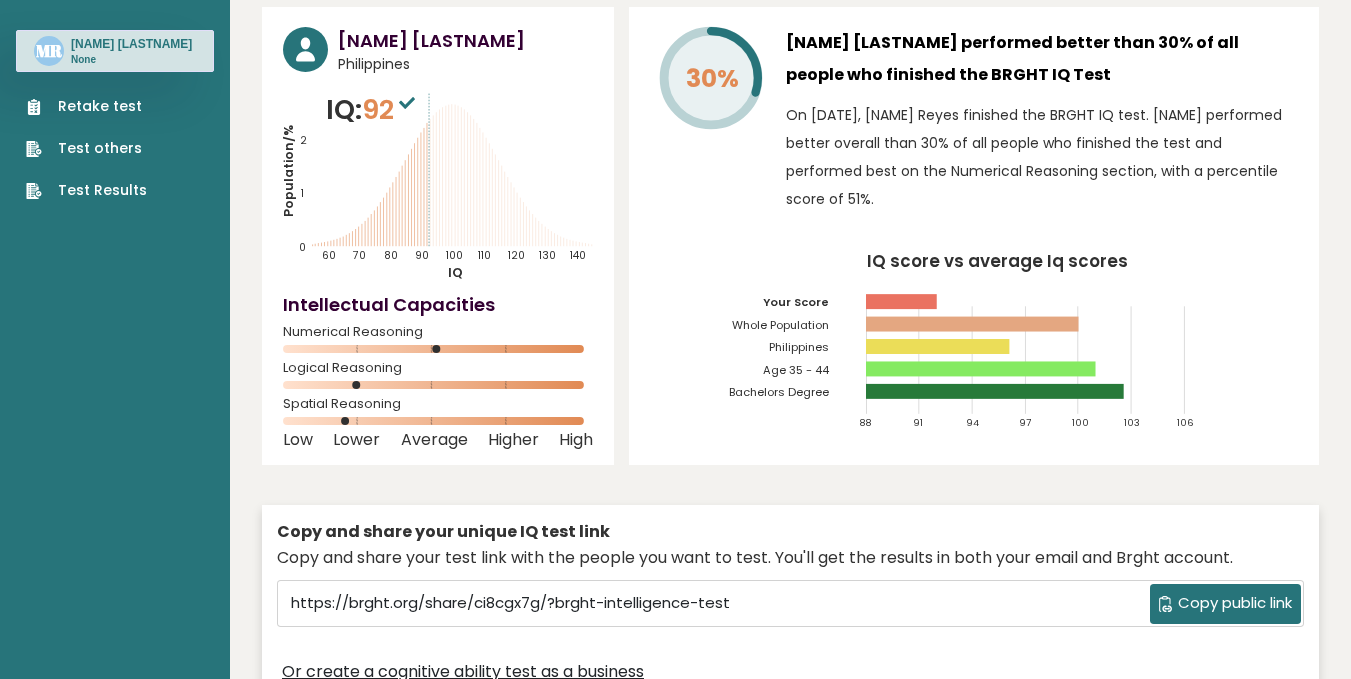 scroll, scrollTop: 0, scrollLeft: 0, axis: both 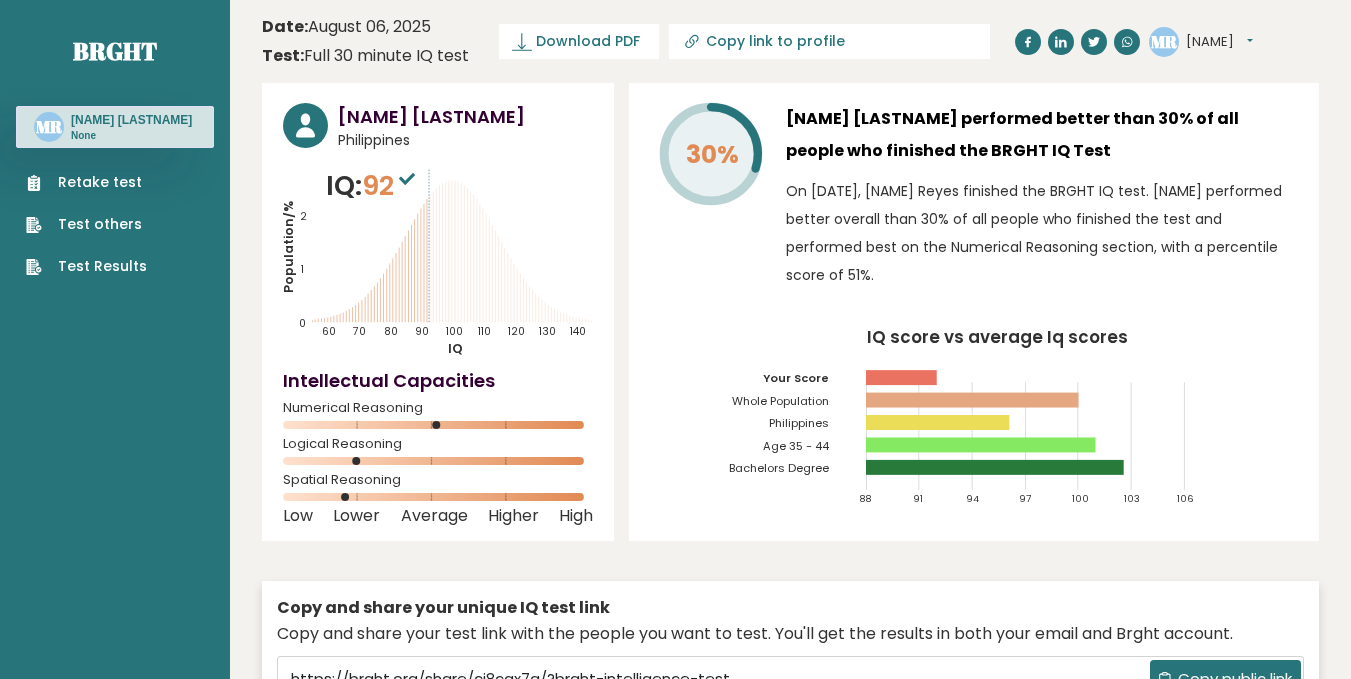 click 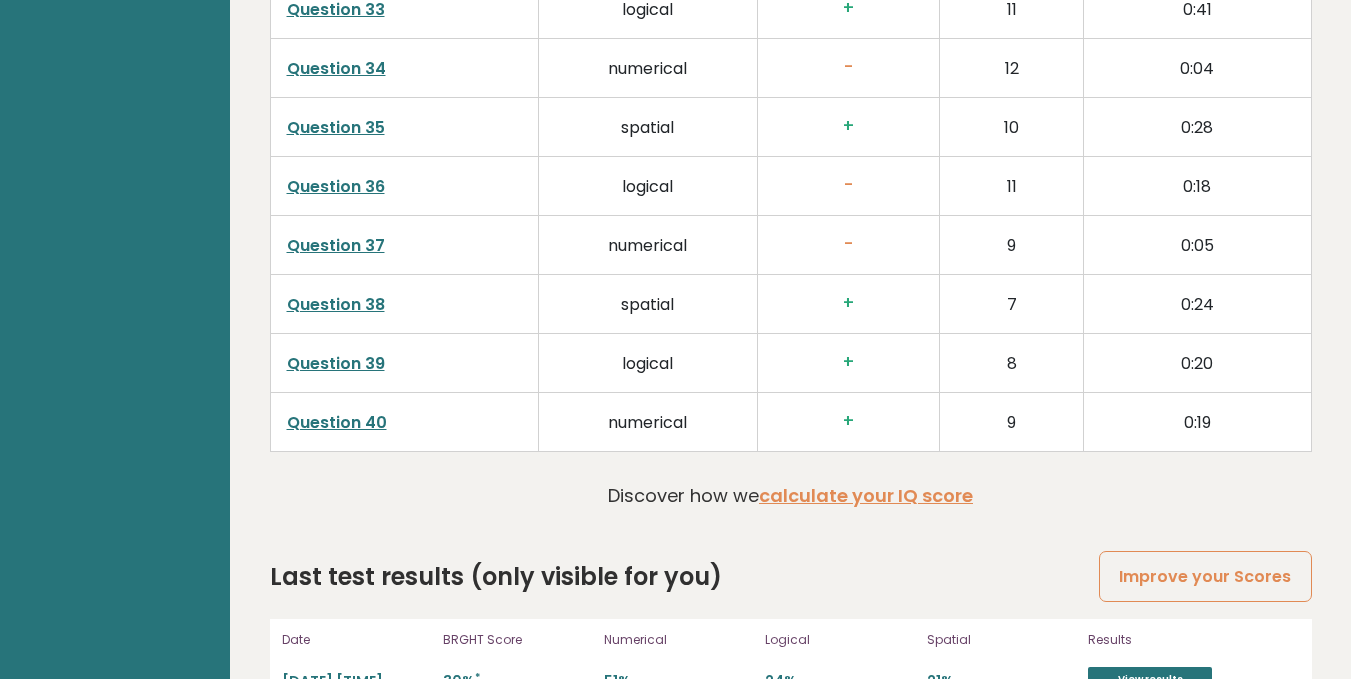 scroll, scrollTop: 5086, scrollLeft: 0, axis: vertical 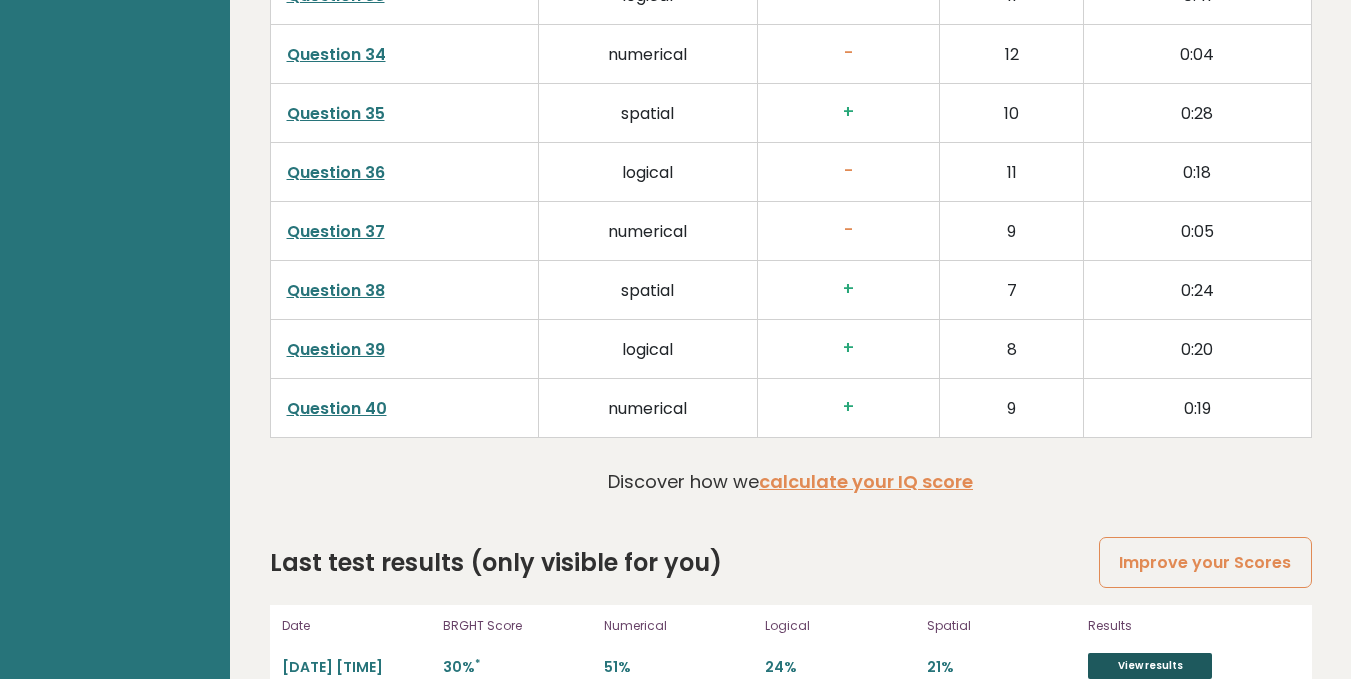 click on "View results" at bounding box center (1150, 666) 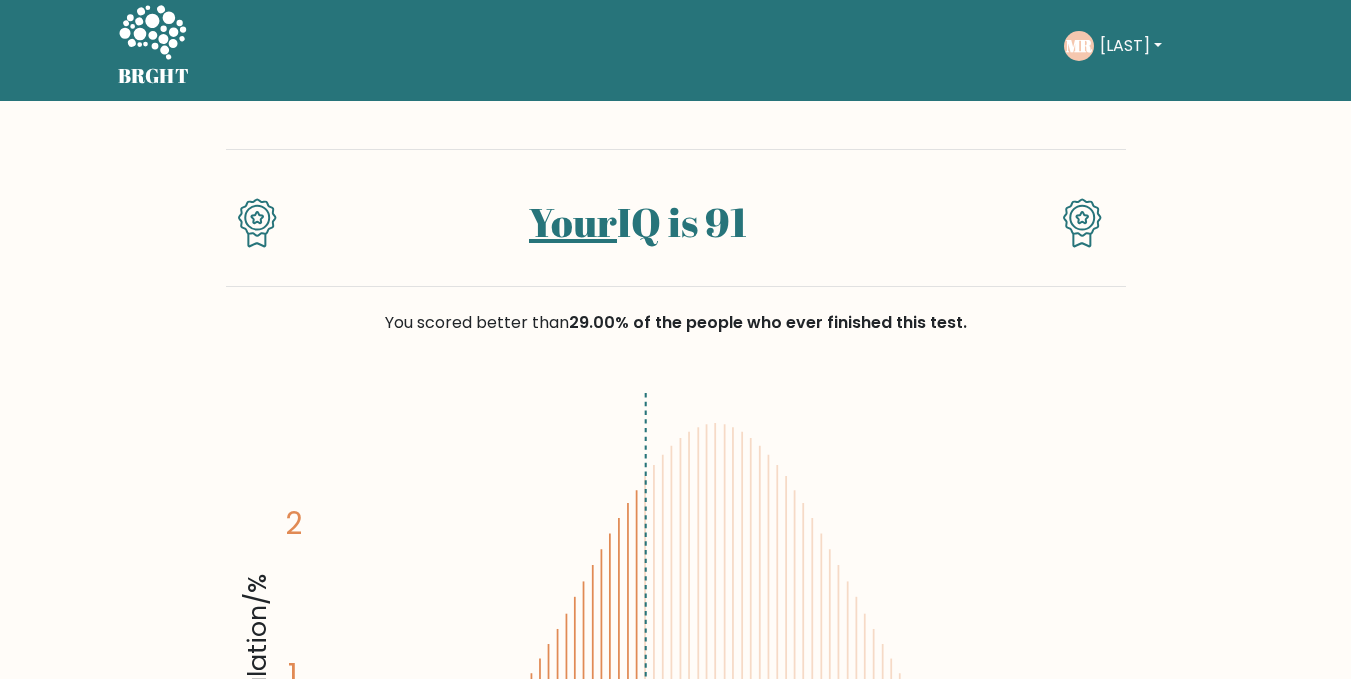 scroll, scrollTop: 0, scrollLeft: 0, axis: both 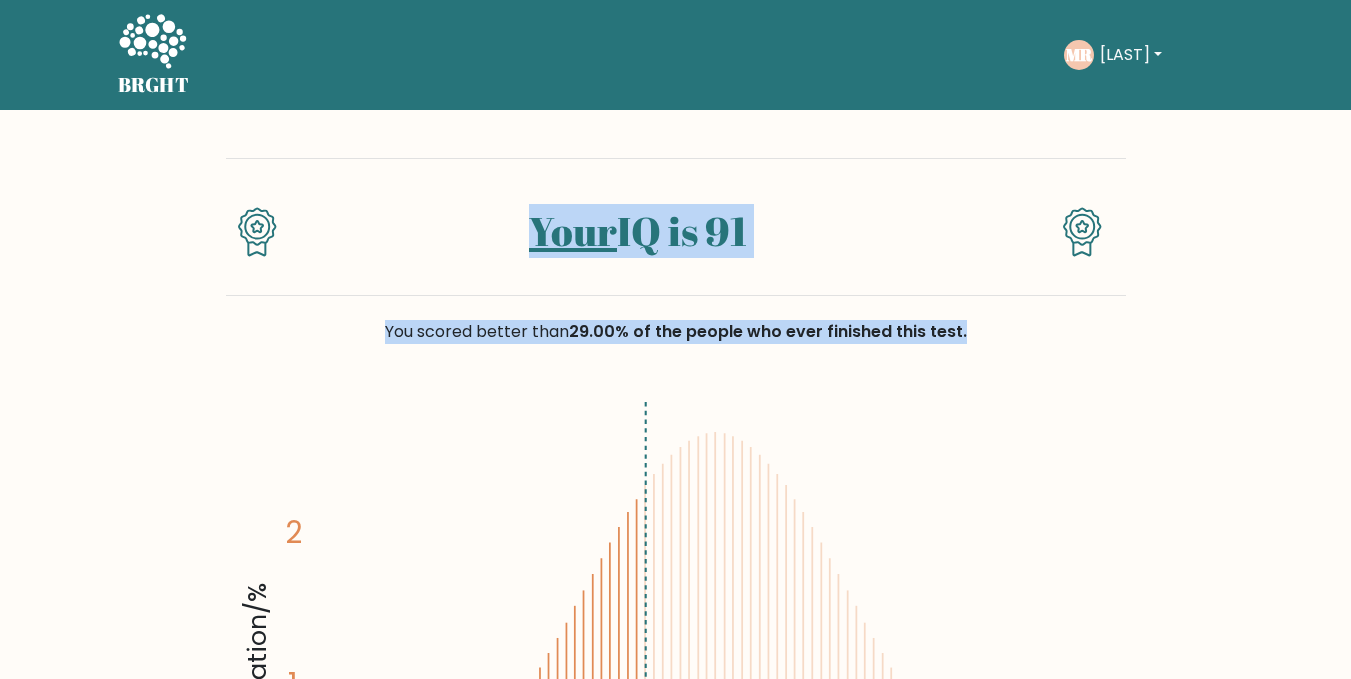 drag, startPoint x: 480, startPoint y: 234, endPoint x: 1000, endPoint y: 343, distance: 531.3012 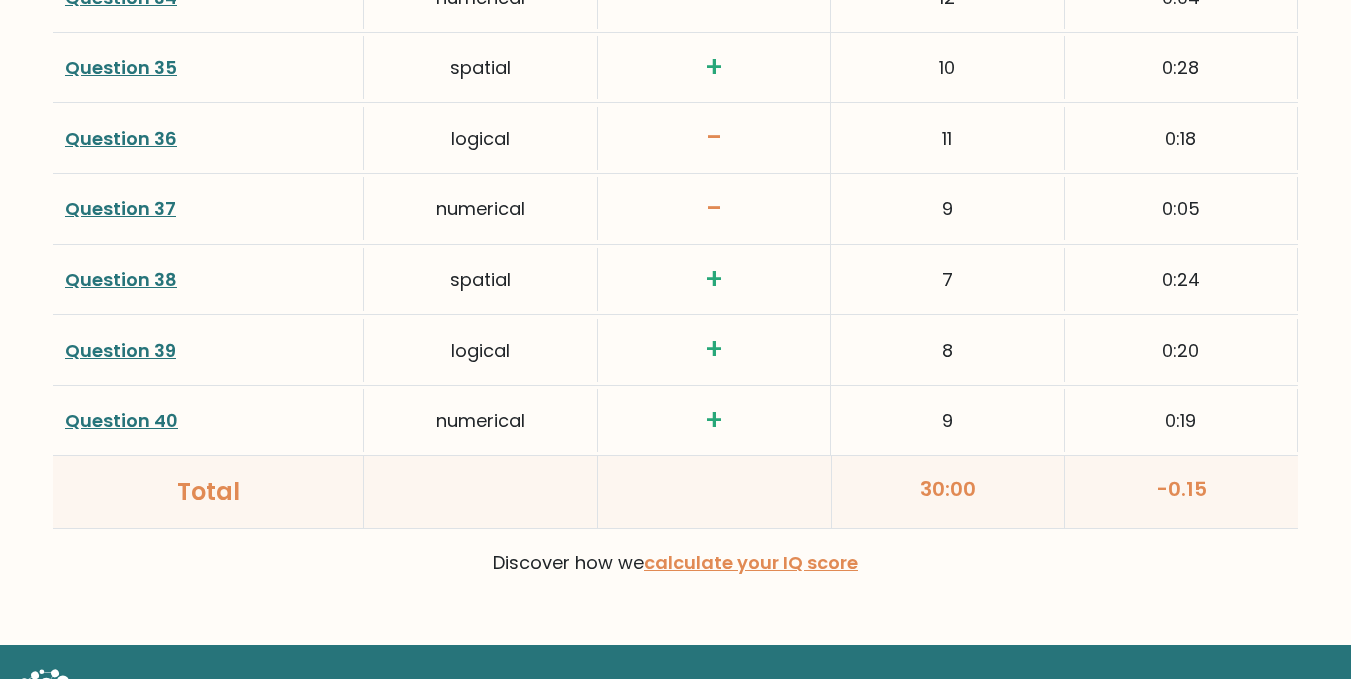 scroll, scrollTop: 5354, scrollLeft: 0, axis: vertical 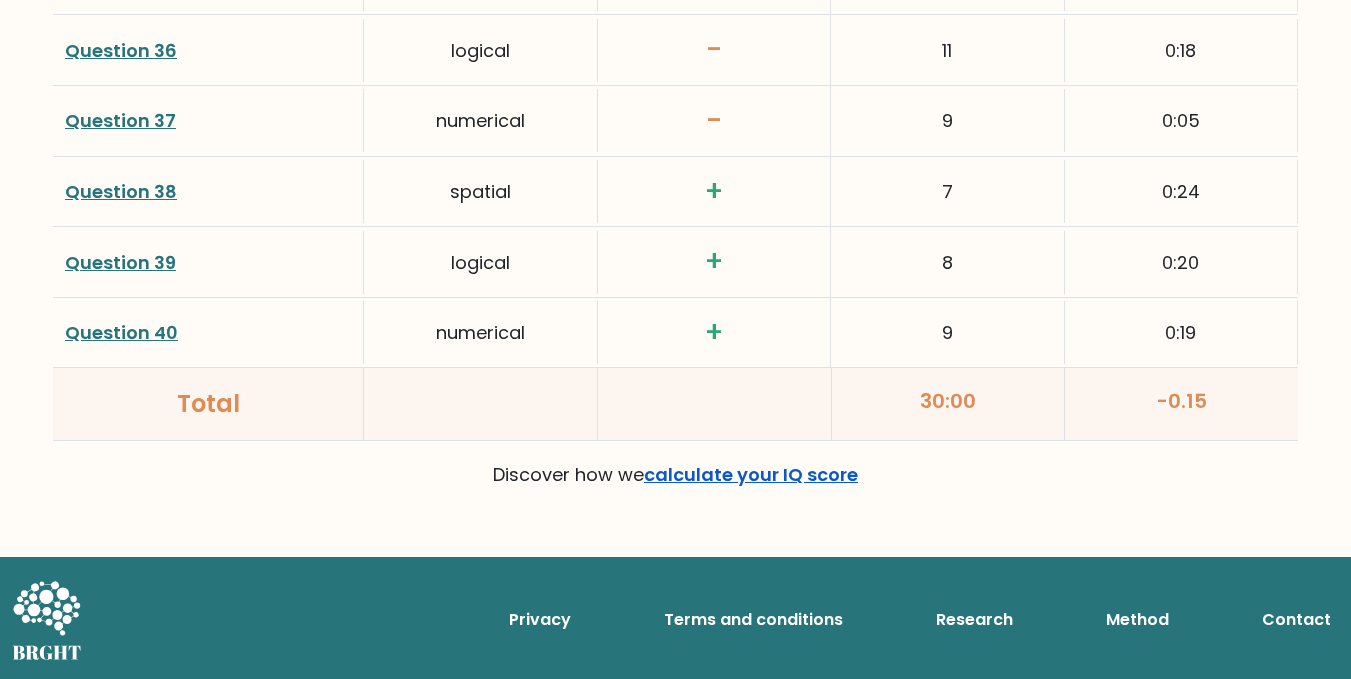 click on "calculate your IQ score" at bounding box center (751, 474) 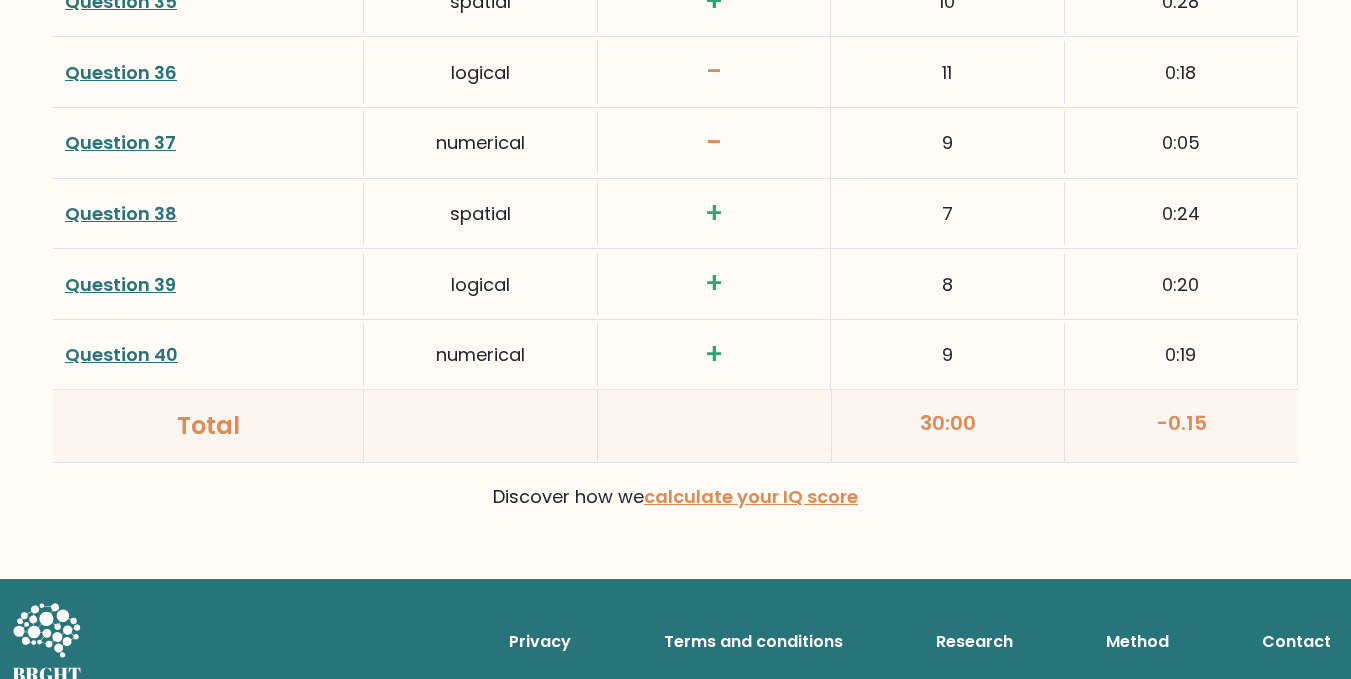 scroll, scrollTop: 5336, scrollLeft: 0, axis: vertical 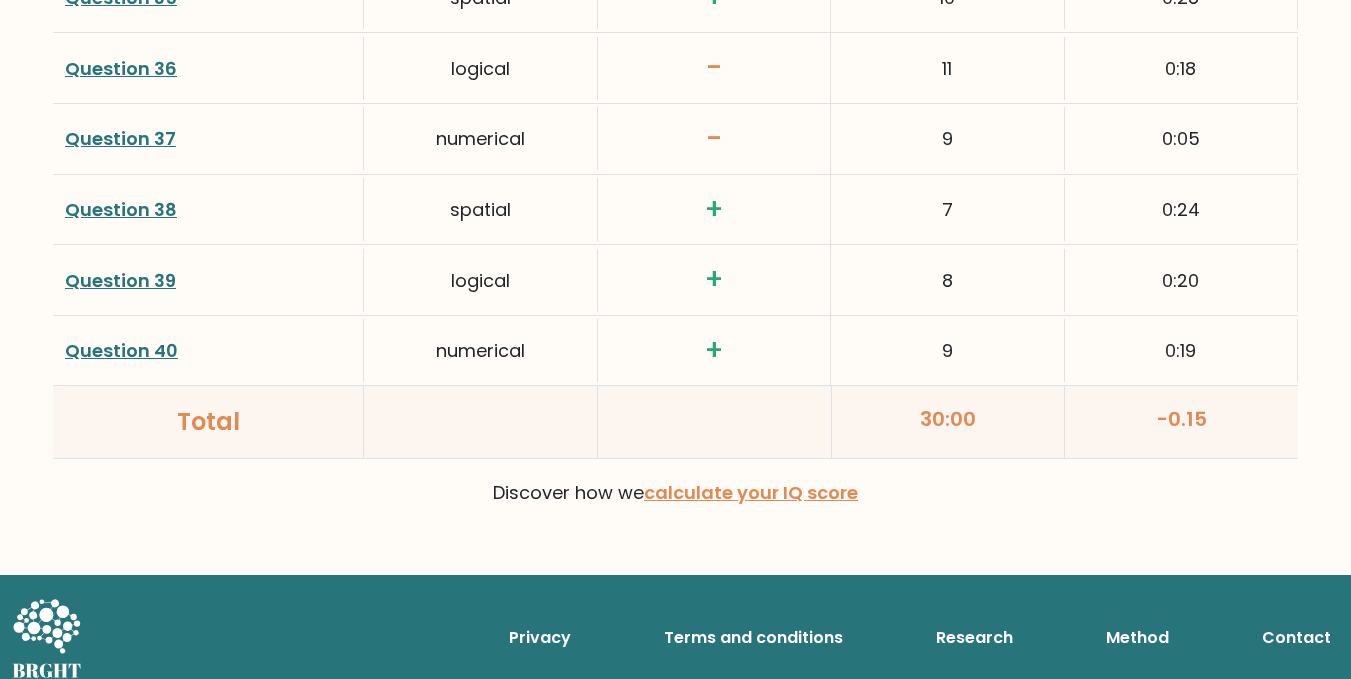 click on "Question 40" at bounding box center [121, 350] 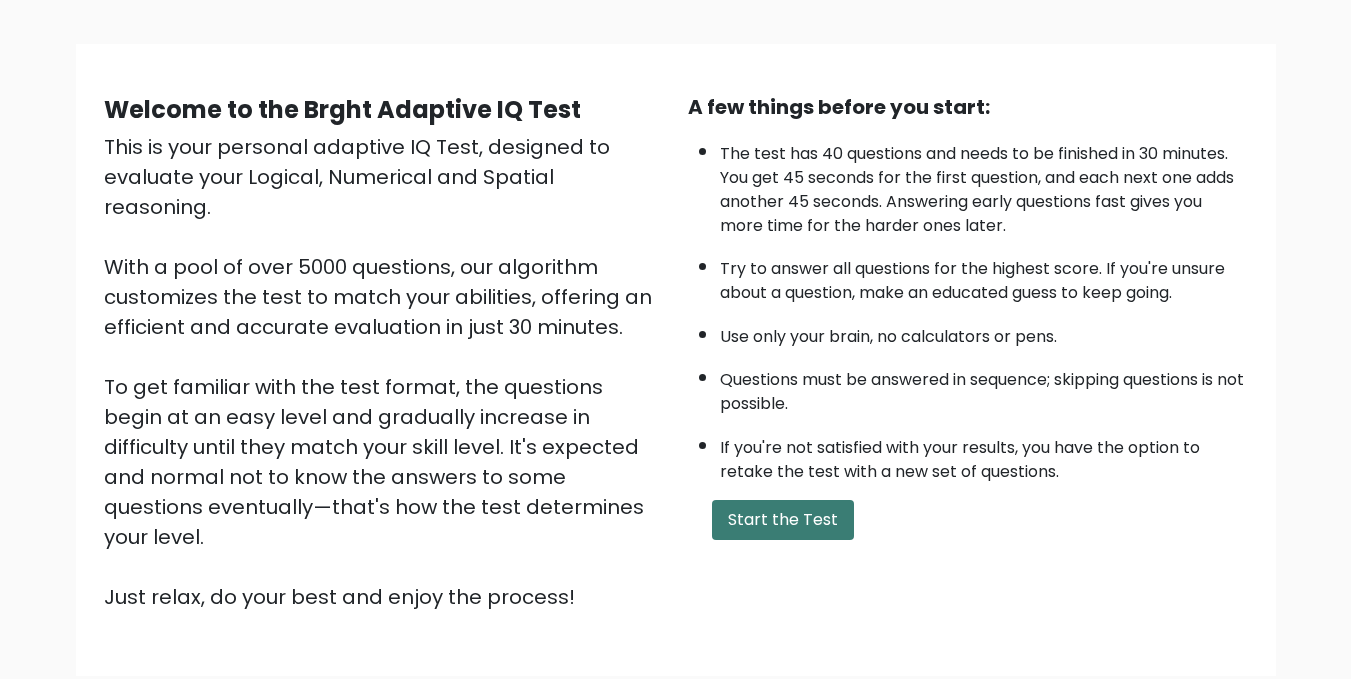 scroll, scrollTop: 0, scrollLeft: 0, axis: both 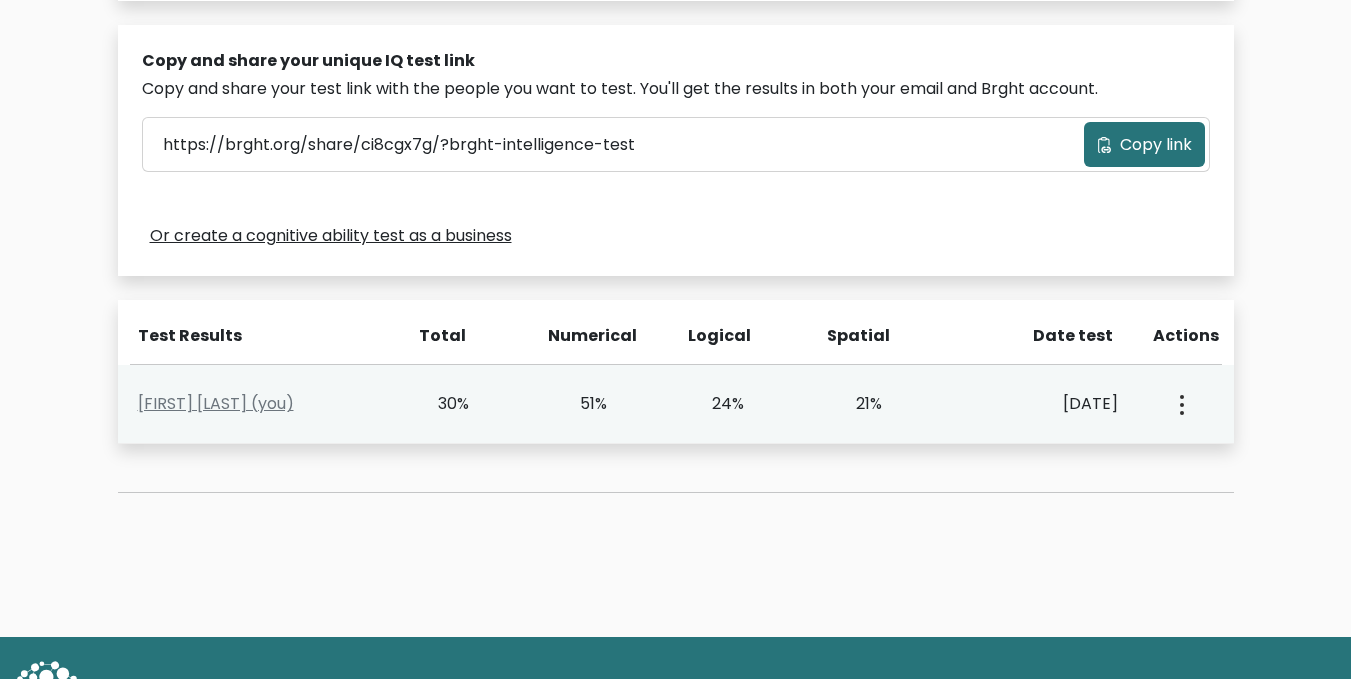 click 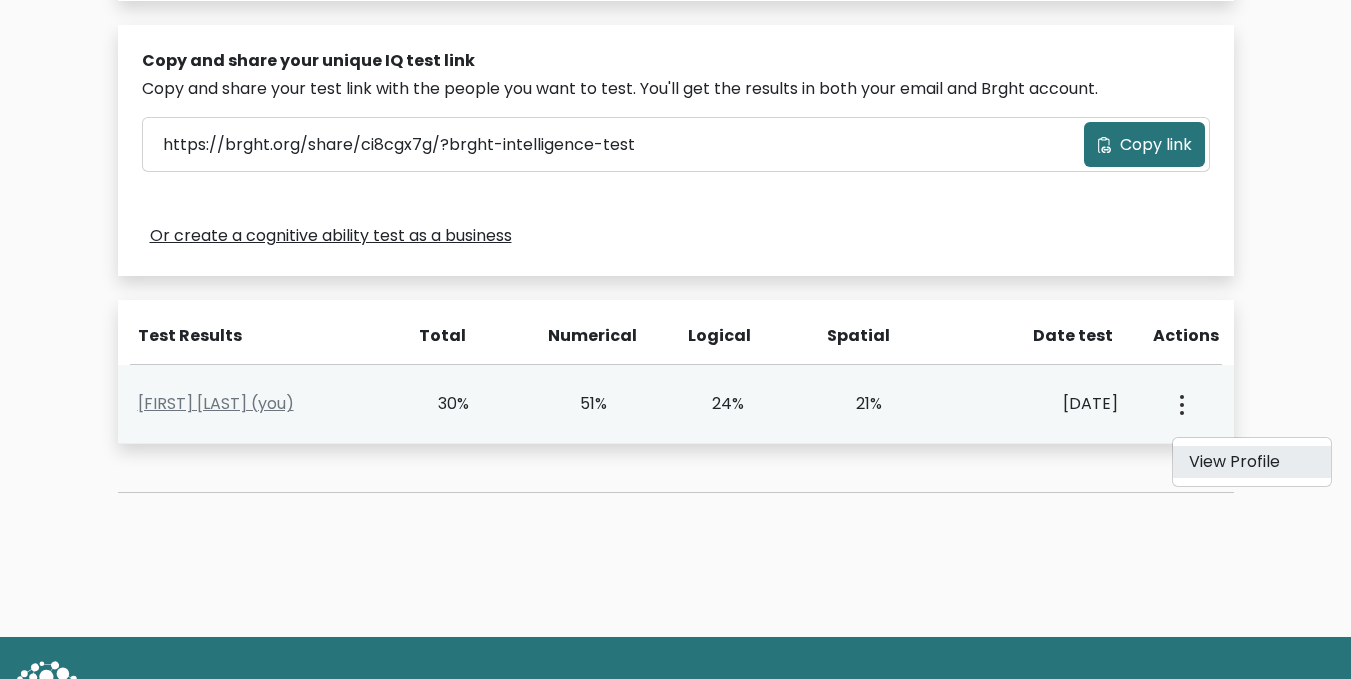 click on "View Profile" at bounding box center (1252, 462) 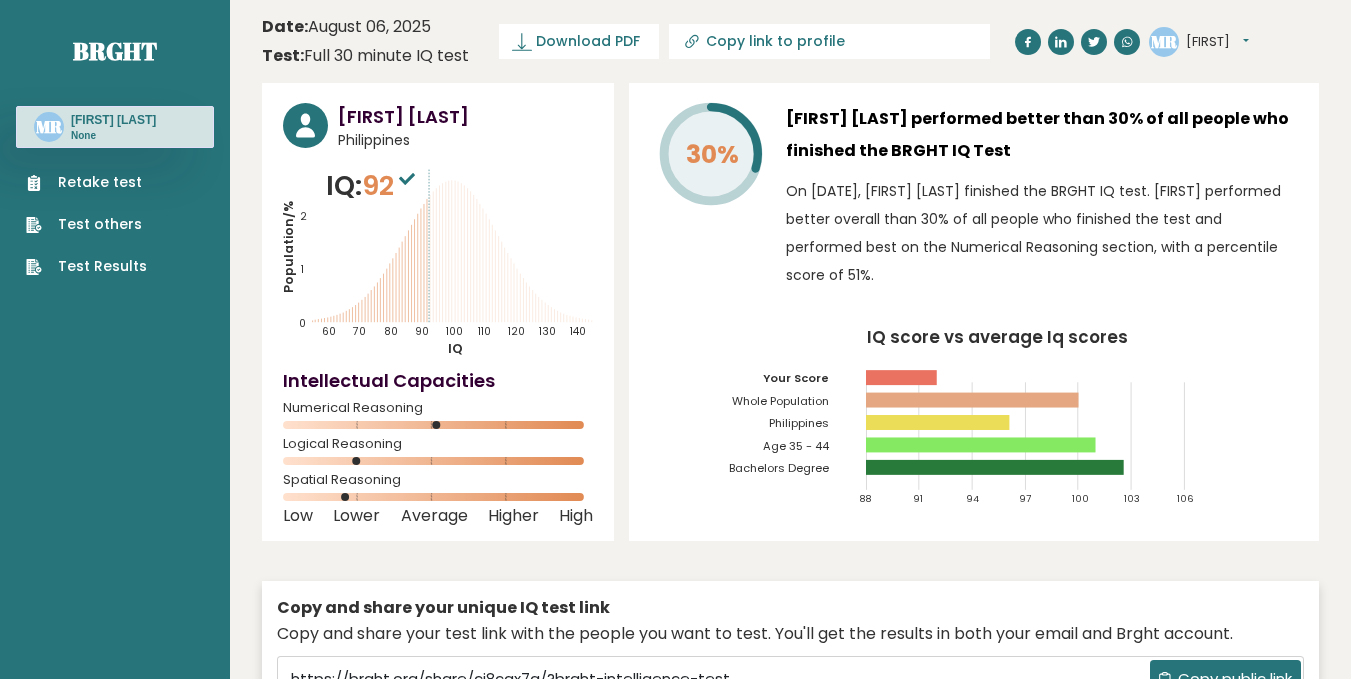 scroll, scrollTop: 9, scrollLeft: 0, axis: vertical 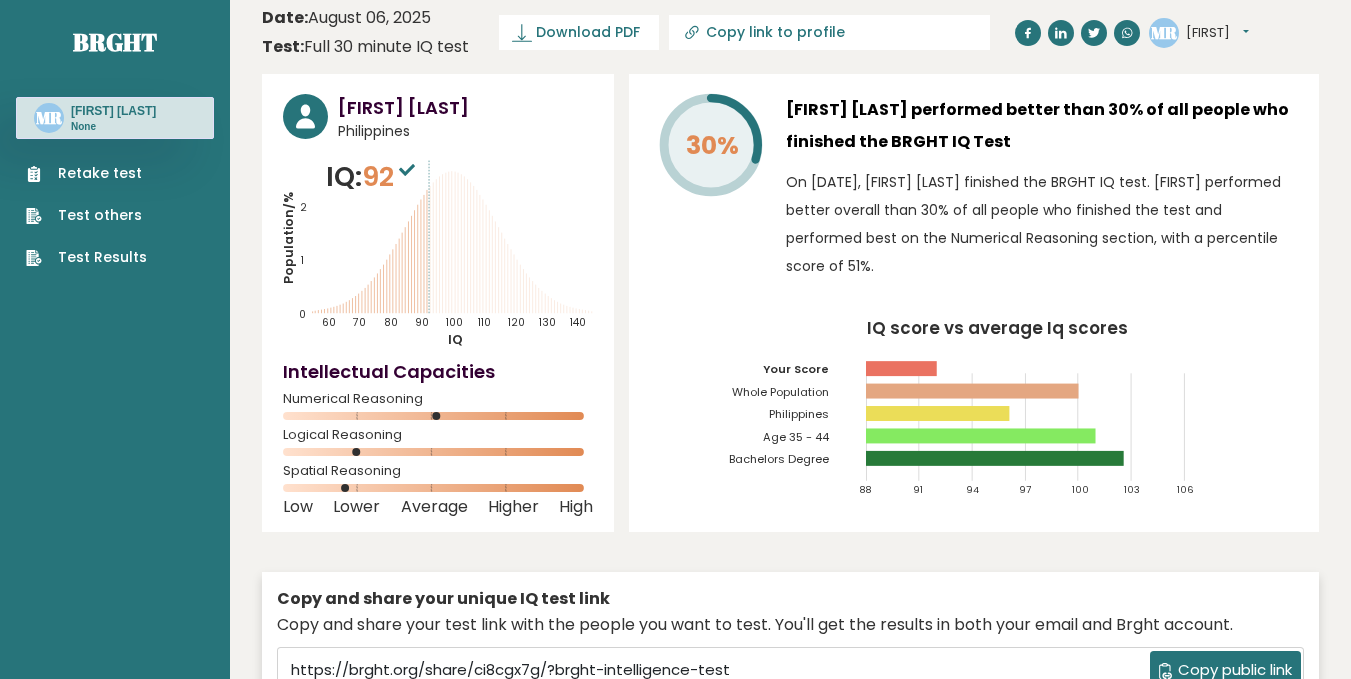 drag, startPoint x: 793, startPoint y: 107, endPoint x: 904, endPoint y: 268, distance: 195.55562 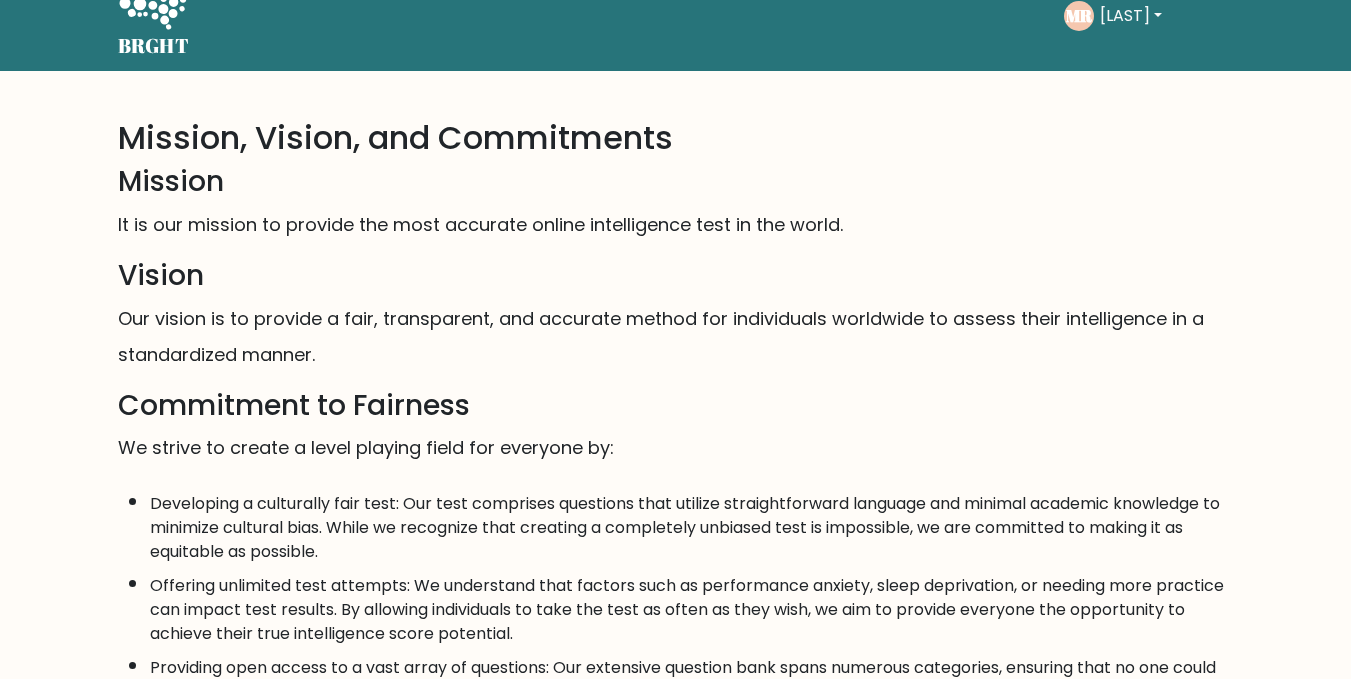 scroll, scrollTop: 0, scrollLeft: 0, axis: both 